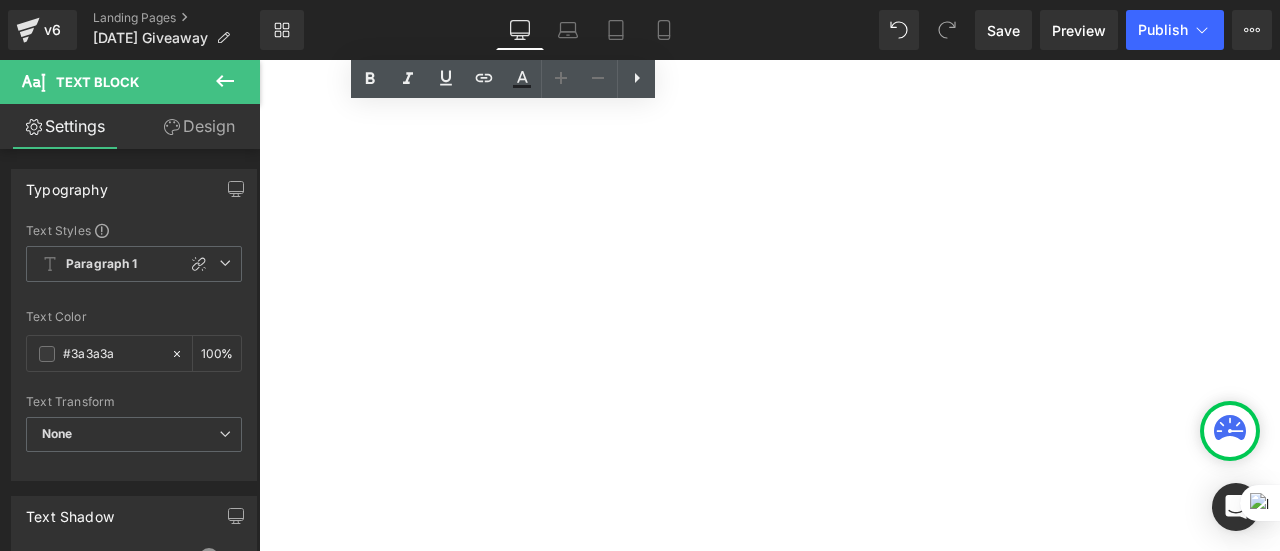 scroll, scrollTop: 0, scrollLeft: 0, axis: both 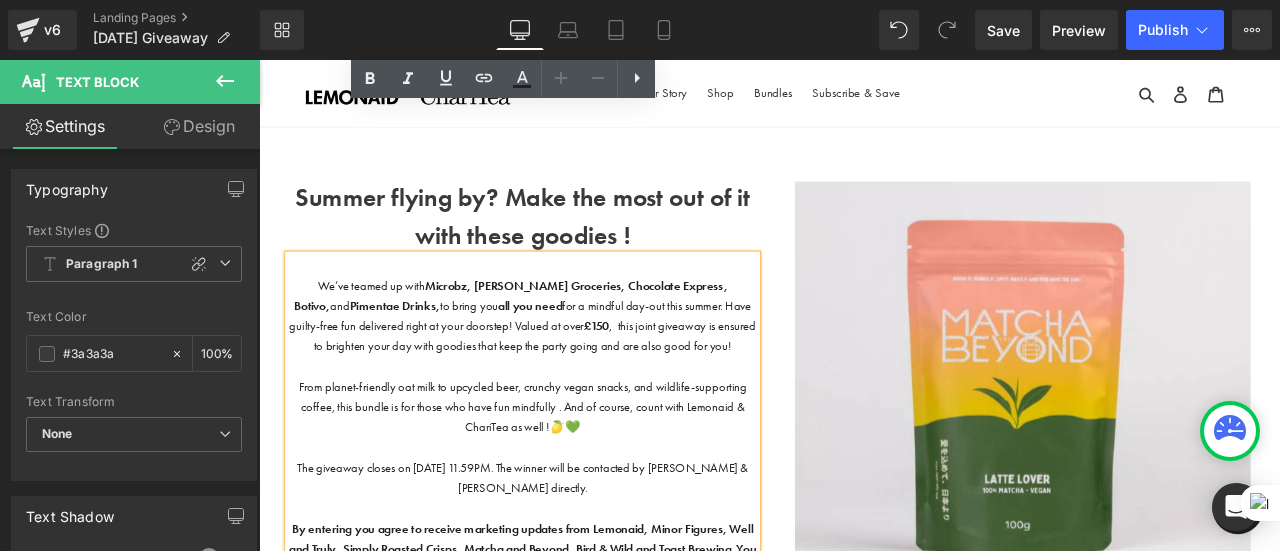 click on "Image         Text Block
Image
Text Block
Image
Image
Image
Image" at bounding box center [1156, 540] 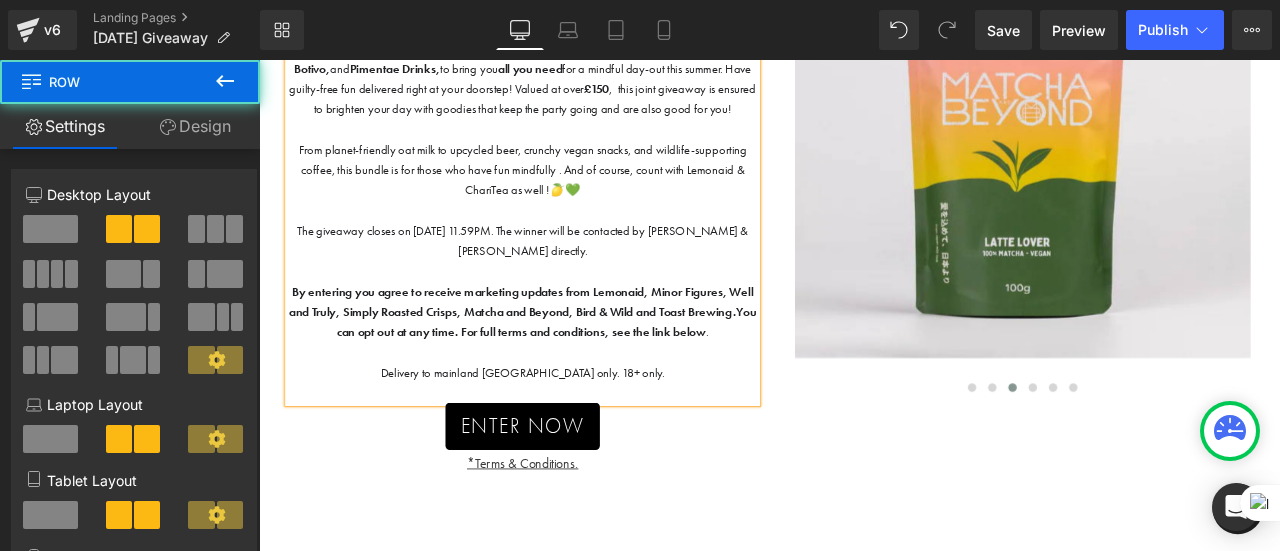 scroll, scrollTop: 0, scrollLeft: 0, axis: both 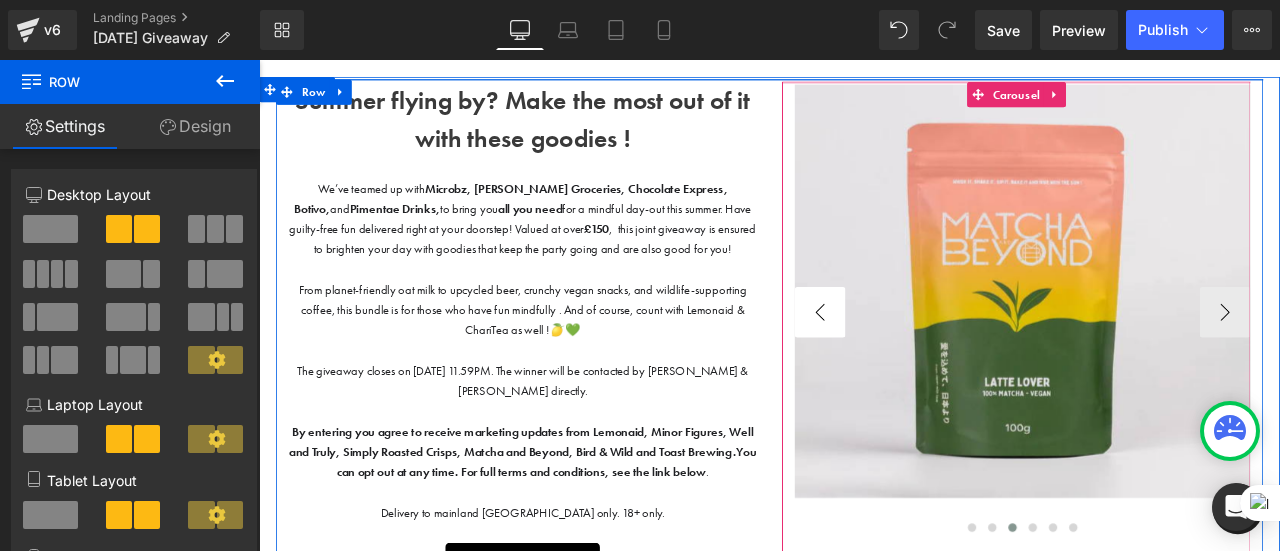 click on "‹" at bounding box center (924, 359) 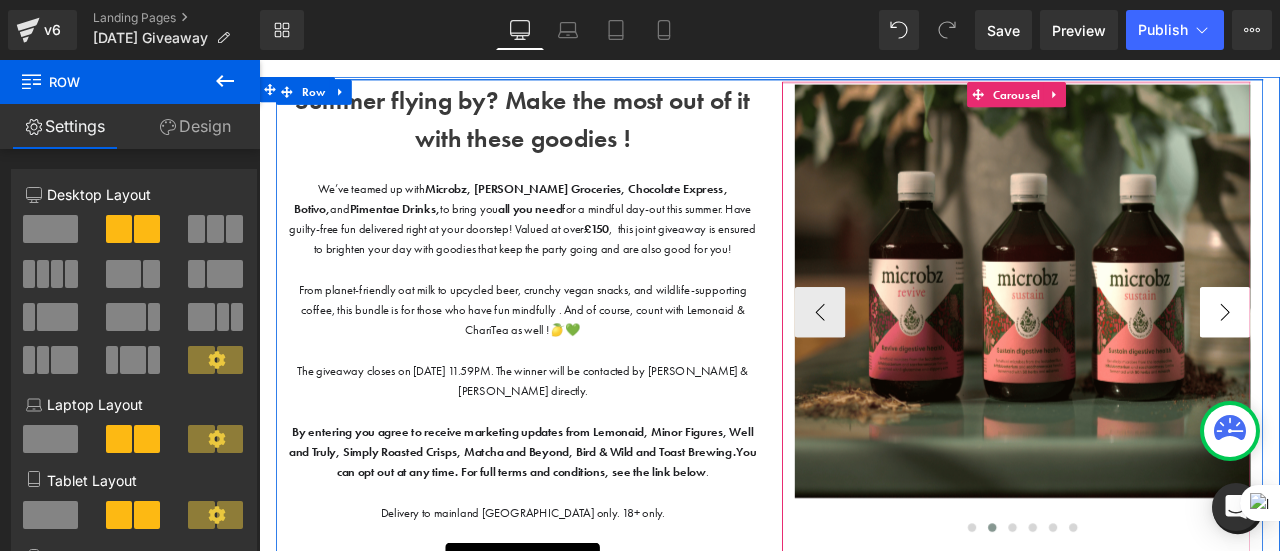 click on "›" at bounding box center (1404, 359) 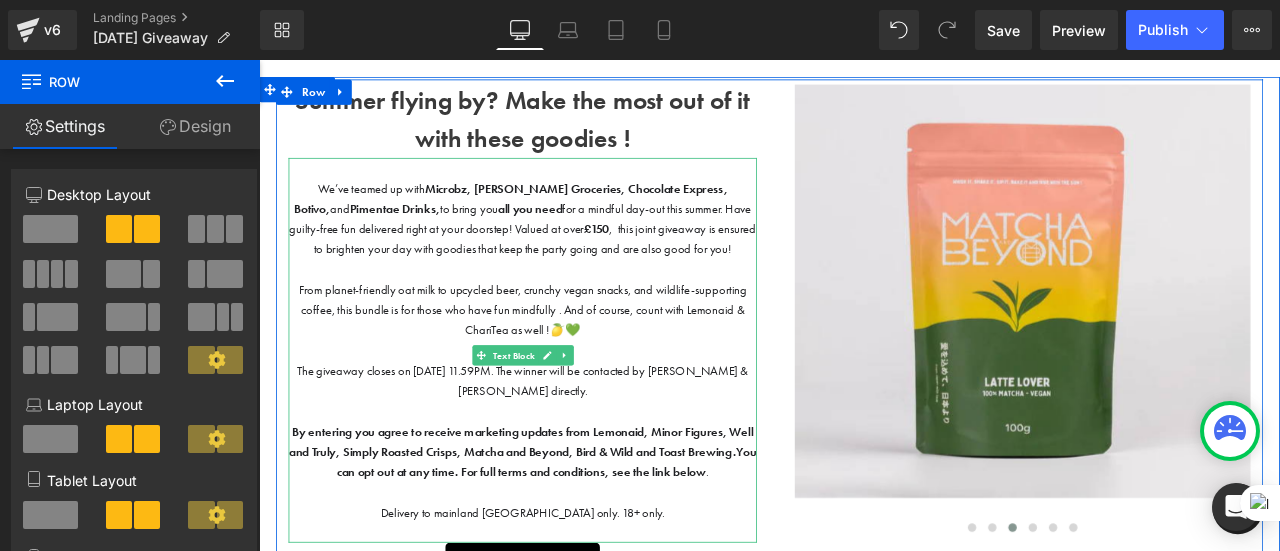 click at bounding box center (571, 308) 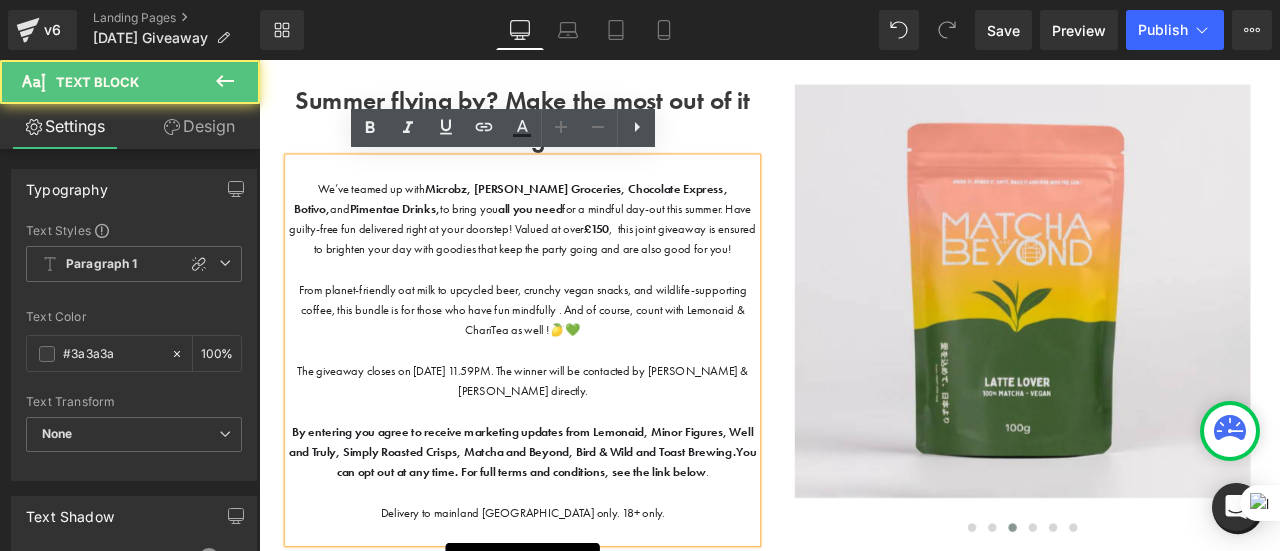 click on "We’ve teamed up with  Microbz, [PERSON_NAME], Chocolate Express, Botivo,  and  Pimentae Drinks,  to bring you  all you need   for a mindful day-out this summer. Have guilty-free fun delivered right at your doorstep! Valued at over  £150 ,  this joint giveaway is ensured to brighten your day with goodies that keep the party going and are also good for you!" at bounding box center (571, 248) 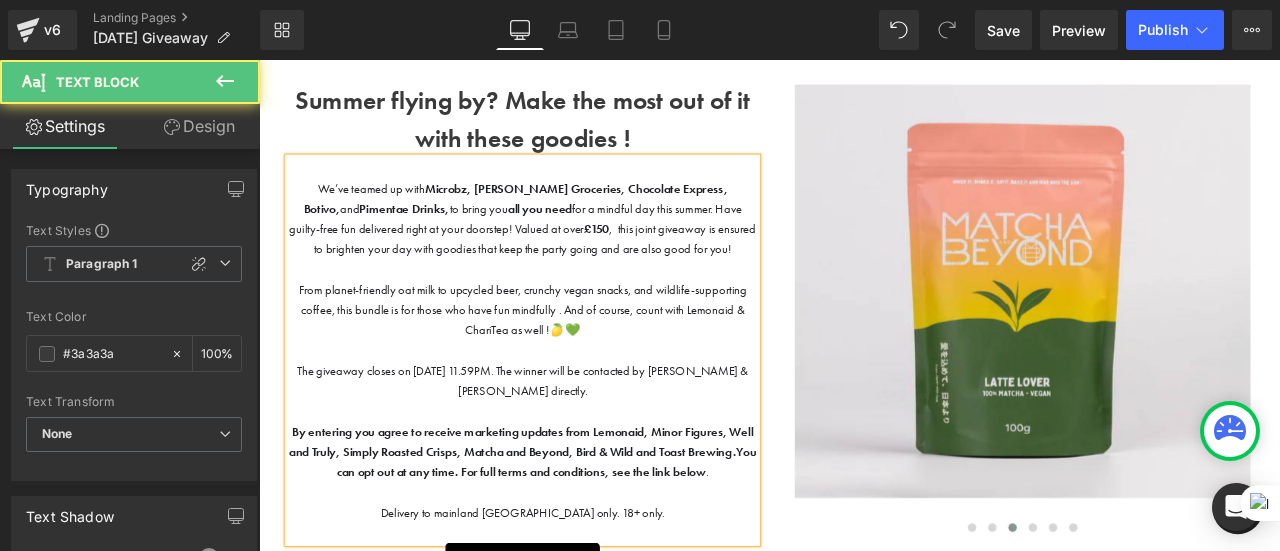 click on "We’ve teamed up with  Microbz, [PERSON_NAME], Chocolate Express, Botivo,  and  Pimentae Drinks,  to bring you  all you need   for a mindful day this summer. Have guilty-free fun delivered right at your doorstep! Valued at over  £150 ,  this joint giveaway is ensured to brighten your day with goodies that keep the party going and are also good for you!" at bounding box center [571, 248] 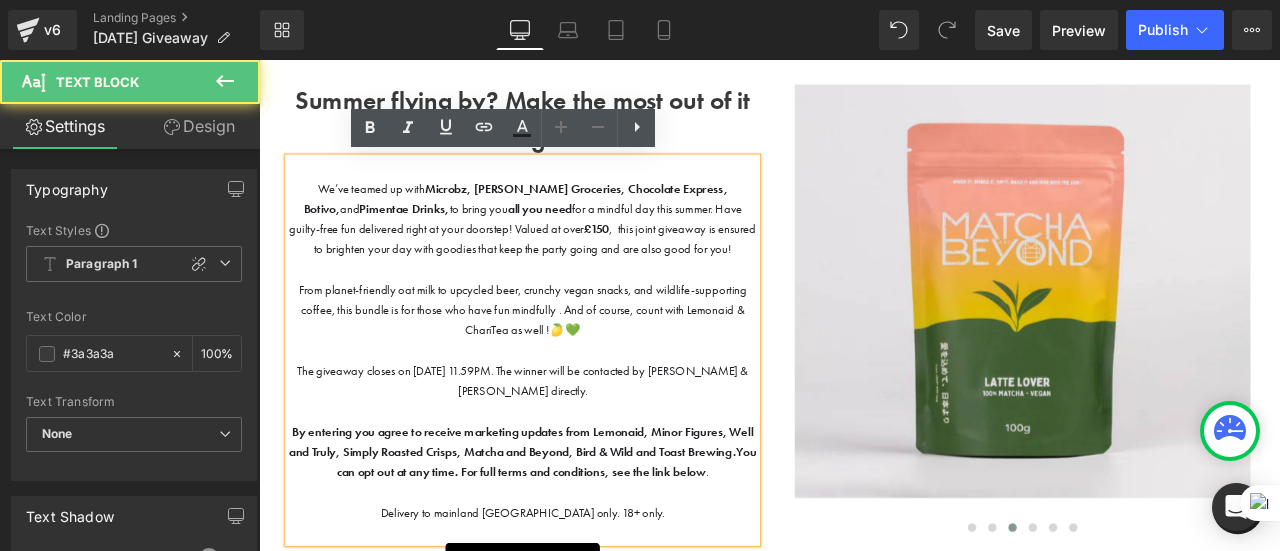 click on "We’ve teamed up with  Microbz, [PERSON_NAME], Chocolate Express, Botivo,  and  Pimentae Drinks,  to bring you  all you need   for a mindful day this summer. Have guilty-free fun delivered right at your doorstep! Valued at over  £150 ,  this joint giveaway is ensured to brighten your day with goodies that keep the party going and are also good for you!" at bounding box center [571, 248] 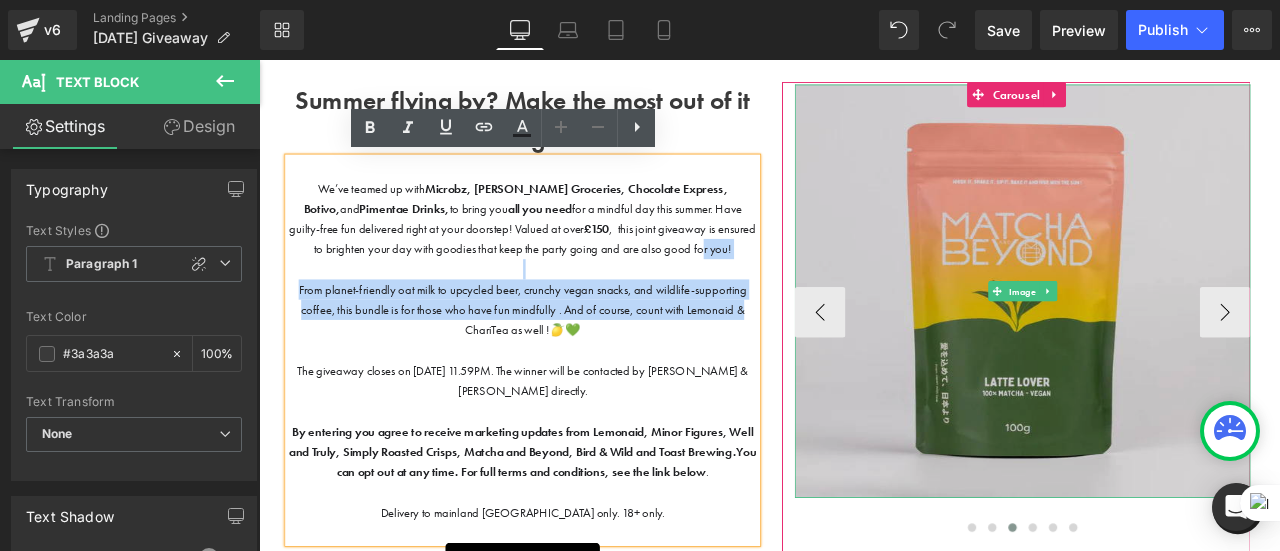 drag, startPoint x: 802, startPoint y: 286, endPoint x: 1191, endPoint y: 362, distance: 396.35464 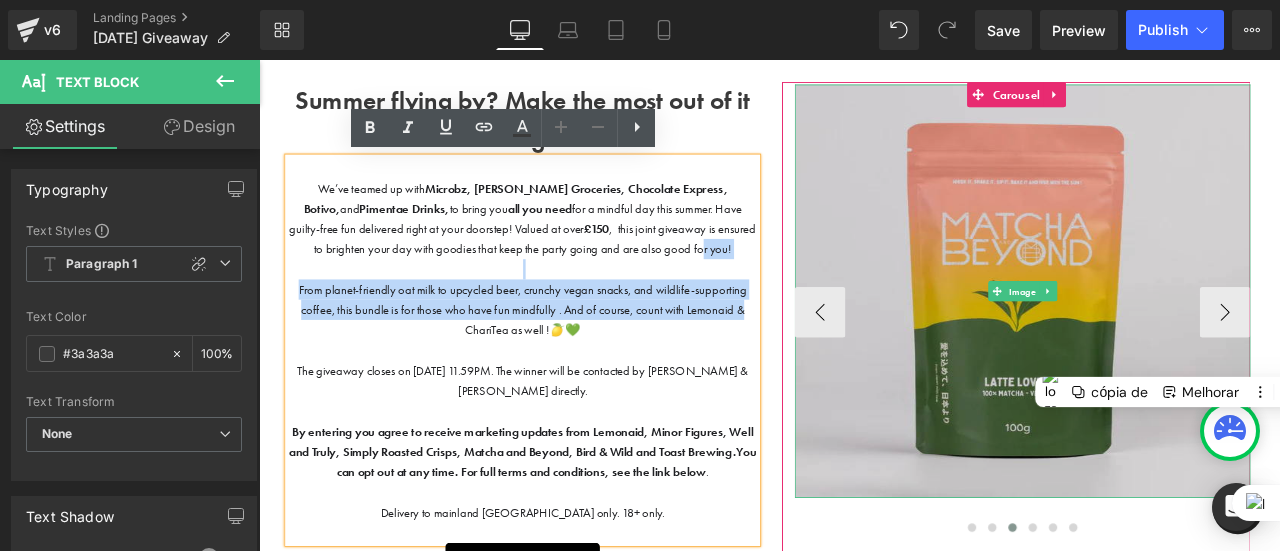 click at bounding box center (1164, 334) 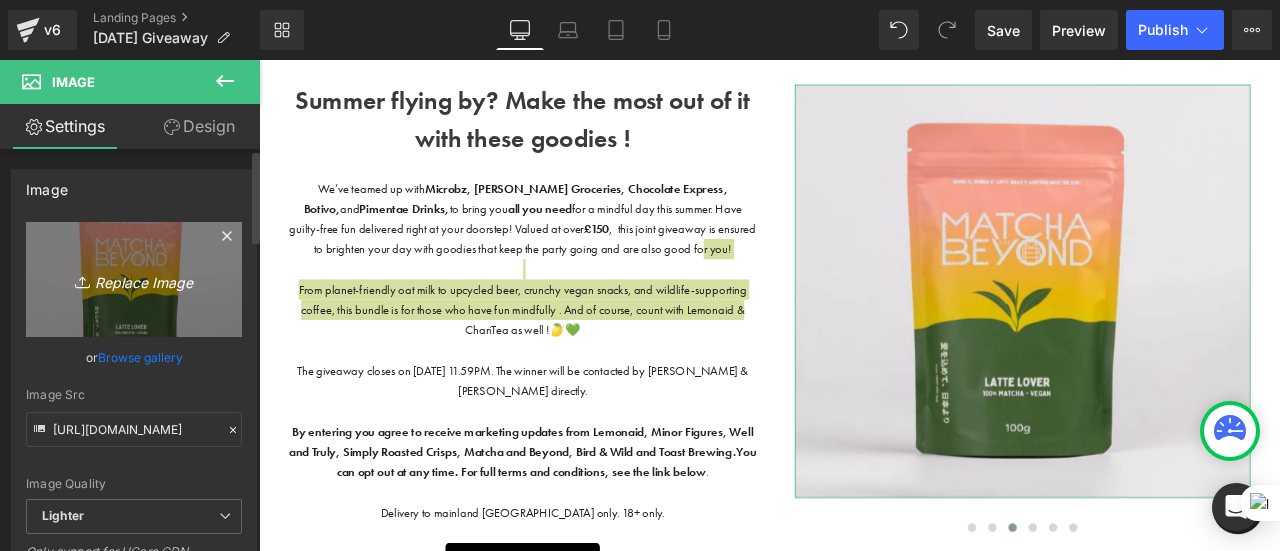 click on "Replace Image" at bounding box center [134, 279] 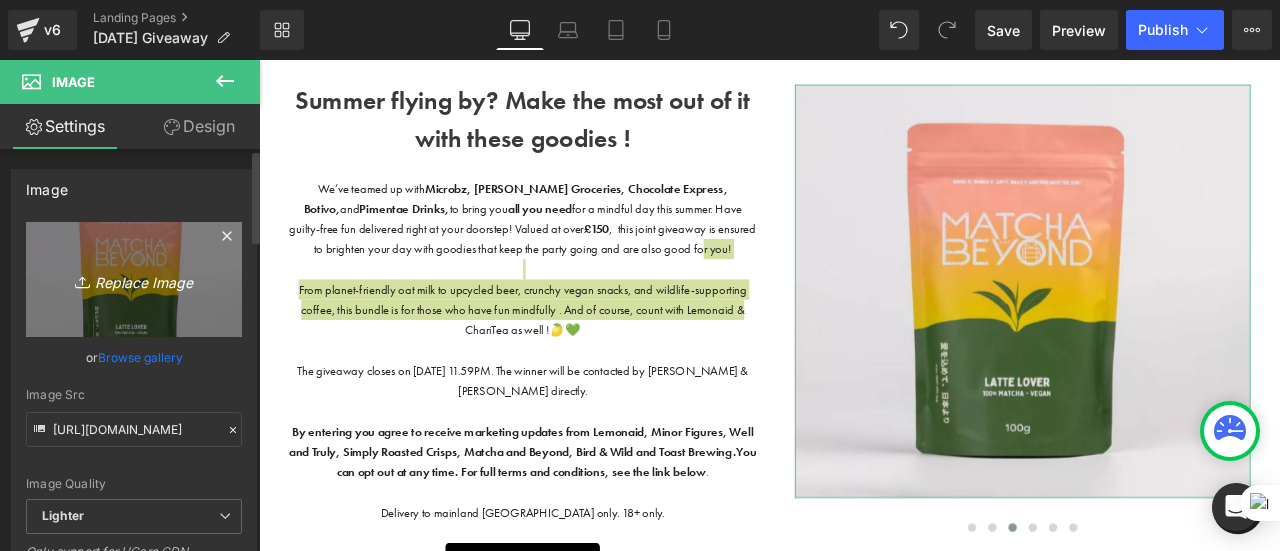 type on "C:\fakepath\Screenshot [DATE] 142621.png" 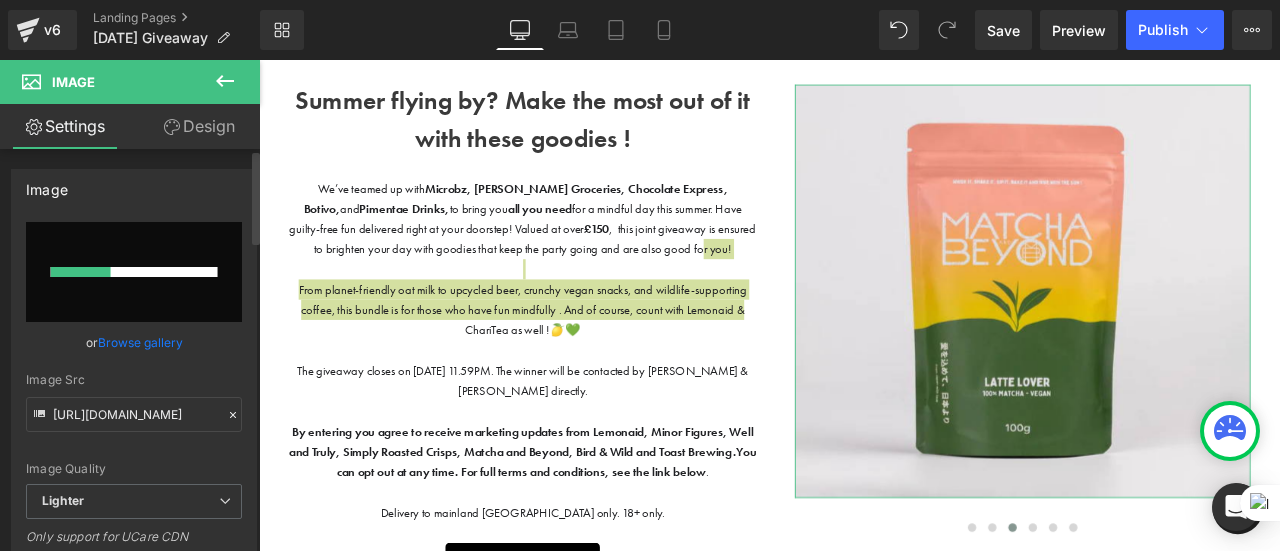 type 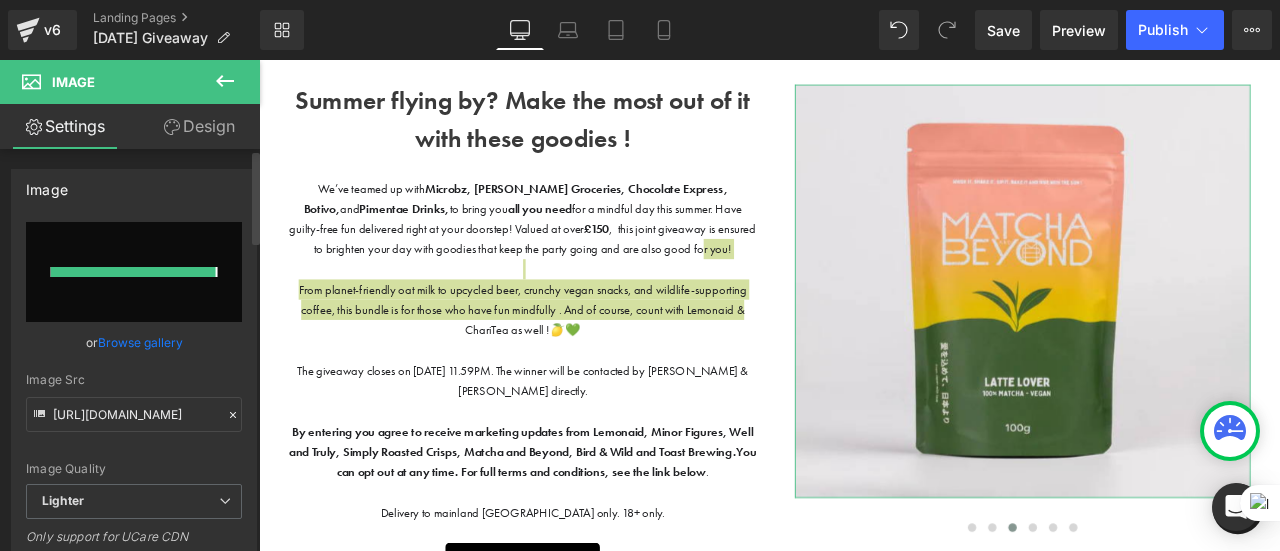 type on "[URL][DOMAIN_NAME]" 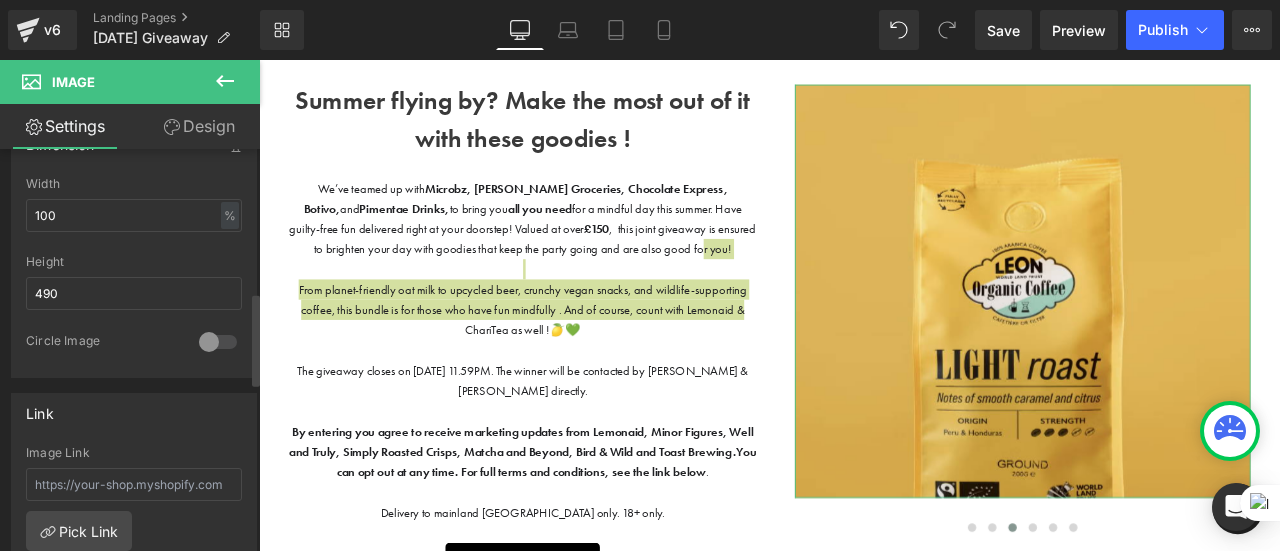 scroll, scrollTop: 635, scrollLeft: 0, axis: vertical 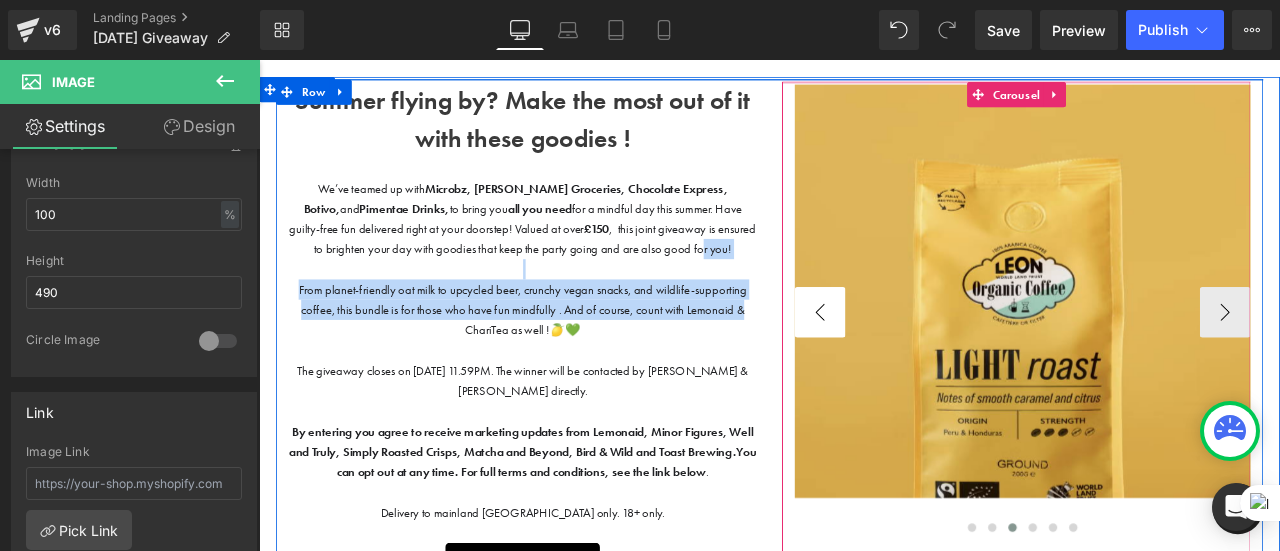 click on "‹" at bounding box center (924, 359) 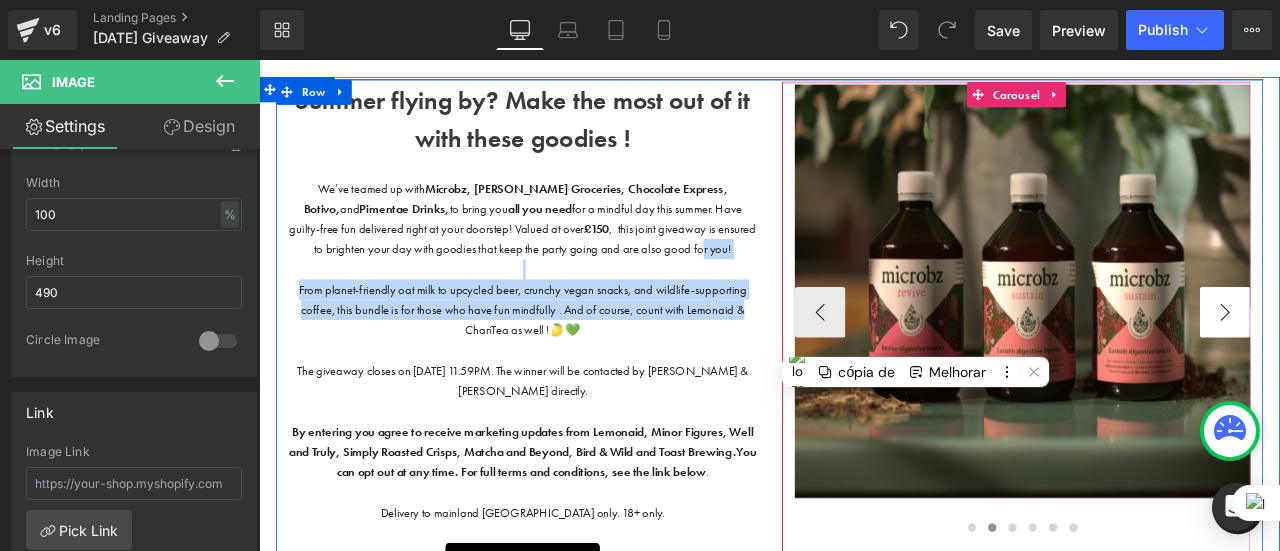 click on "›" at bounding box center [1404, 359] 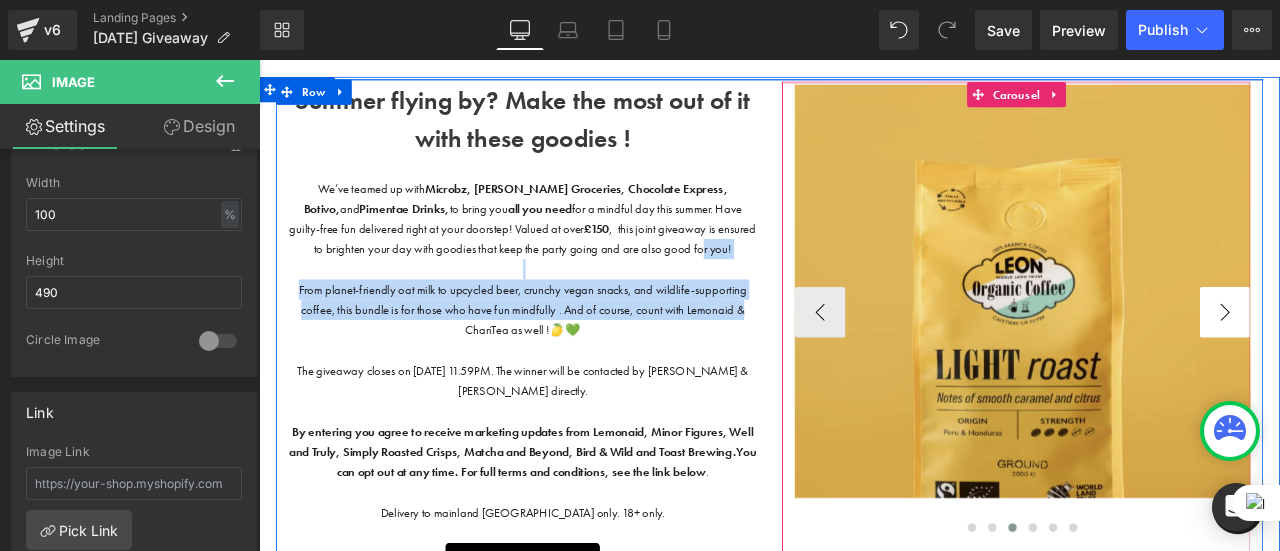 click on "›" at bounding box center (1404, 359) 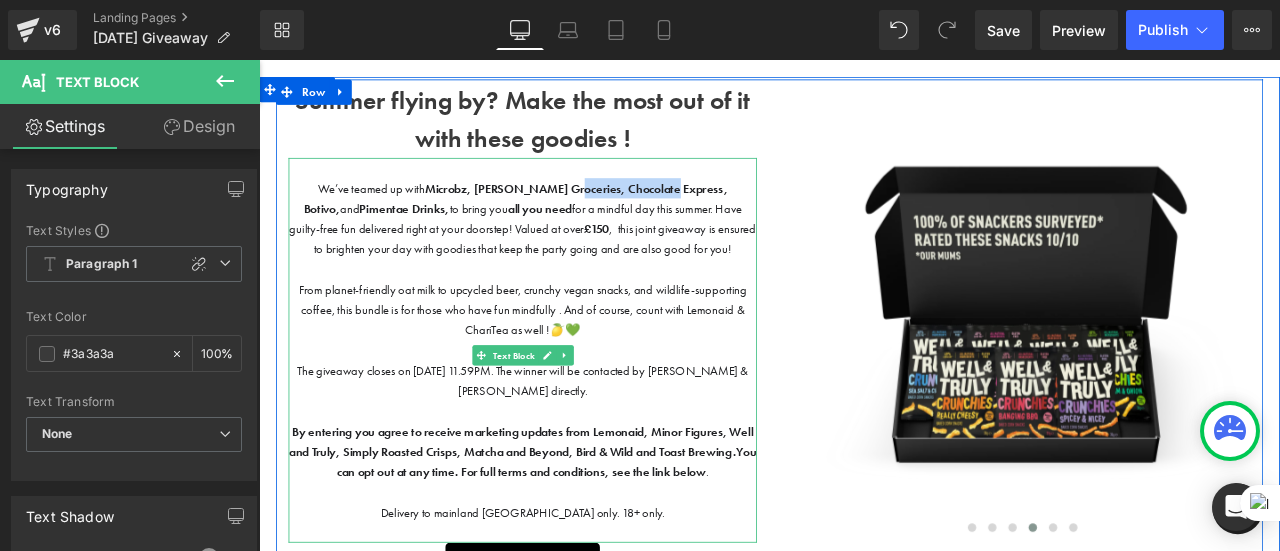 drag, startPoint x: 782, startPoint y: 215, endPoint x: 659, endPoint y: 212, distance: 123.03658 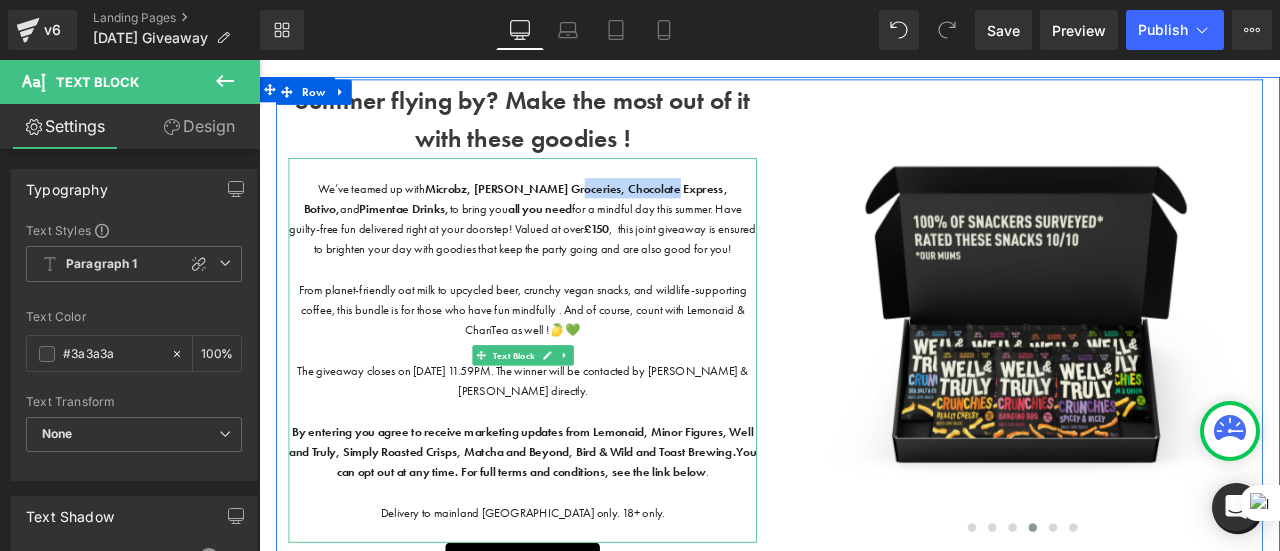 click on "We’ve teamed up with  Microbz, [PERSON_NAME], Chocolate Express, Botivo,  and  Pimentae Drinks,  to bring you  all you need   for a mindful day this summer. Have guilty-free fun delivered right at your doorstep! Valued at over  £150 ,  this joint giveaway is ensured to brighten your day with goodies that keep the party going and are also good for you!" at bounding box center [571, 248] 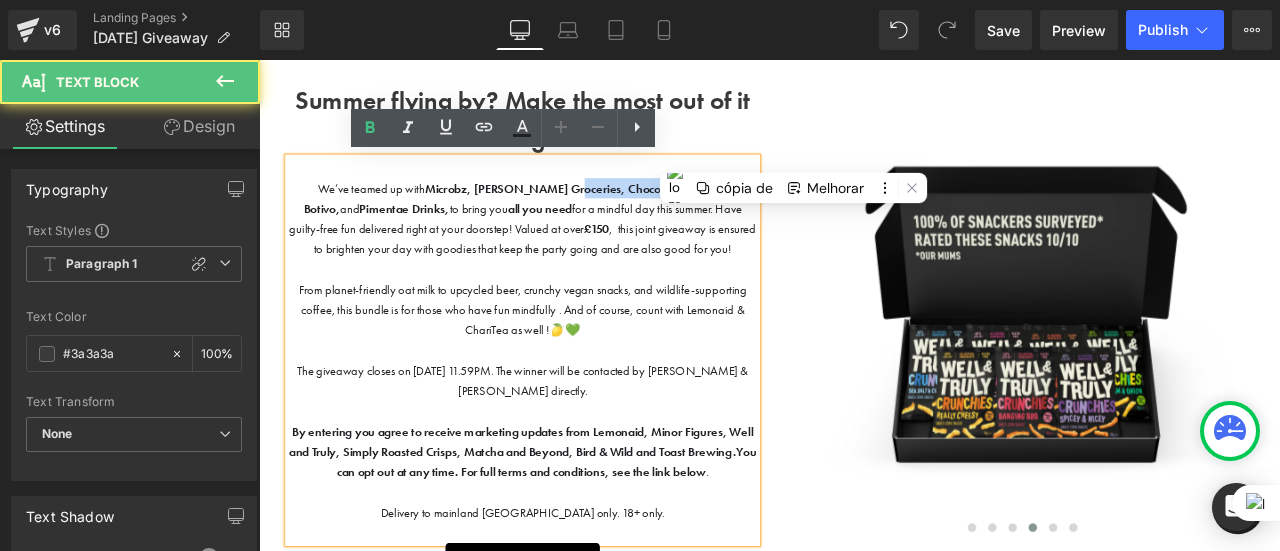 click on "Microbz, [PERSON_NAME] Groceries, Chocolate Express, Botivo," at bounding box center (563, 224) 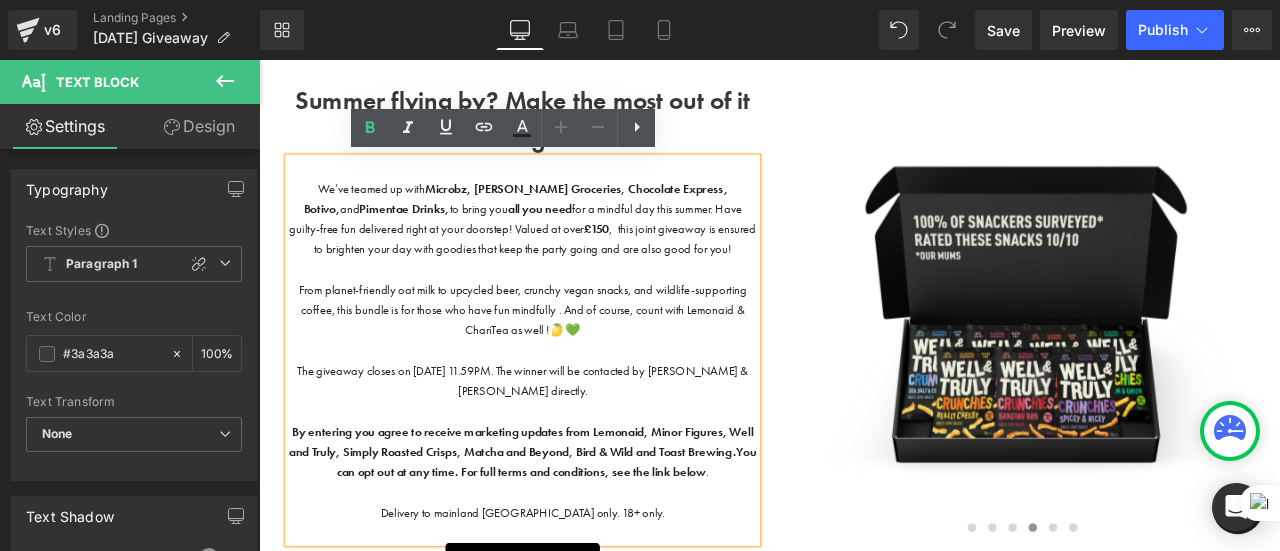click on "We’ve teamed up with  Microbz, [PERSON_NAME], Chocolate Express, Botivo,  and  Pimentae Drinks,  to bring you  all you need   for a mindful day this summer. Have guilty-free fun delivered right at your doorstep! Valued at over  £150 ,  this joint giveaway is ensured to brighten your day with goodies that keep the party going and are also good for you!" at bounding box center (571, 248) 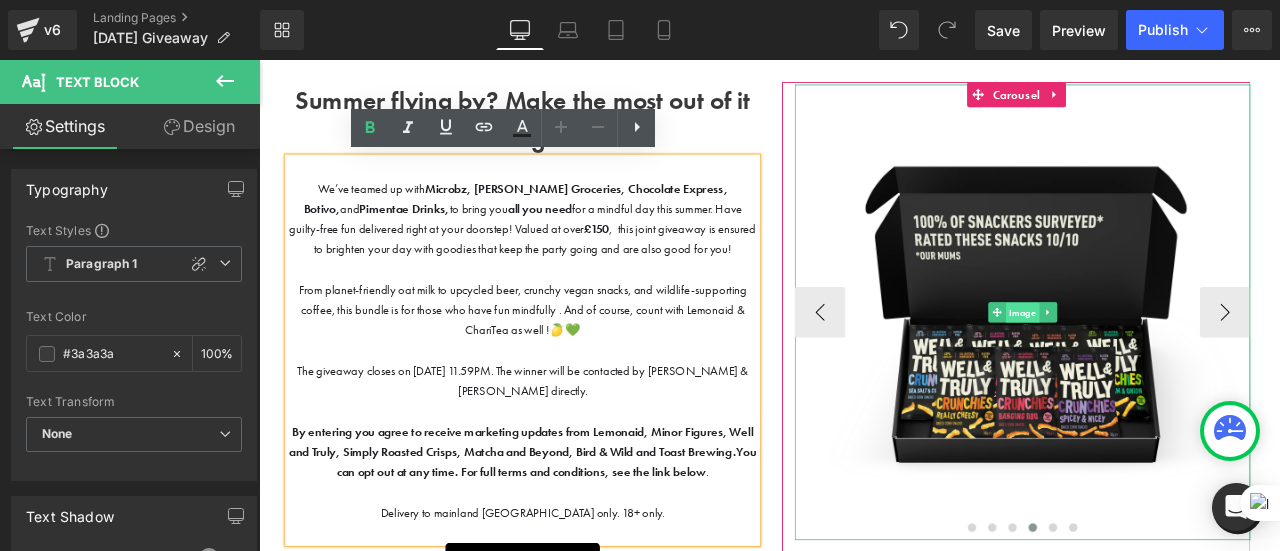 click on "Image" at bounding box center (1164, 359) 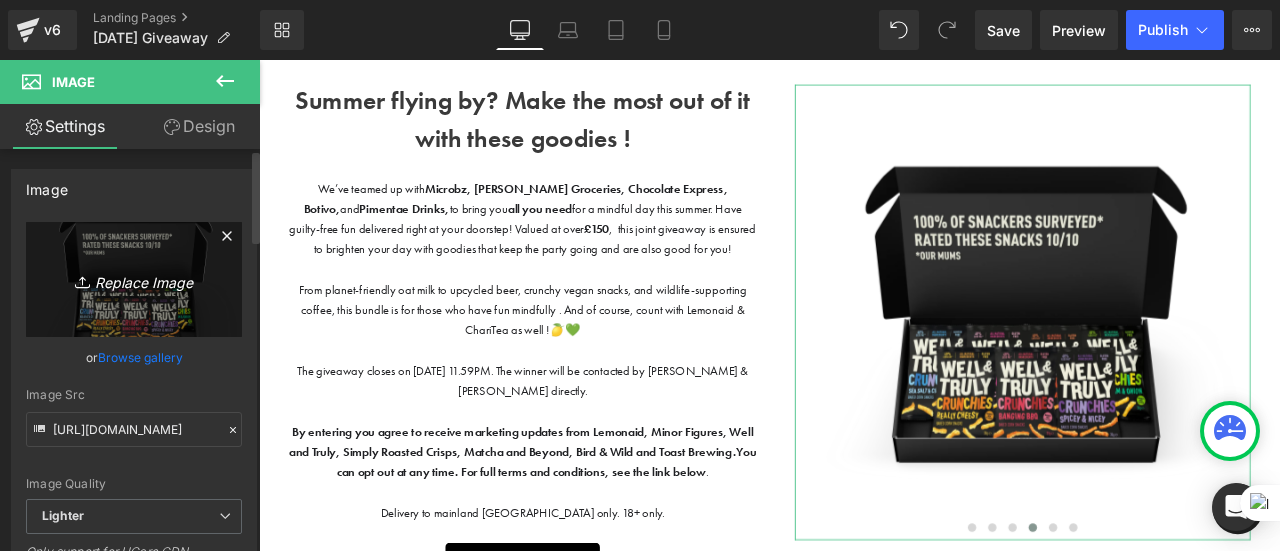 click on "Replace Image" at bounding box center (134, 279) 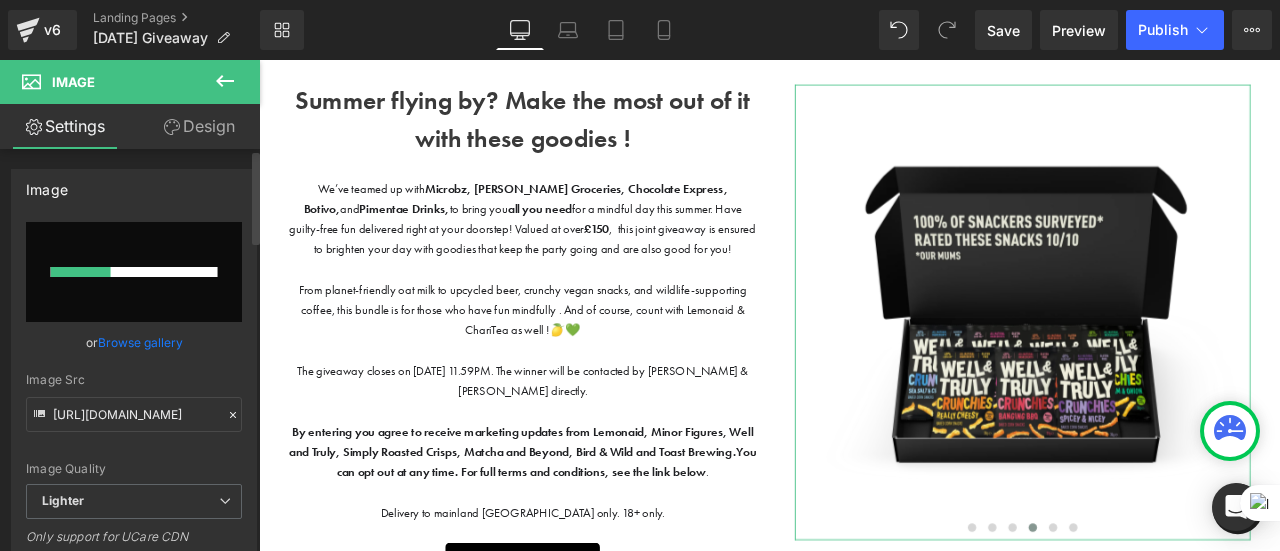type 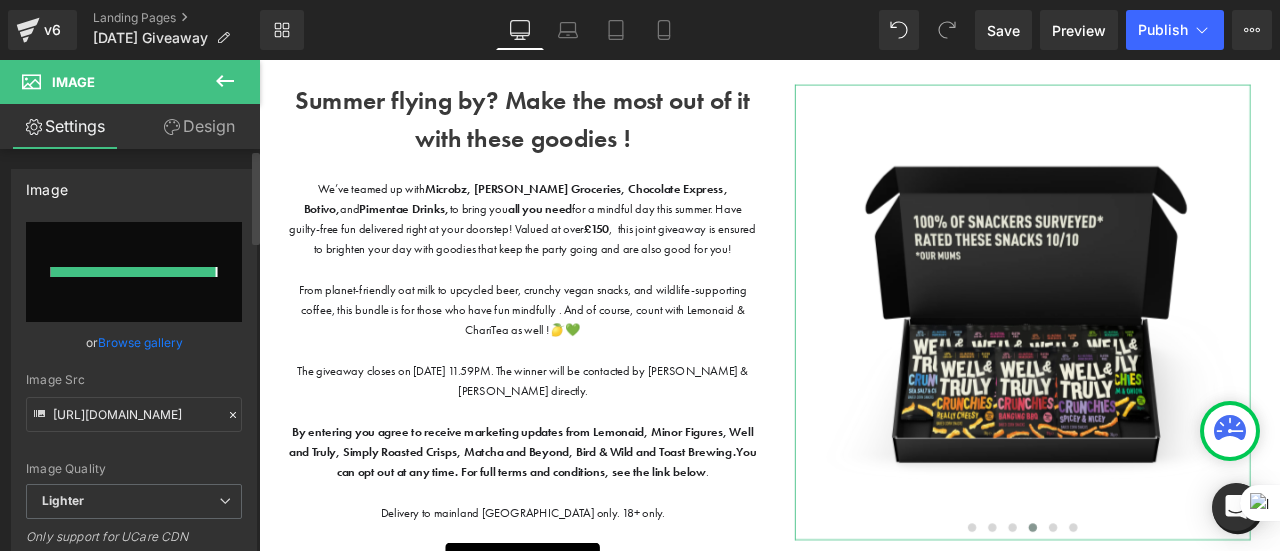 type on "[URL][DOMAIN_NAME]" 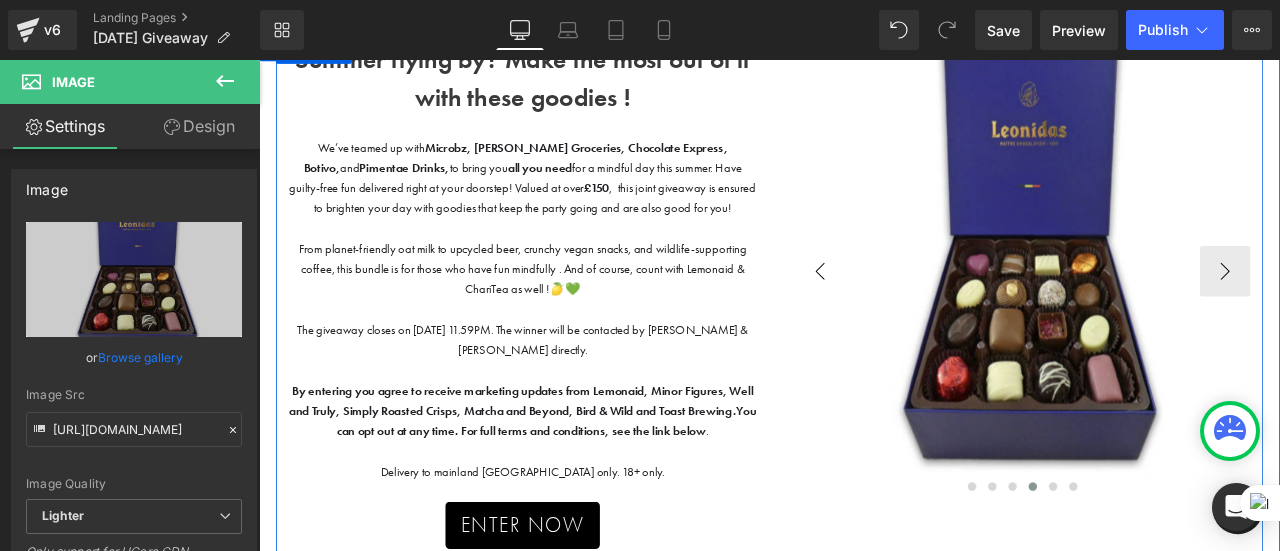 scroll, scrollTop: 159, scrollLeft: 0, axis: vertical 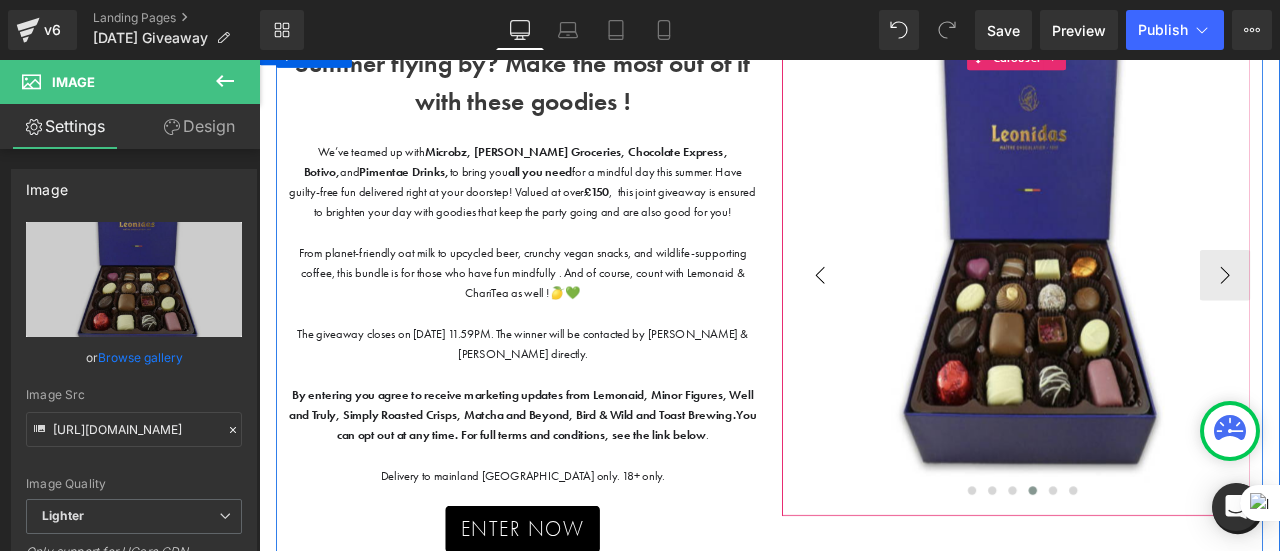 click on "‹" at bounding box center (924, 315) 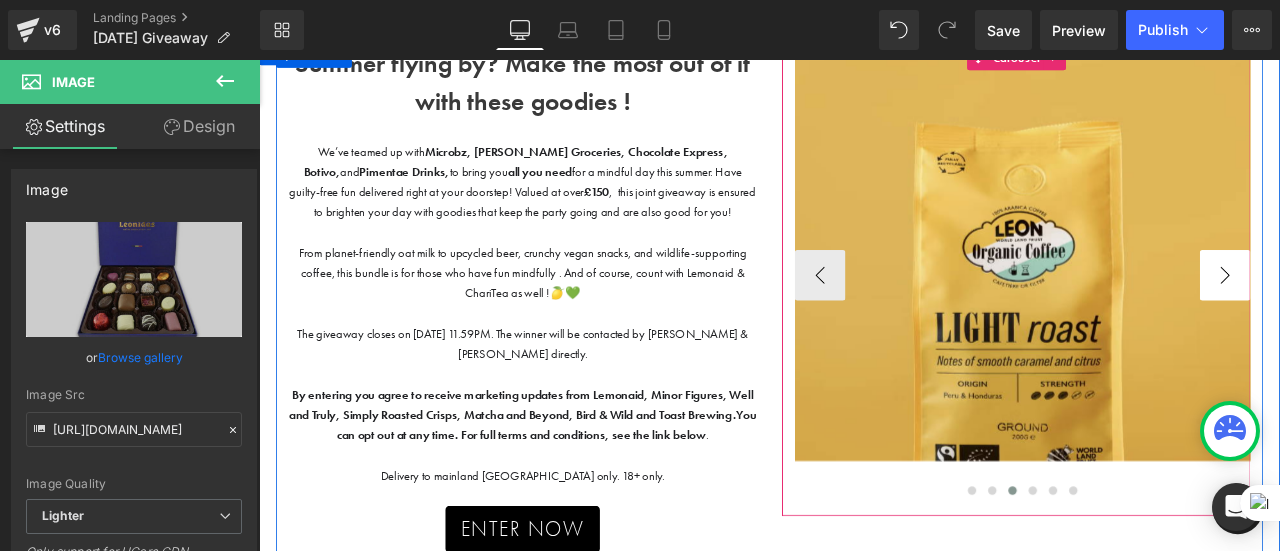click on "›" at bounding box center [1404, 315] 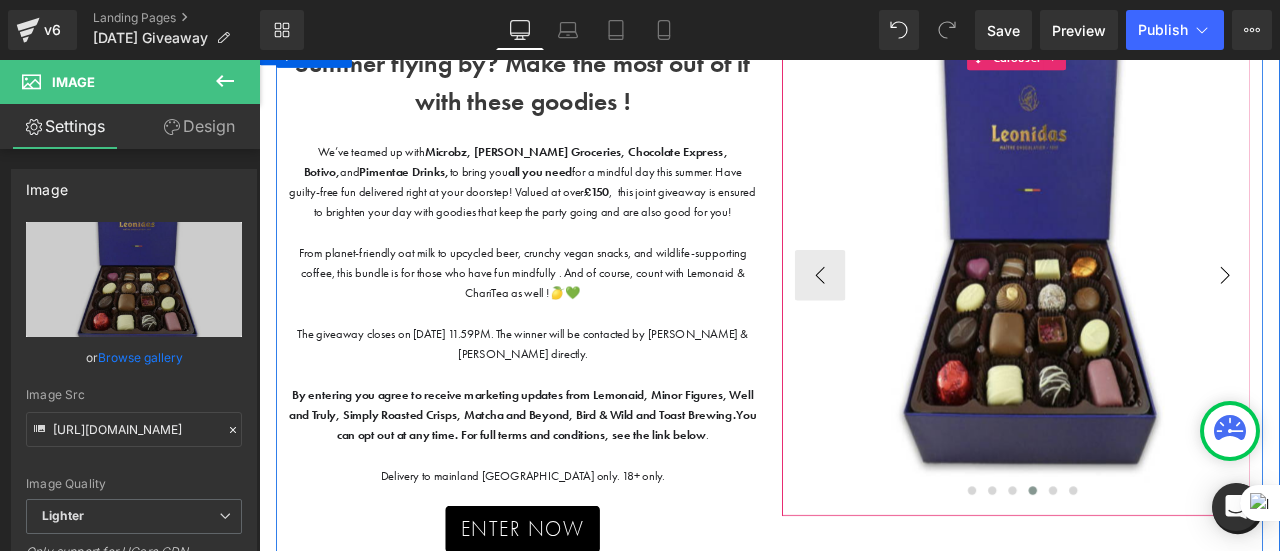 click on "›" at bounding box center (1404, 315) 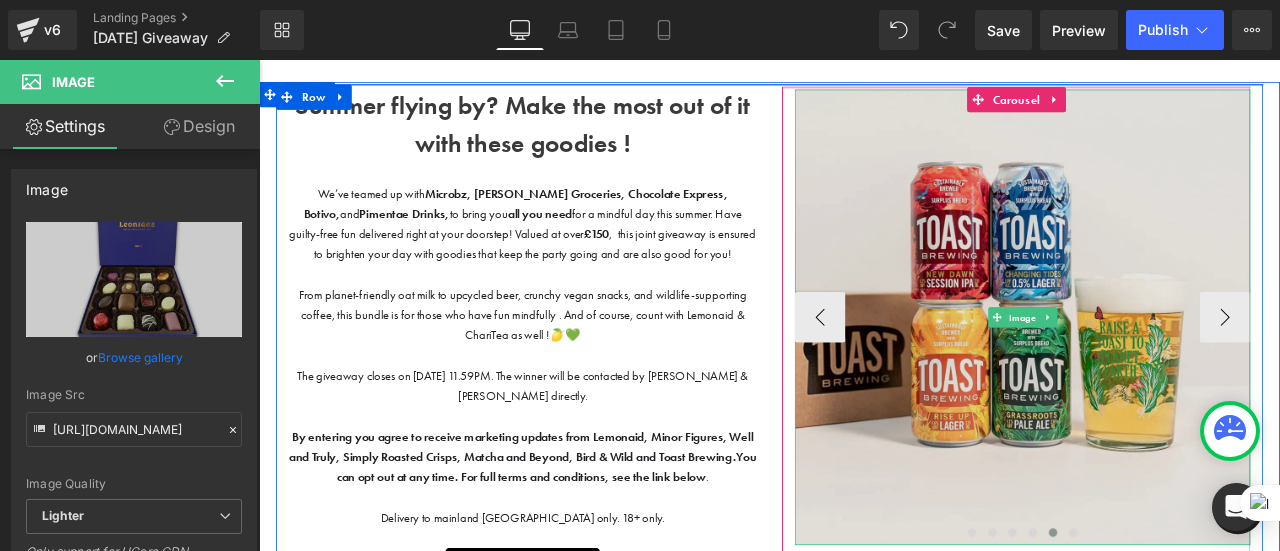 scroll, scrollTop: 104, scrollLeft: 0, axis: vertical 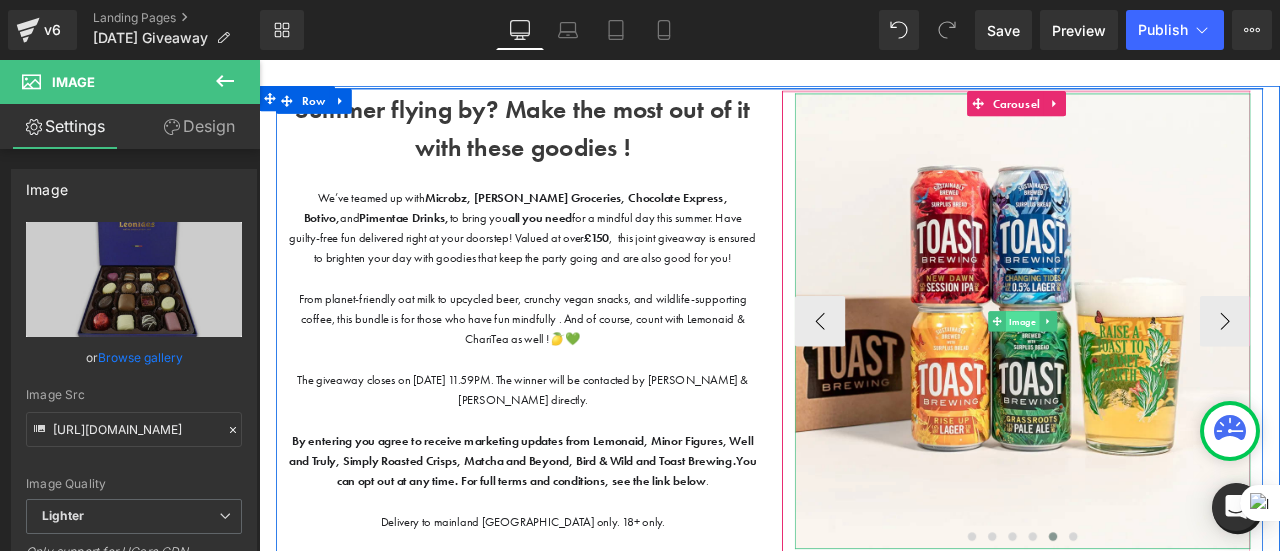 click on "Image" at bounding box center [1164, 370] 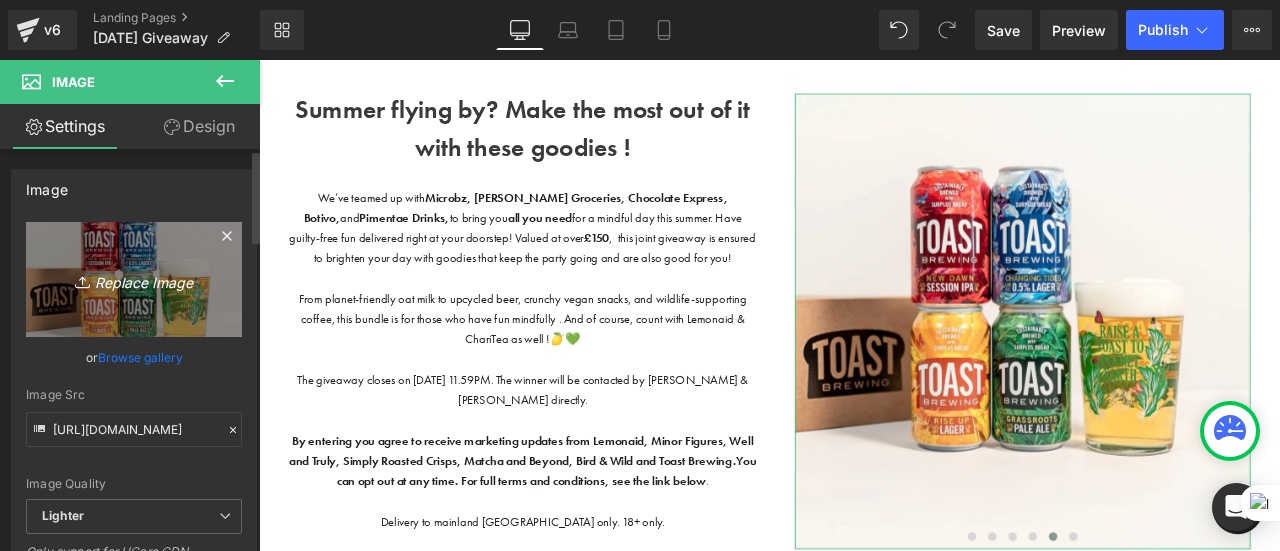 click on "Replace Image" at bounding box center [134, 279] 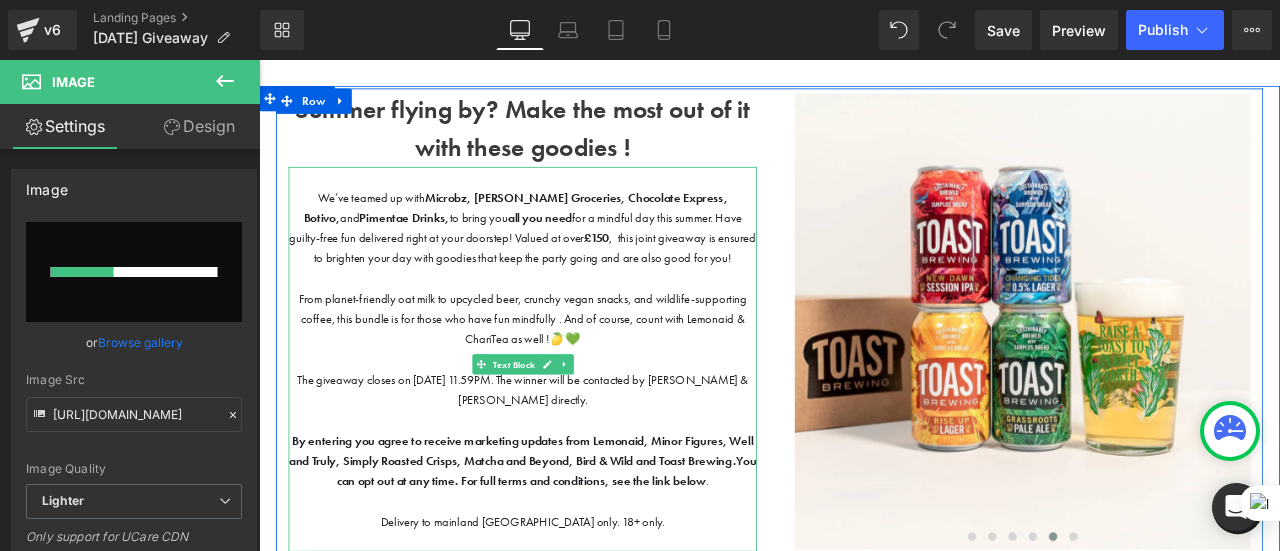 type 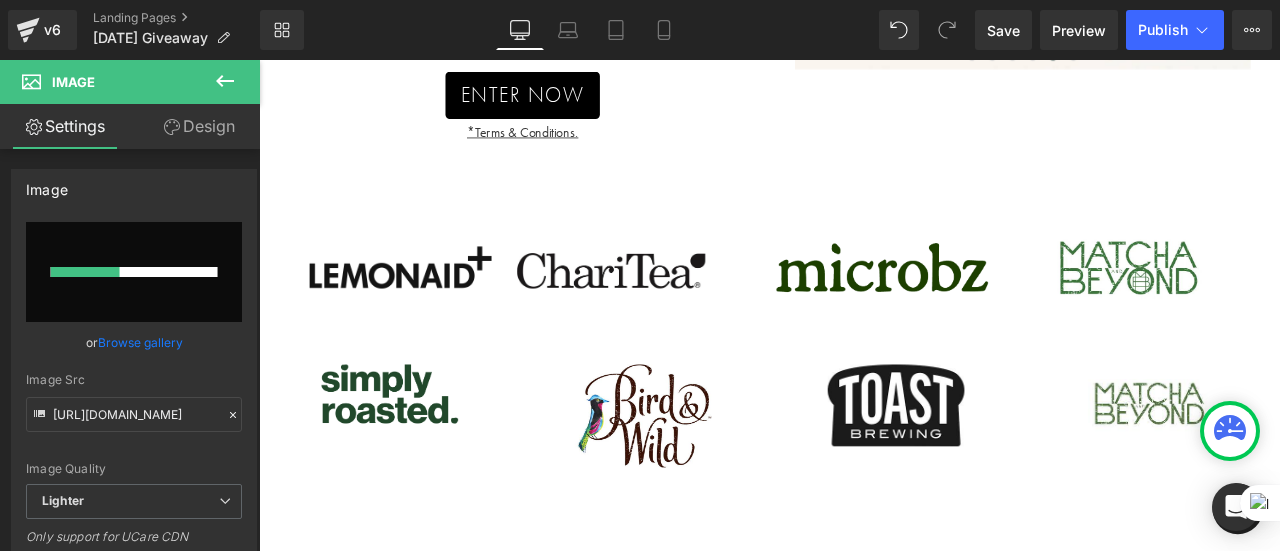 scroll, scrollTop: 674, scrollLeft: 0, axis: vertical 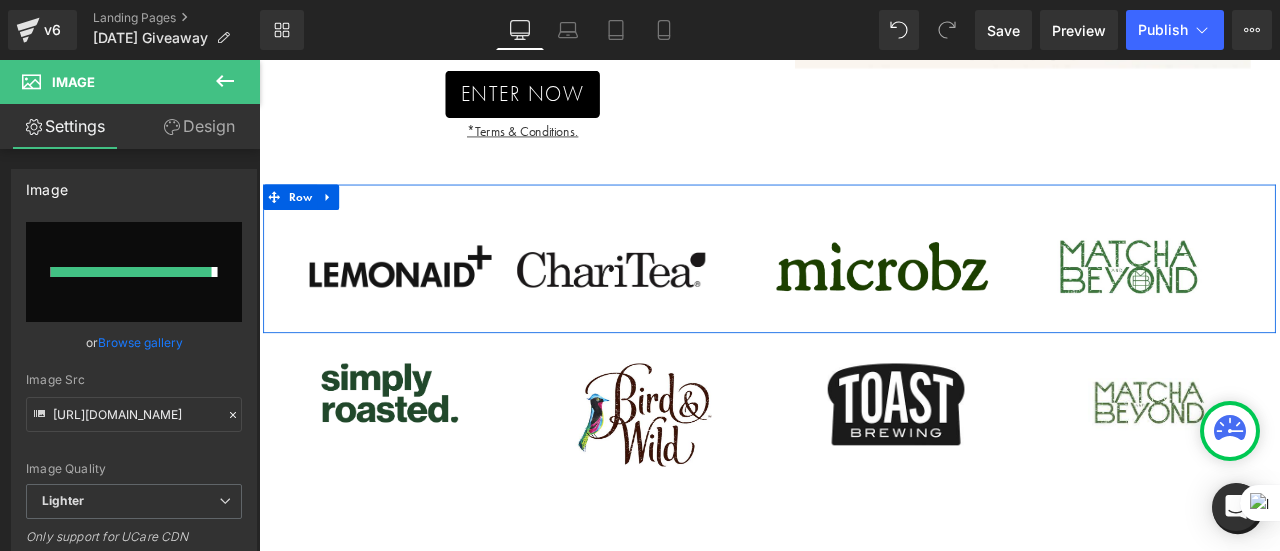 type on "[URL][DOMAIN_NAME]" 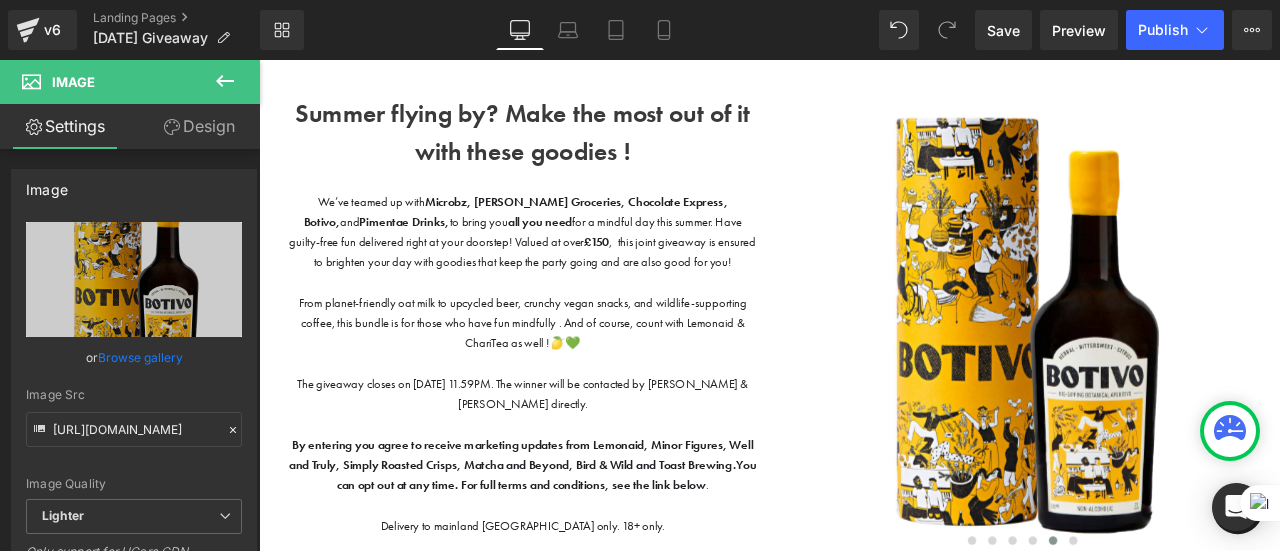 scroll, scrollTop: 98, scrollLeft: 0, axis: vertical 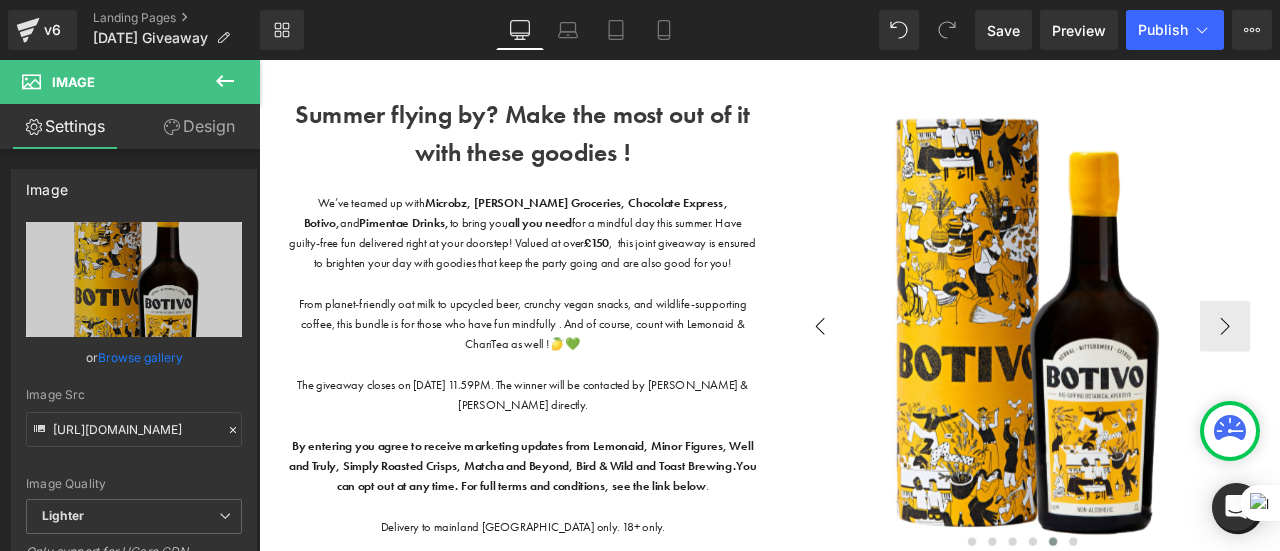 click on "‹" at bounding box center [924, 376] 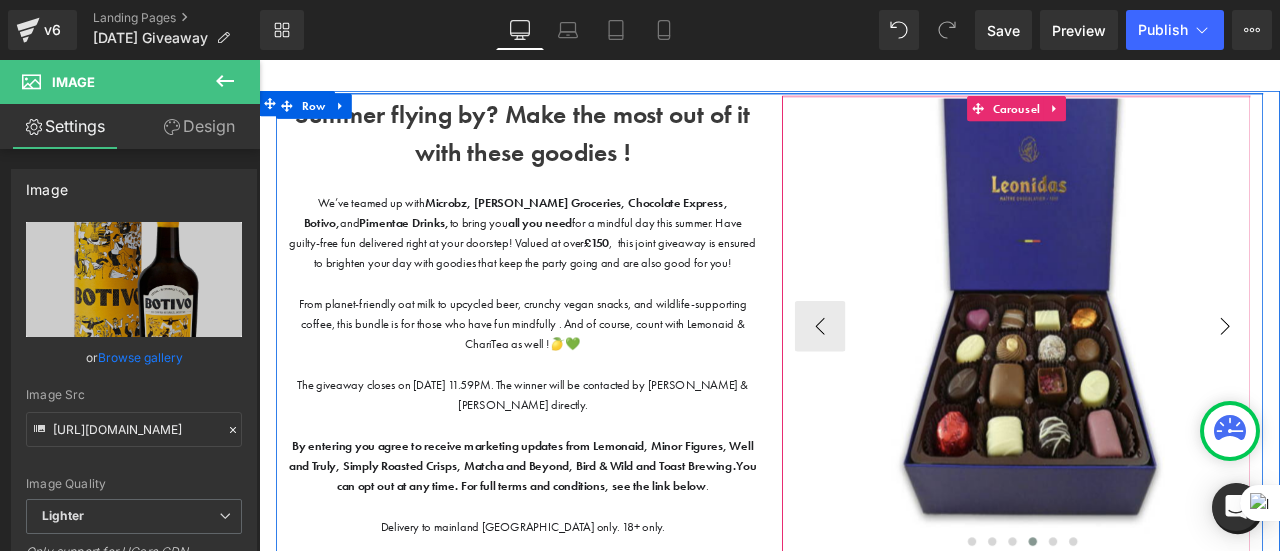click on "›" at bounding box center (1404, 376) 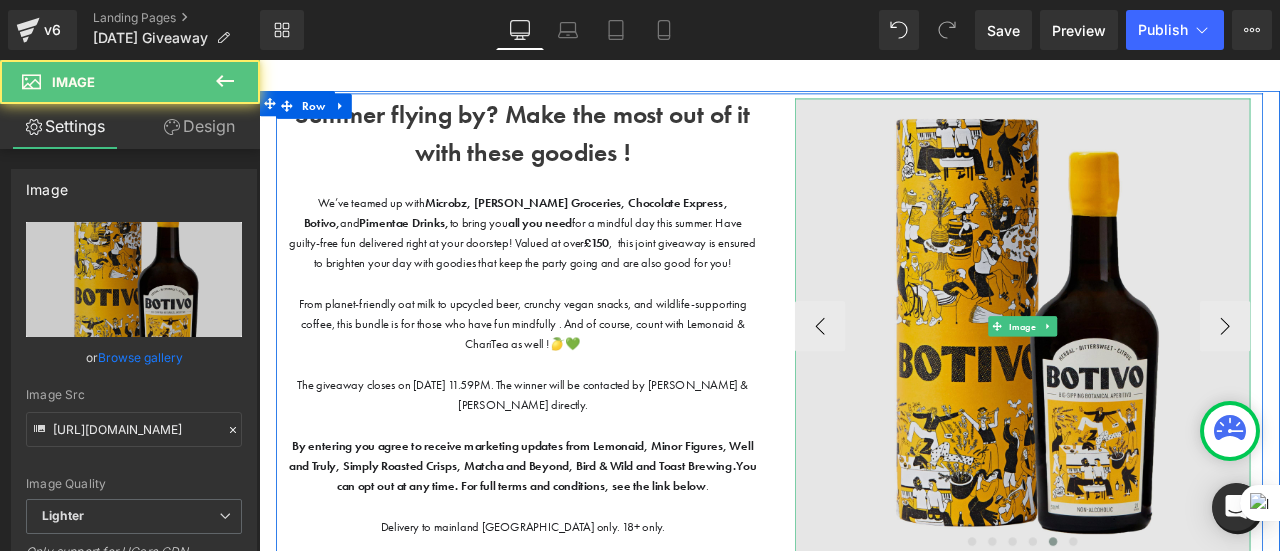click at bounding box center (1164, 376) 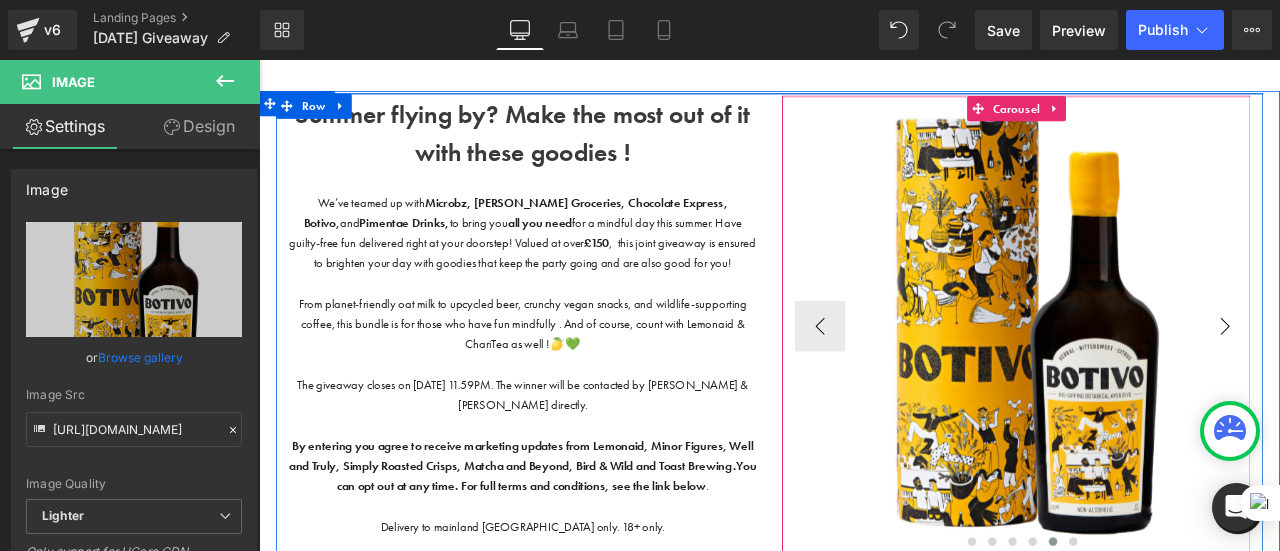 click on "›" at bounding box center (1404, 376) 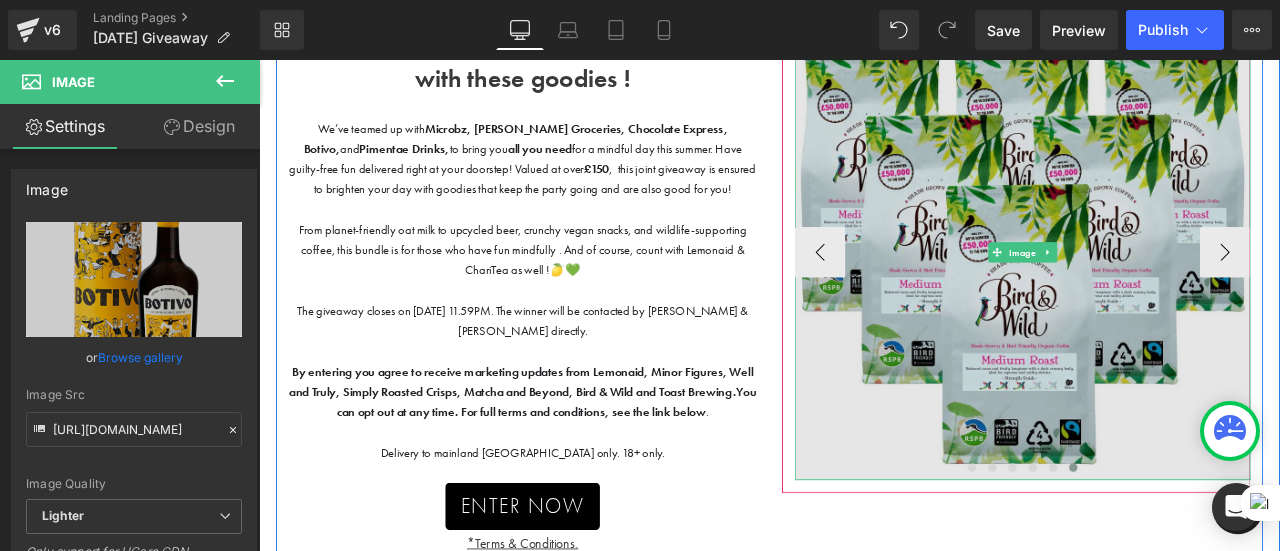 scroll, scrollTop: 192, scrollLeft: 0, axis: vertical 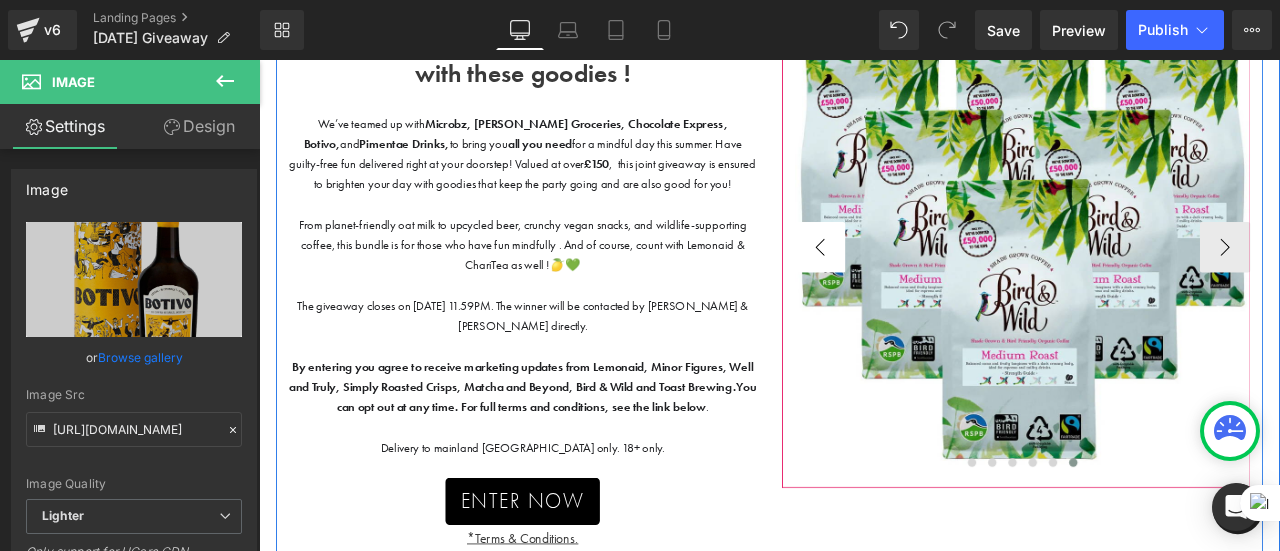 click on "‹" at bounding box center [924, 282] 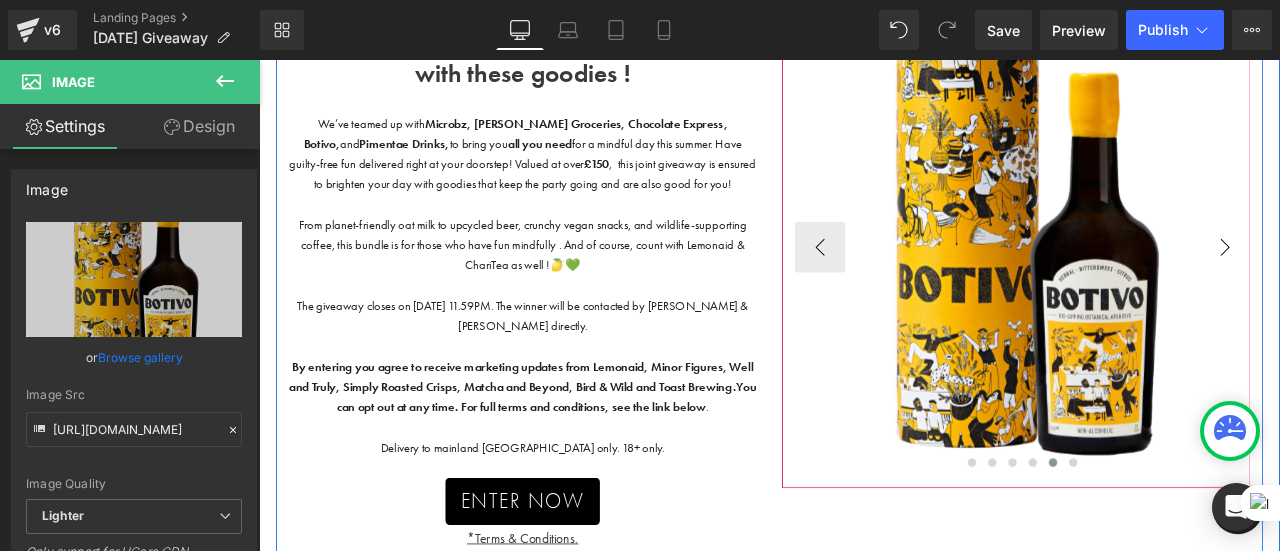 click on "›" at bounding box center (1404, 282) 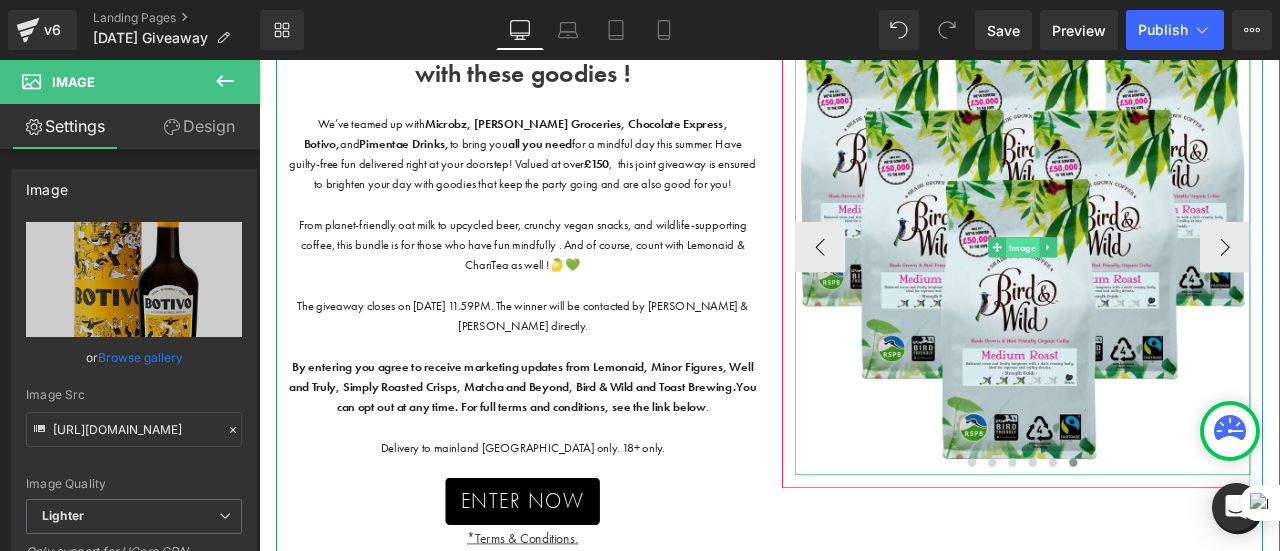 click on "Image" at bounding box center [1164, 282] 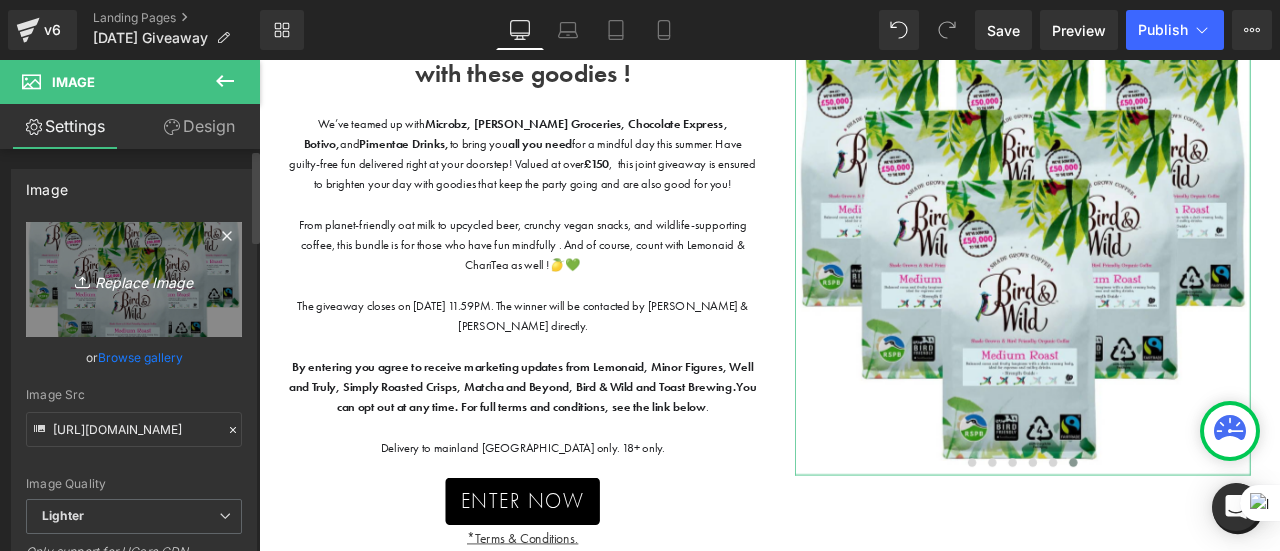 click on "Replace Image" at bounding box center [134, 279] 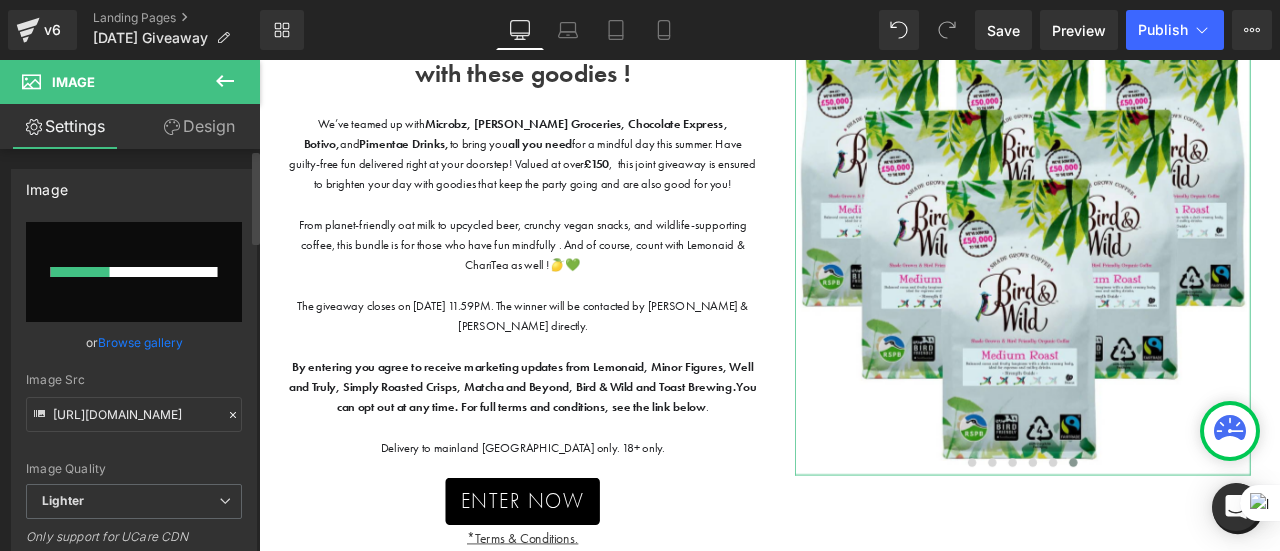 type 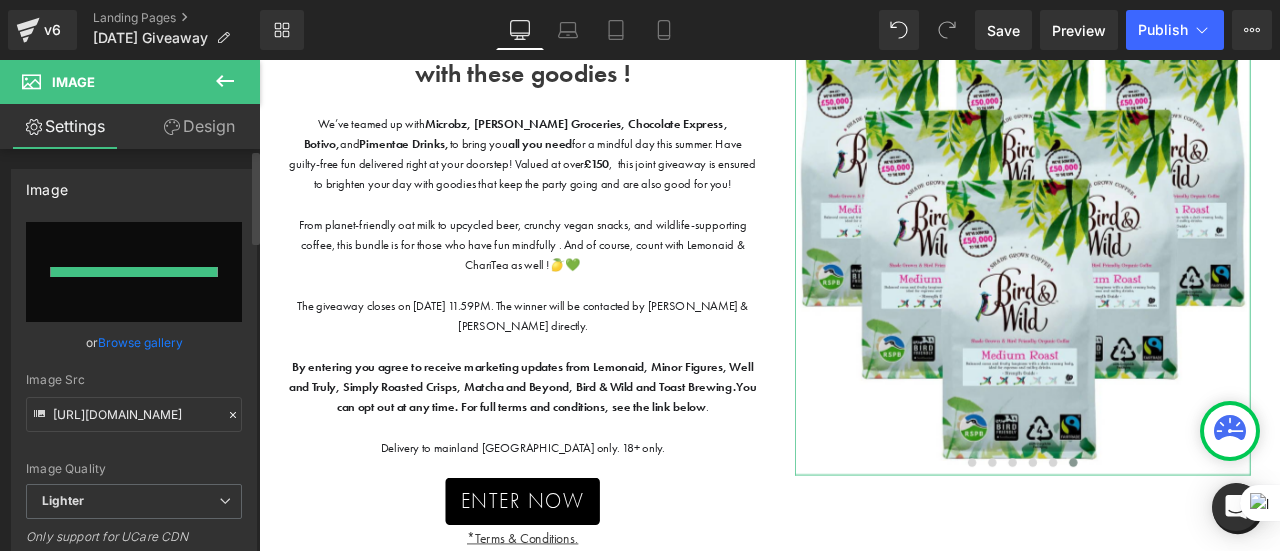 type on "[URL][DOMAIN_NAME]" 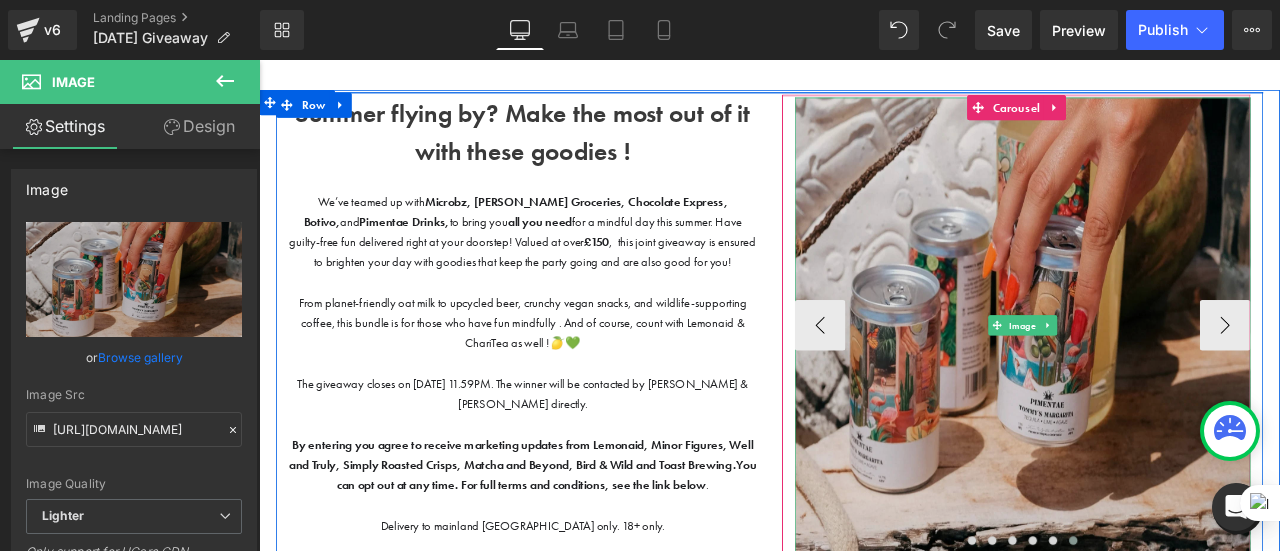 scroll, scrollTop: 98, scrollLeft: 0, axis: vertical 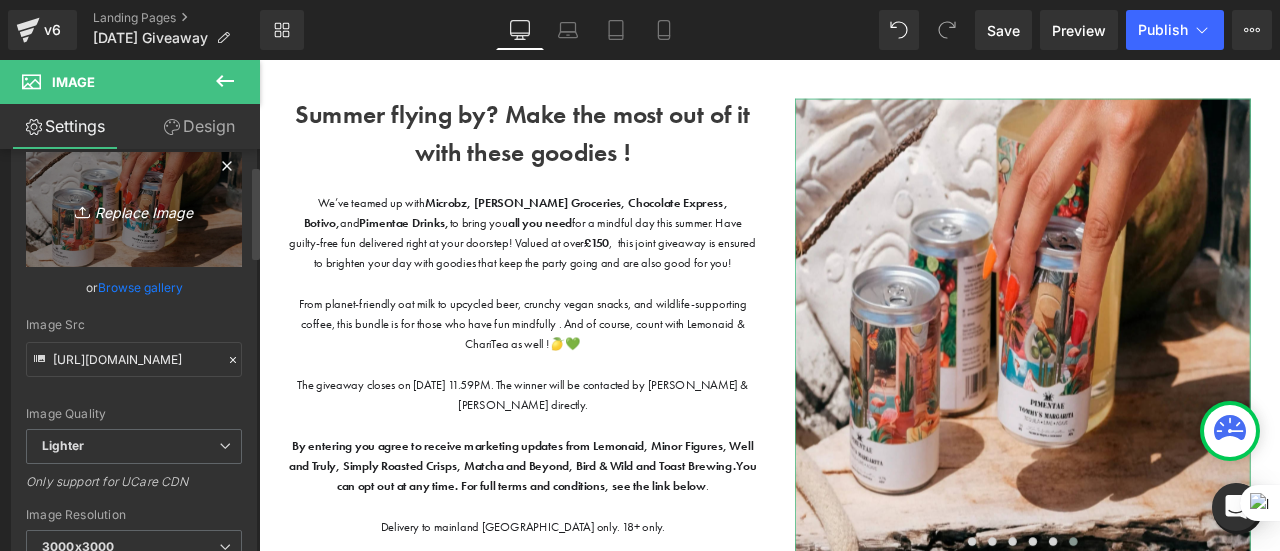 click on "Replace Image" at bounding box center [134, 209] 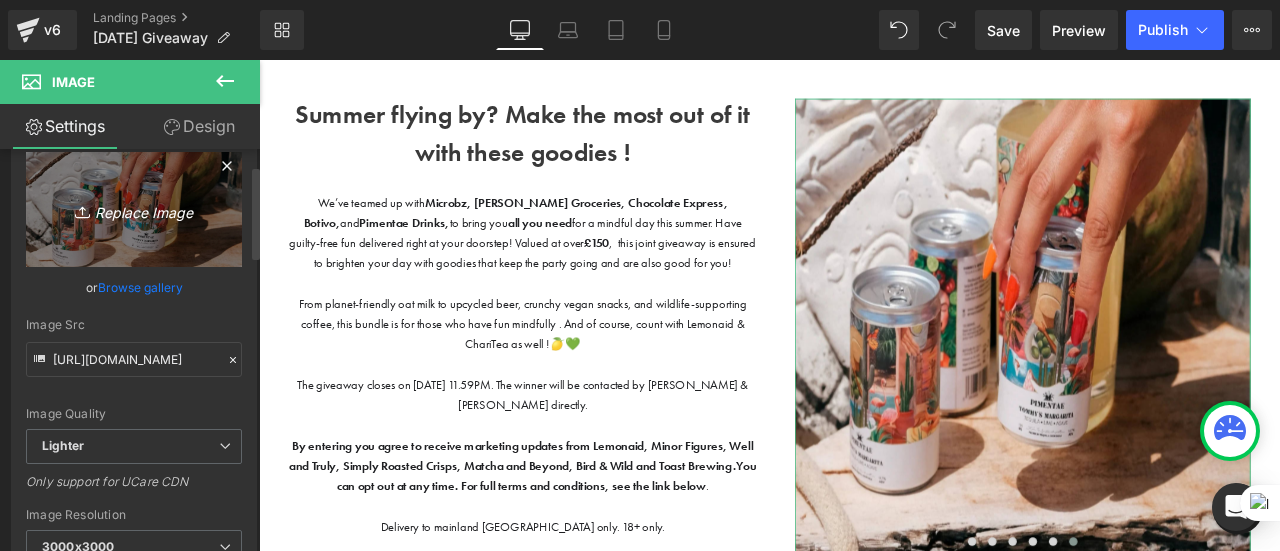 type on "C:\fakepath\pimentae.avif" 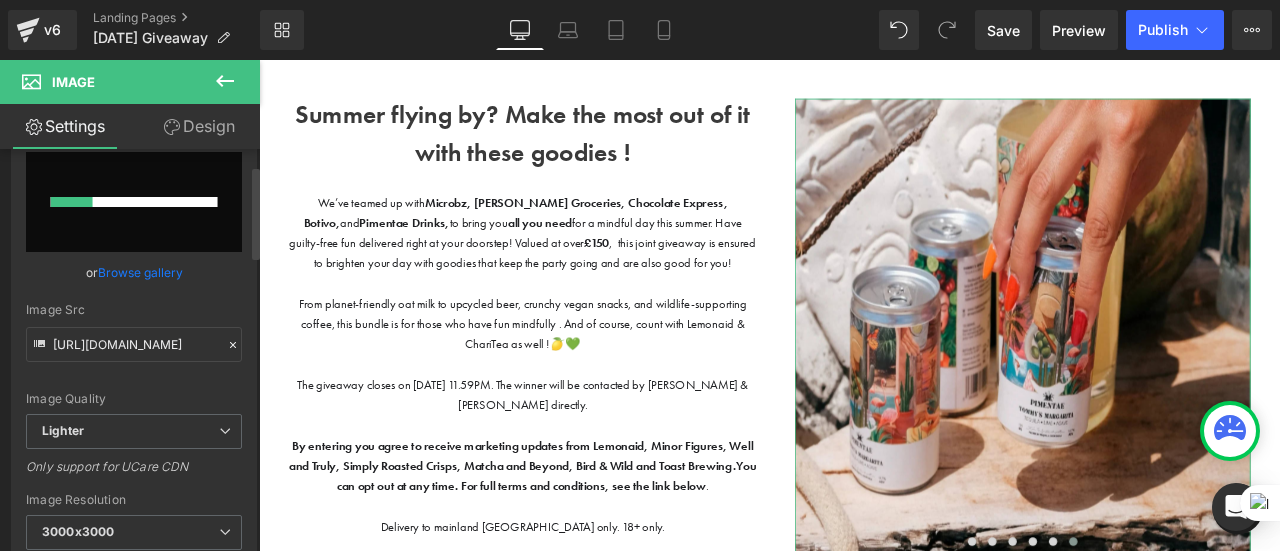 type 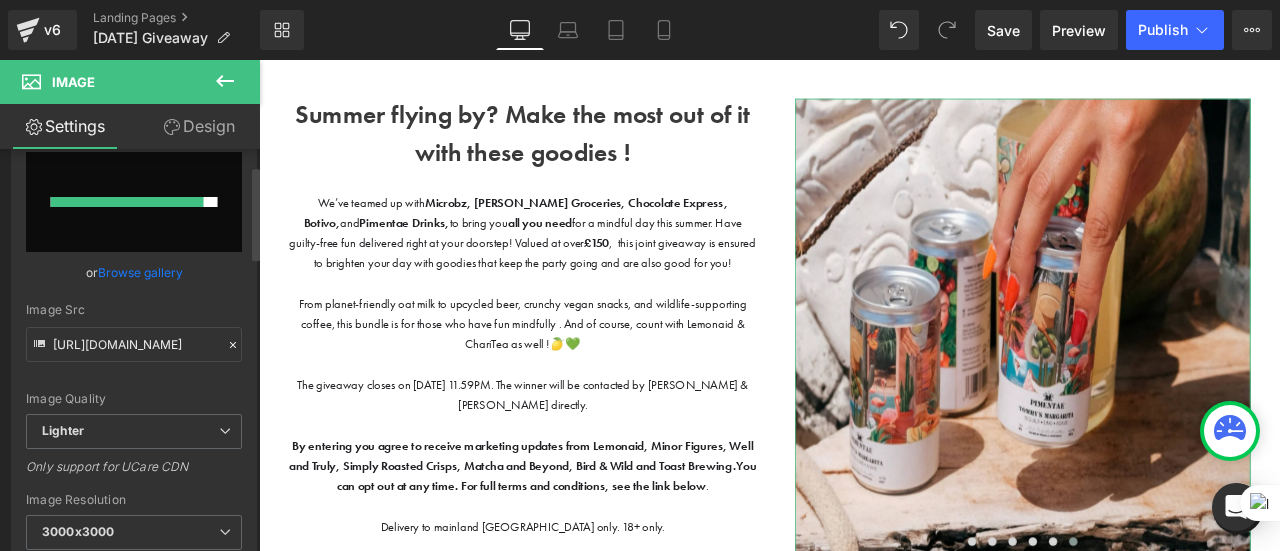 type on "[URL][DOMAIN_NAME]" 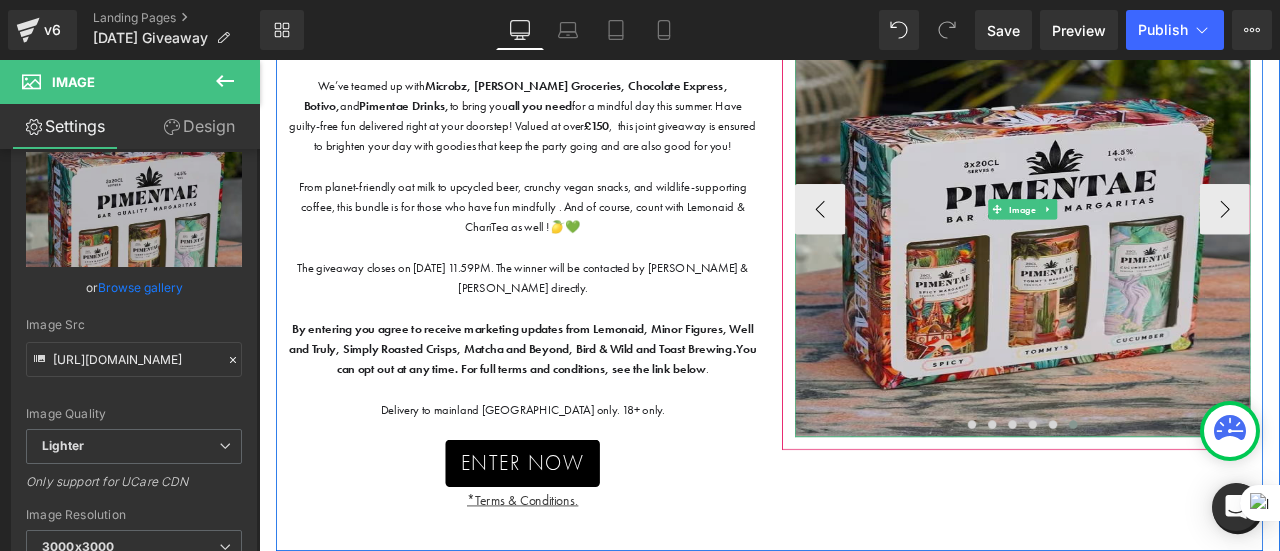 scroll, scrollTop: 238, scrollLeft: 0, axis: vertical 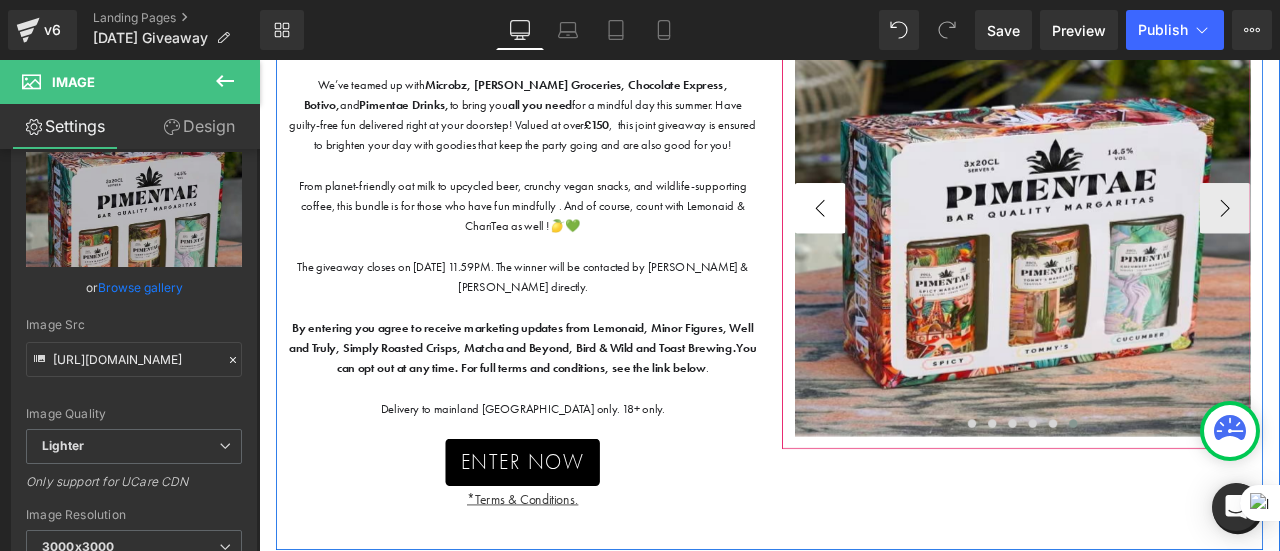 click on "‹" at bounding box center [924, 236] 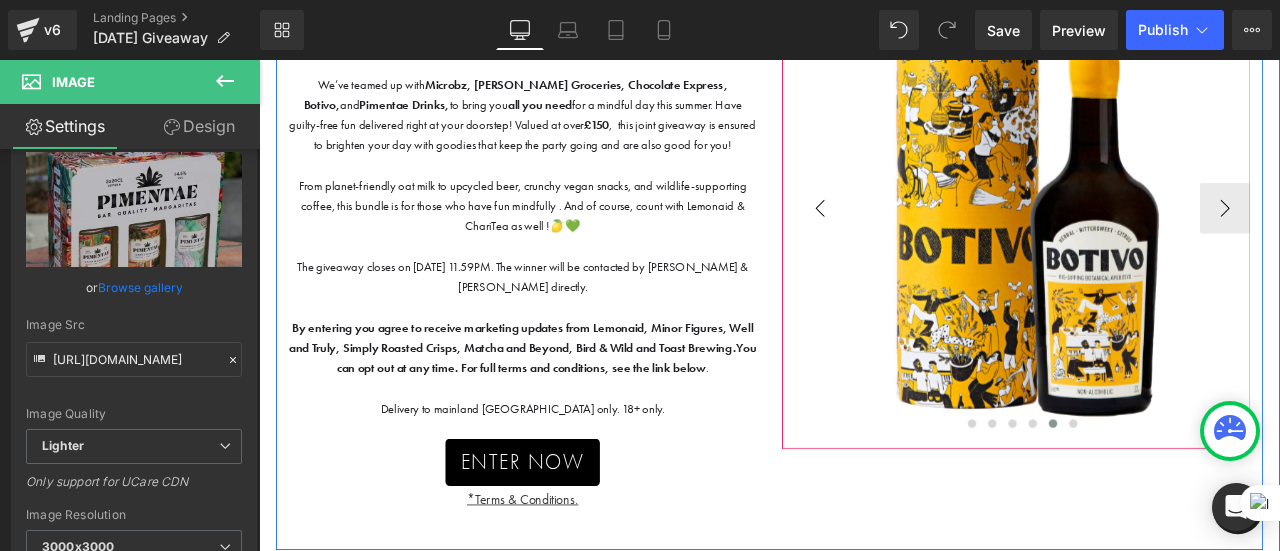 click on "‹" at bounding box center (924, 236) 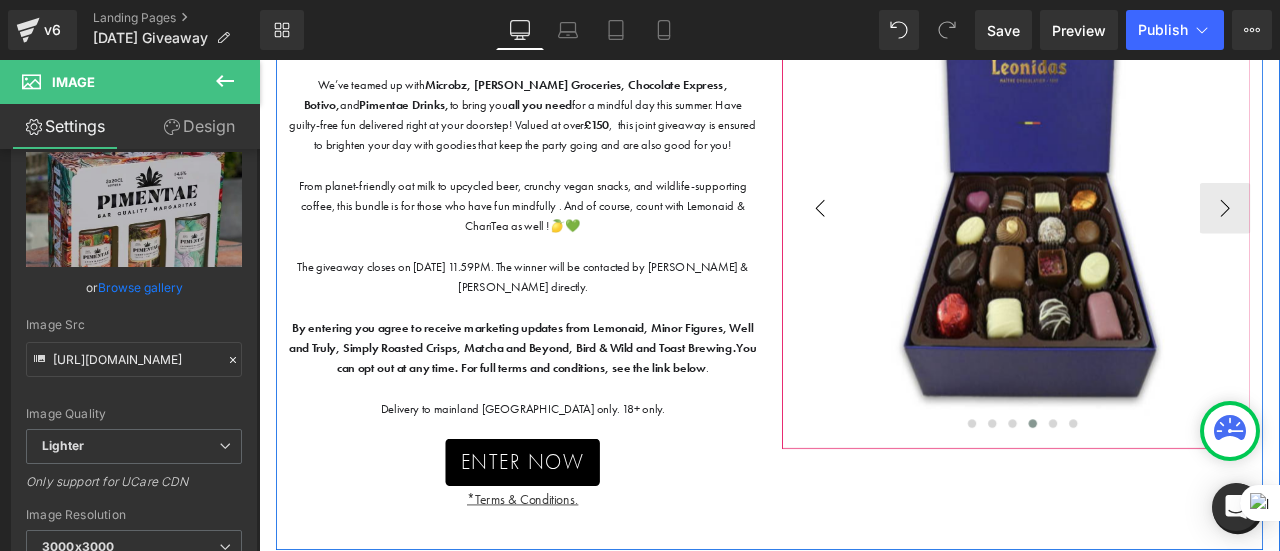 click on "‹" at bounding box center [924, 236] 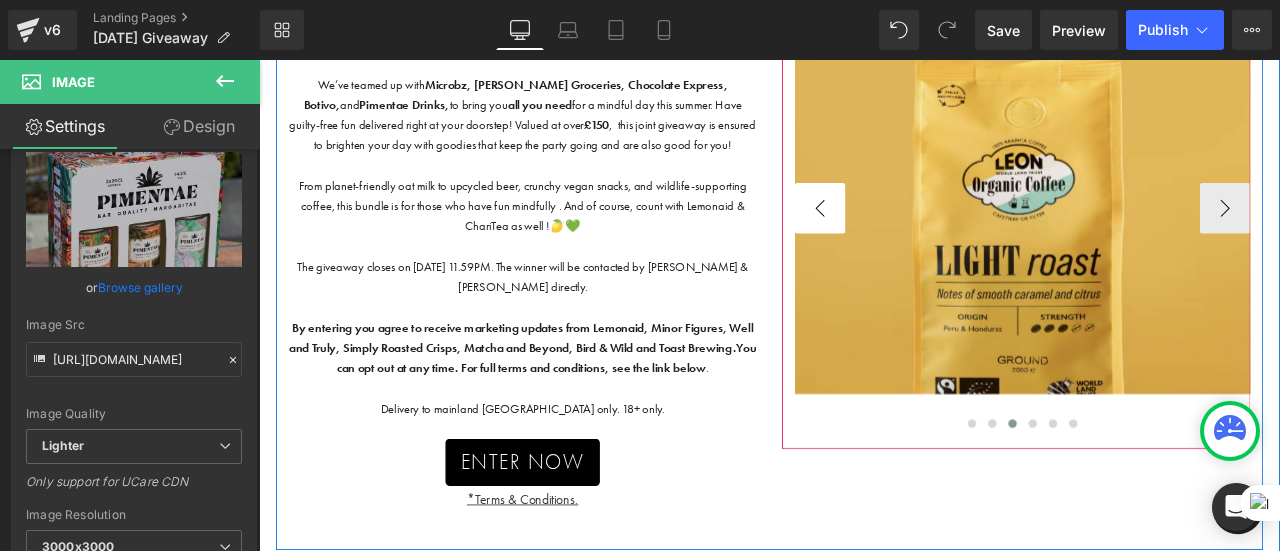 click on "‹" at bounding box center (924, 236) 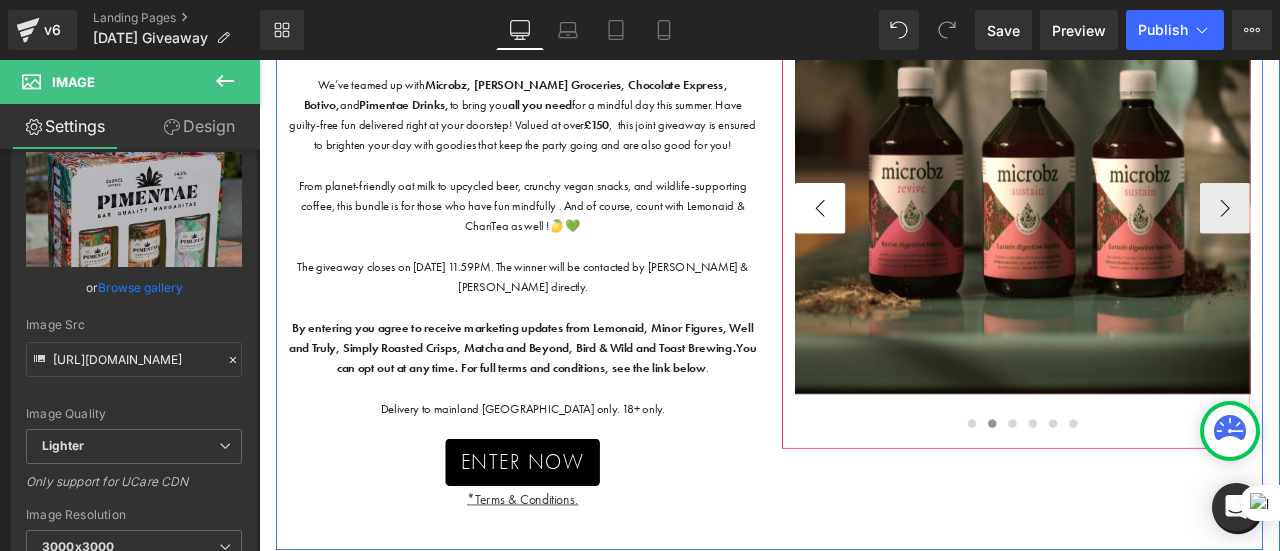 click on "‹" at bounding box center (924, 236) 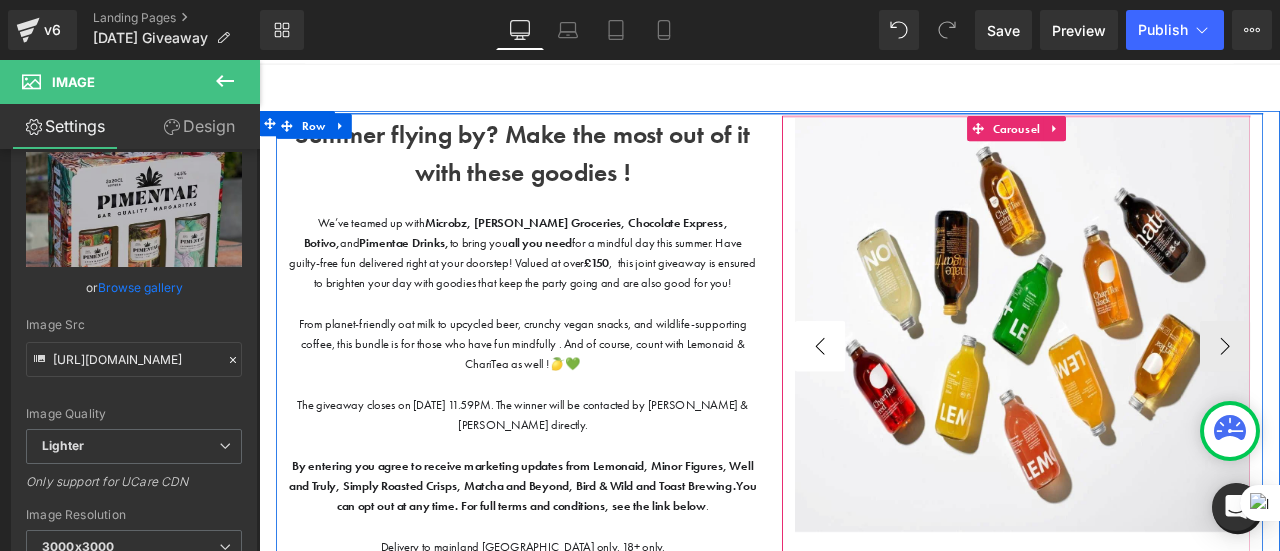 scroll, scrollTop: 74, scrollLeft: 0, axis: vertical 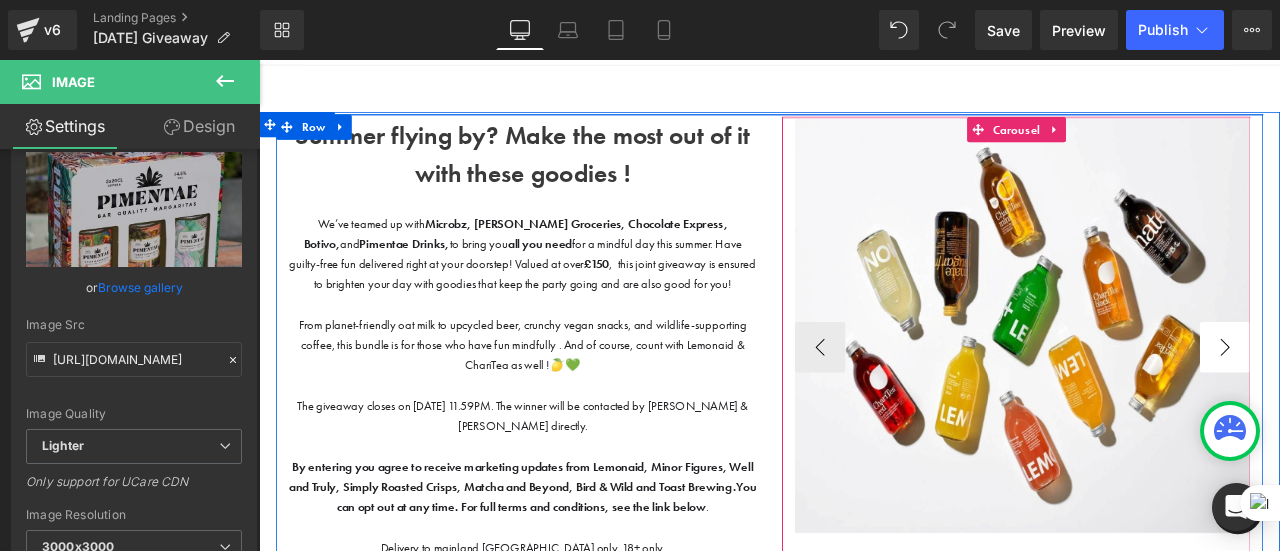 click on "›" at bounding box center [1404, 400] 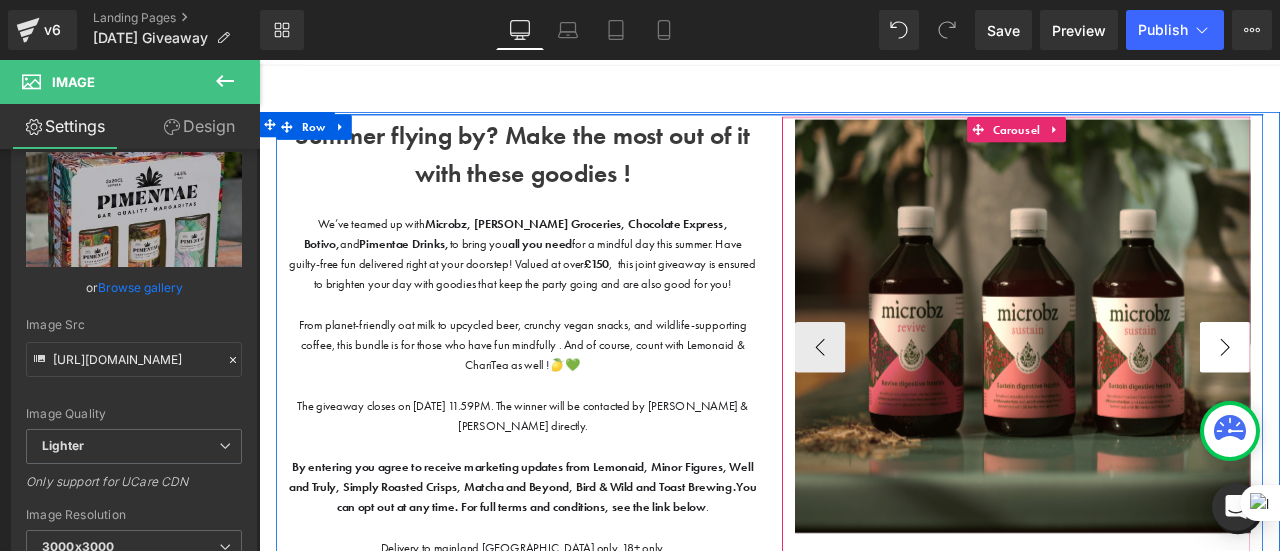 click on "›" at bounding box center [1404, 400] 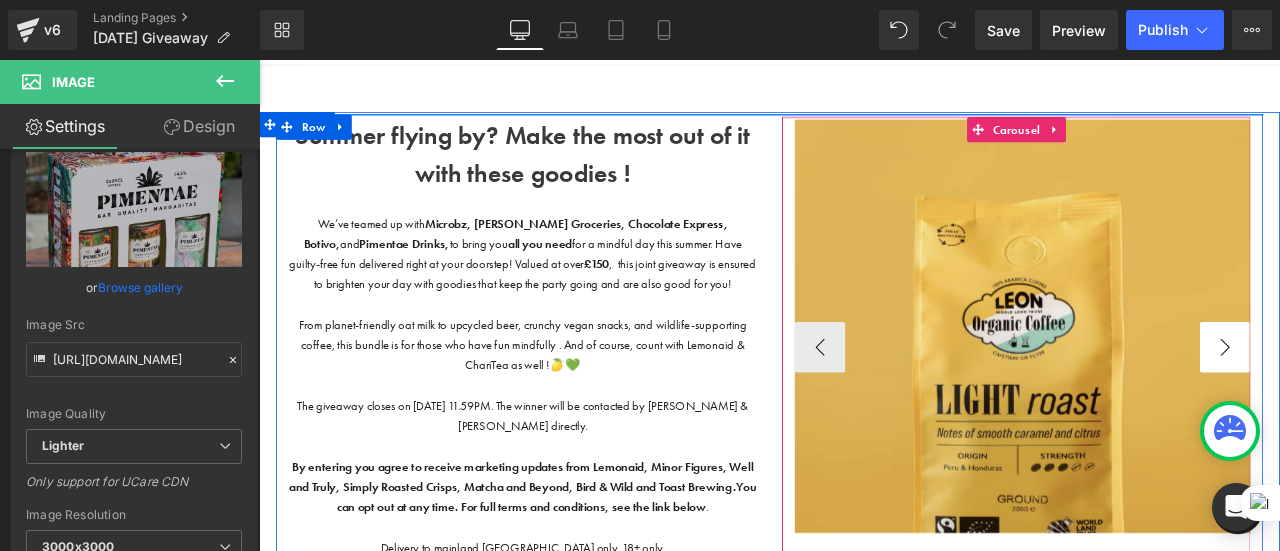 click on "›" at bounding box center [1404, 400] 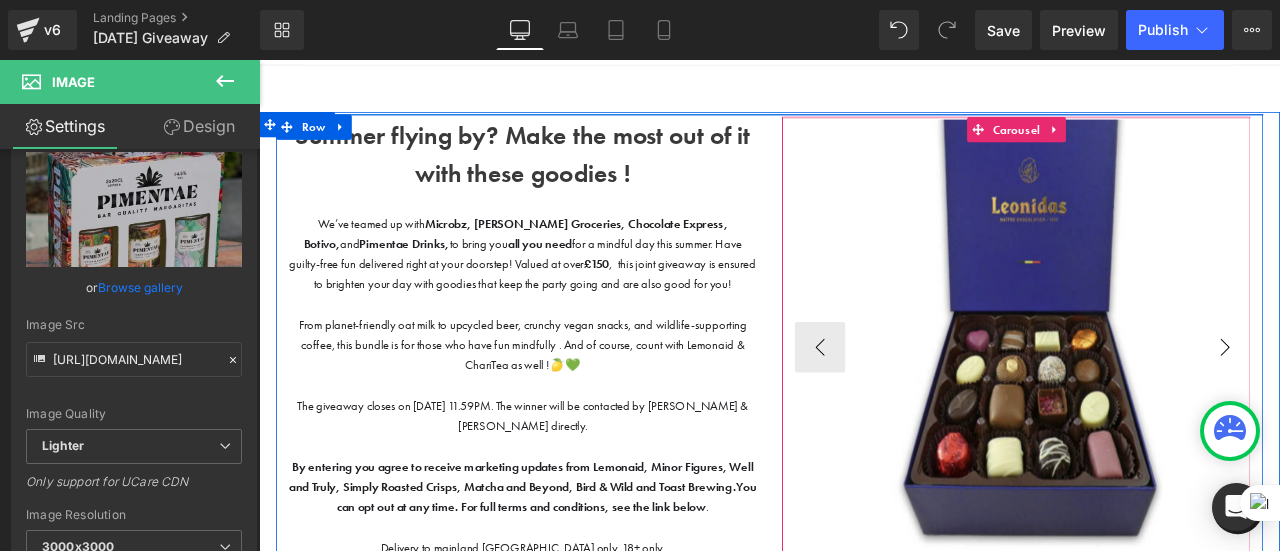 click on "›" at bounding box center [1404, 400] 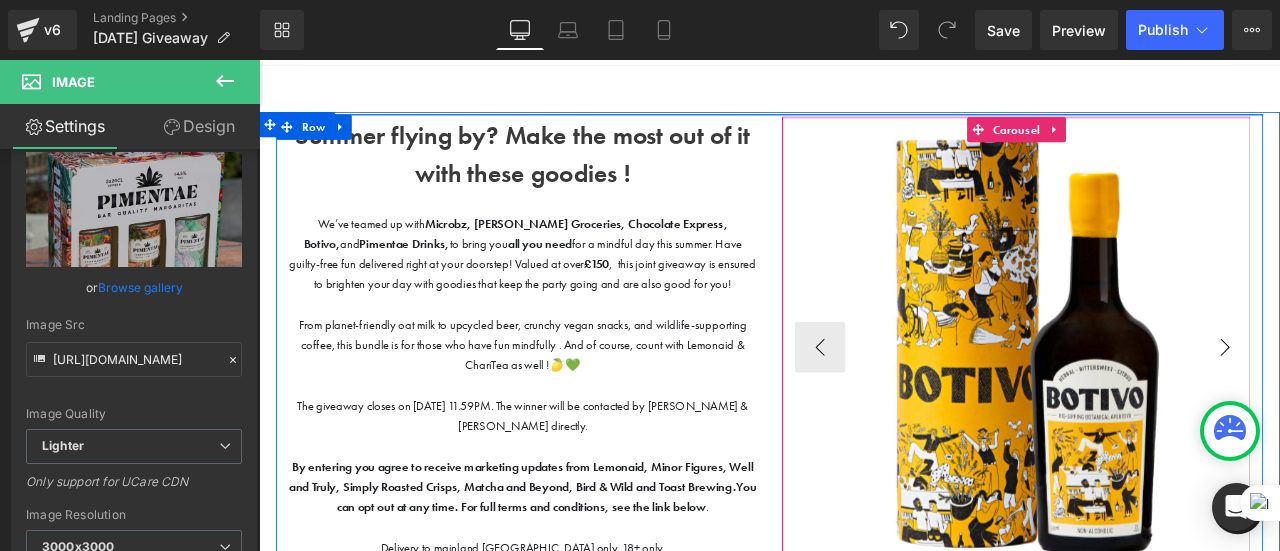 click on "›" at bounding box center [1404, 400] 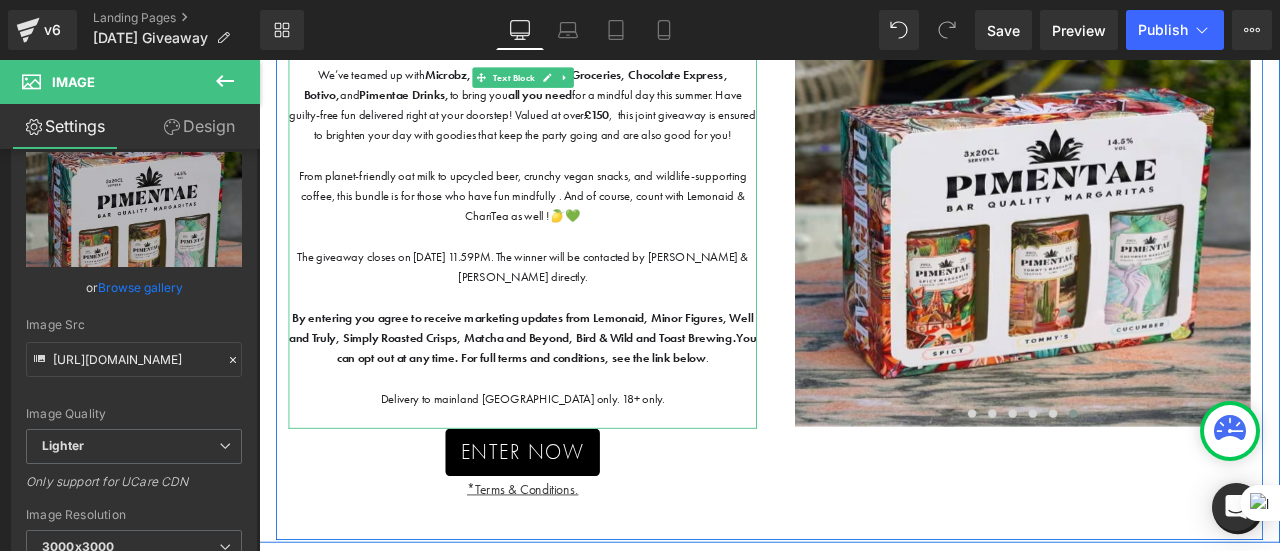 scroll, scrollTop: 140, scrollLeft: 0, axis: vertical 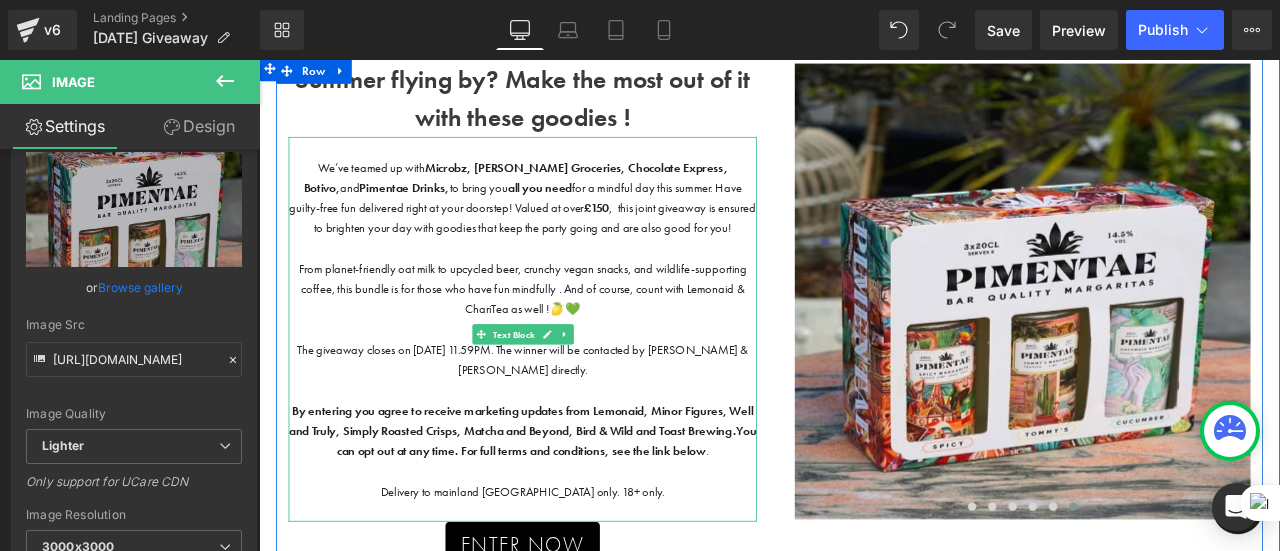click on "From planet-friendly oat milk to upcycled beer, crunchy vegan snacks, and wildlife-supporting coffee, this bundle is for those who have fun mindfully . And of course, count with Lemonaid & ChariTea as well !🍋💚" at bounding box center (571, 331) 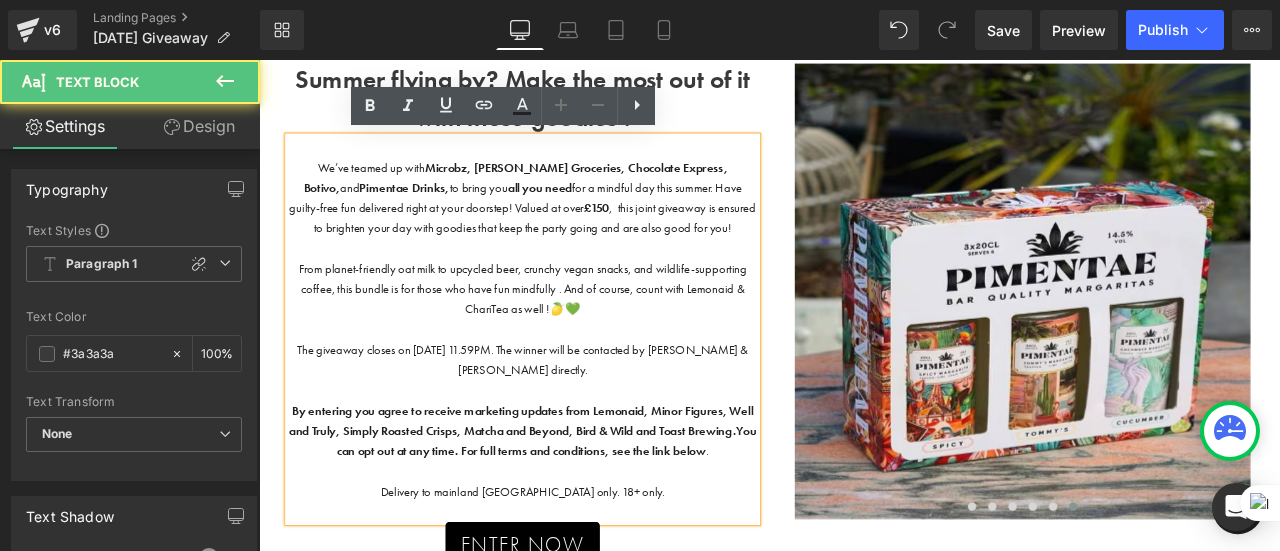 click on "From planet-friendly oat milk to upcycled beer, crunchy vegan snacks, and wildlife-supporting coffee, this bundle is for those who have fun mindfully . And of course, count with Lemonaid & ChariTea as well !🍋💚" at bounding box center (571, 331) 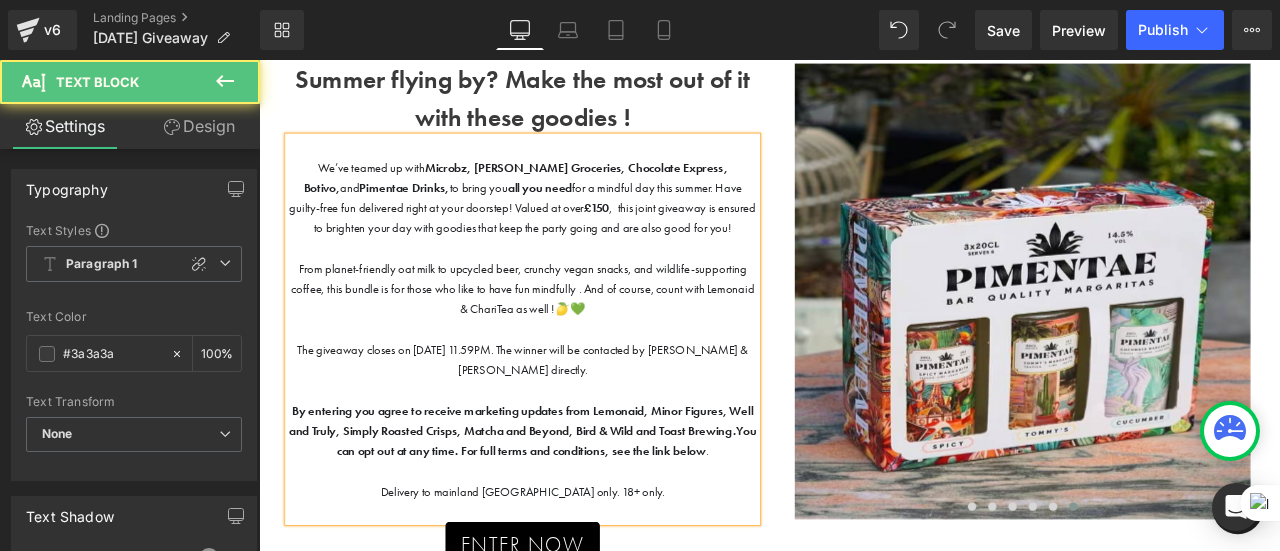 click on "From planet-friendly oat milk to upcycled beer, crunchy vegan snacks, and wildlife-supporting coffee, this bundle is for those who like to have fun mindfully . And of course, count with Lemonaid & ChariTea as well !🍋💚" at bounding box center [571, 331] 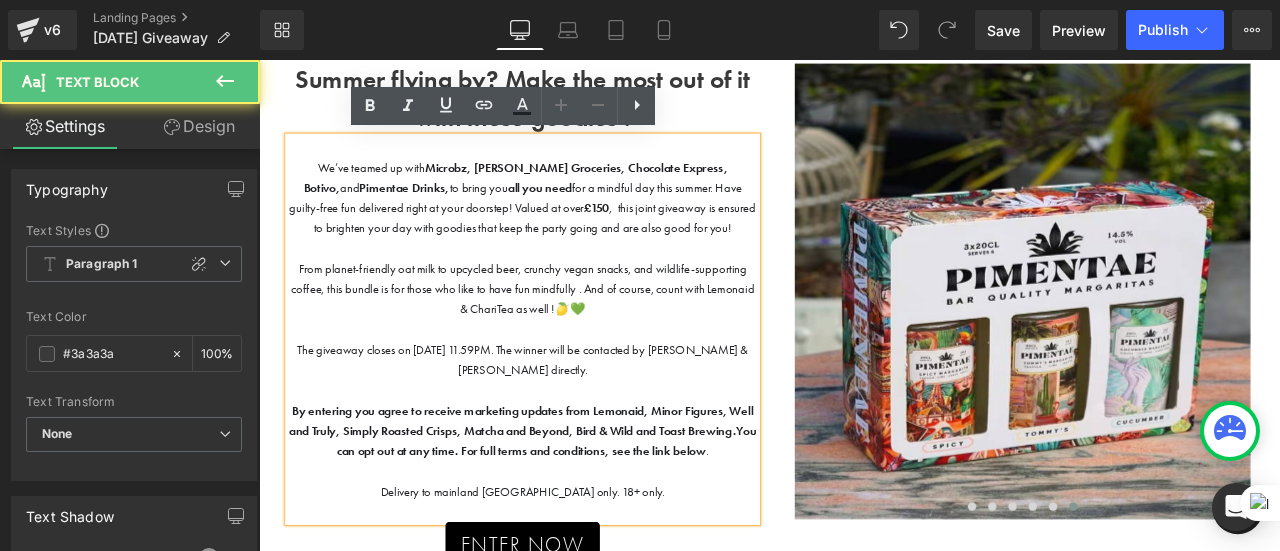 click on "From planet-friendly oat milk to upcycled beer, crunchy vegan snacks, and wildlife-supporting coffee, this bundle is for those who like to have fun mindfully . And of course, count with Lemonaid & ChariTea as well !🍋💚" at bounding box center [571, 331] 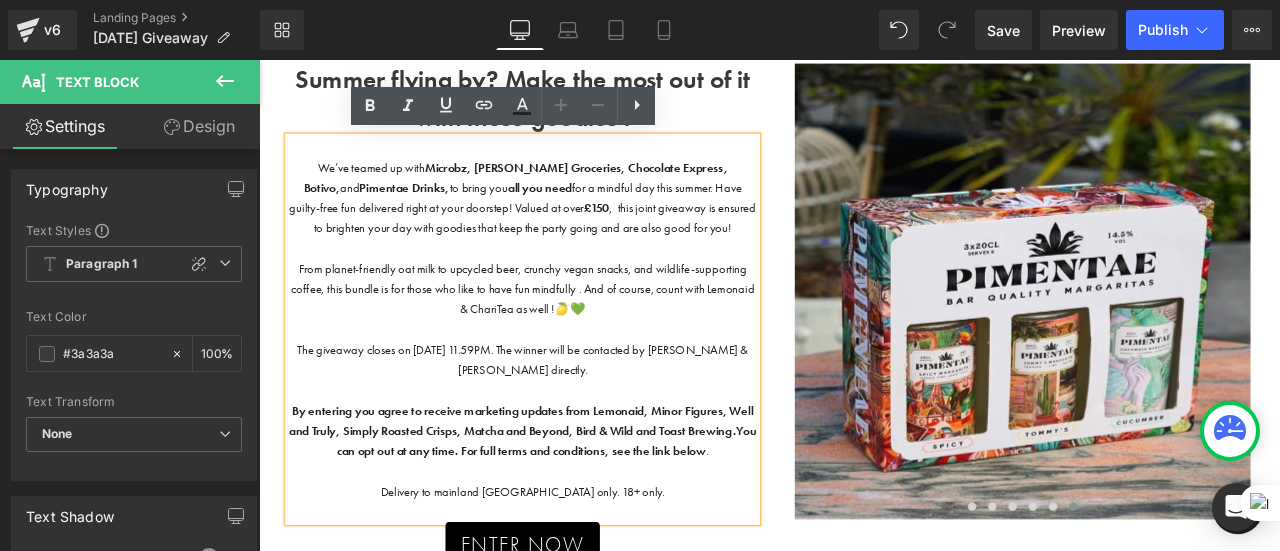 click on "From planet-friendly oat milk to upcycled beer, crunchy vegan snacks, and wildlife-supporting coffee, this bundle is for those who like to have fun mindfully . And of course, count with Lemonaid & ChariTea as well !🍋💚" at bounding box center (571, 331) 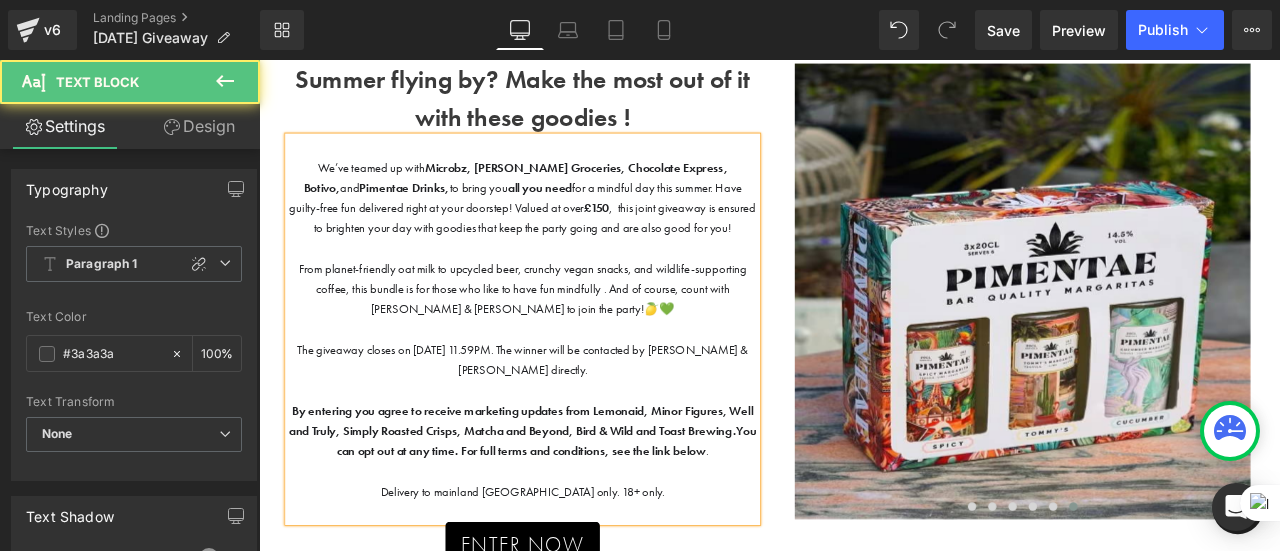 click on "From planet-friendly oat milk to upcycled beer, crunchy vegan snacks, and wildlife-supporting coffee, this bundle is for those who like to have fun mindfully . And of course, count with [PERSON_NAME] & [PERSON_NAME] to join the party!🍋💚" at bounding box center [571, 331] 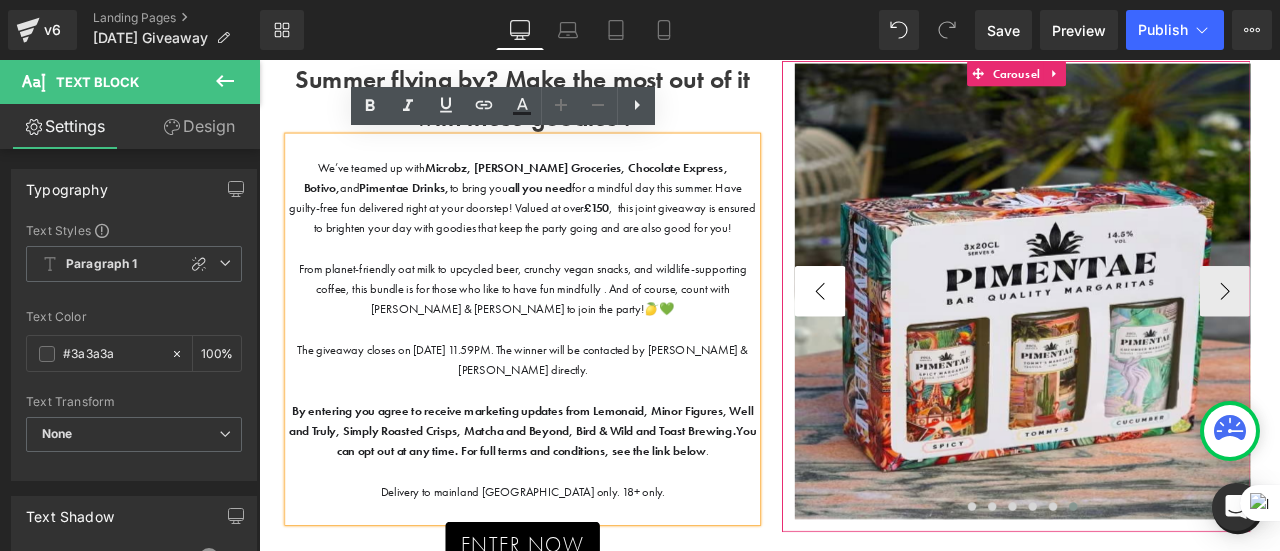 click on "‹" at bounding box center [924, 334] 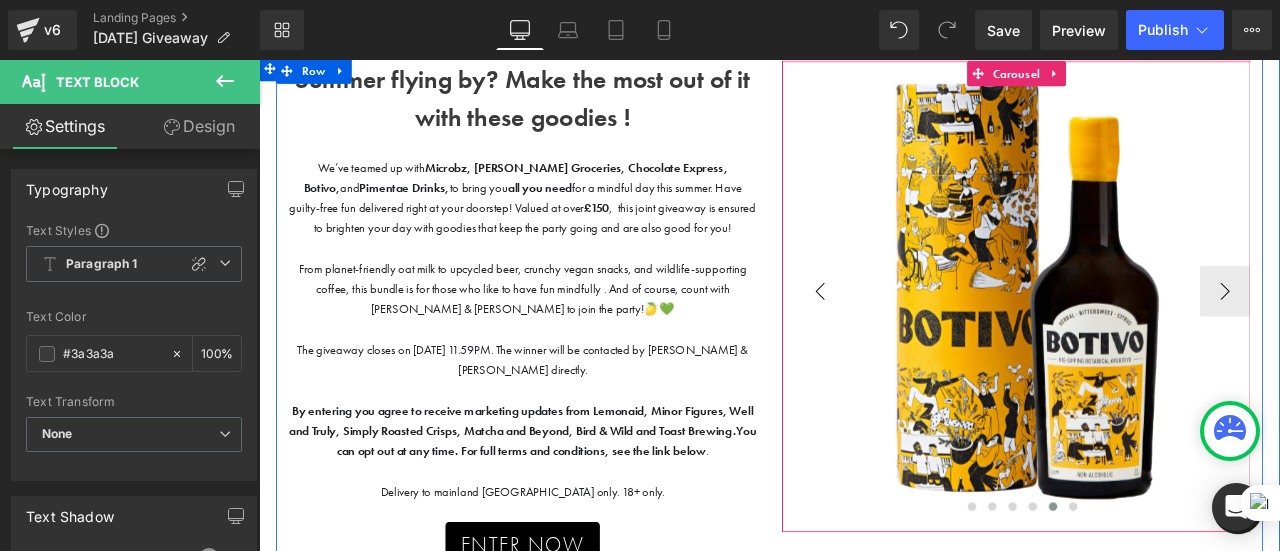 click on "‹" at bounding box center [924, 334] 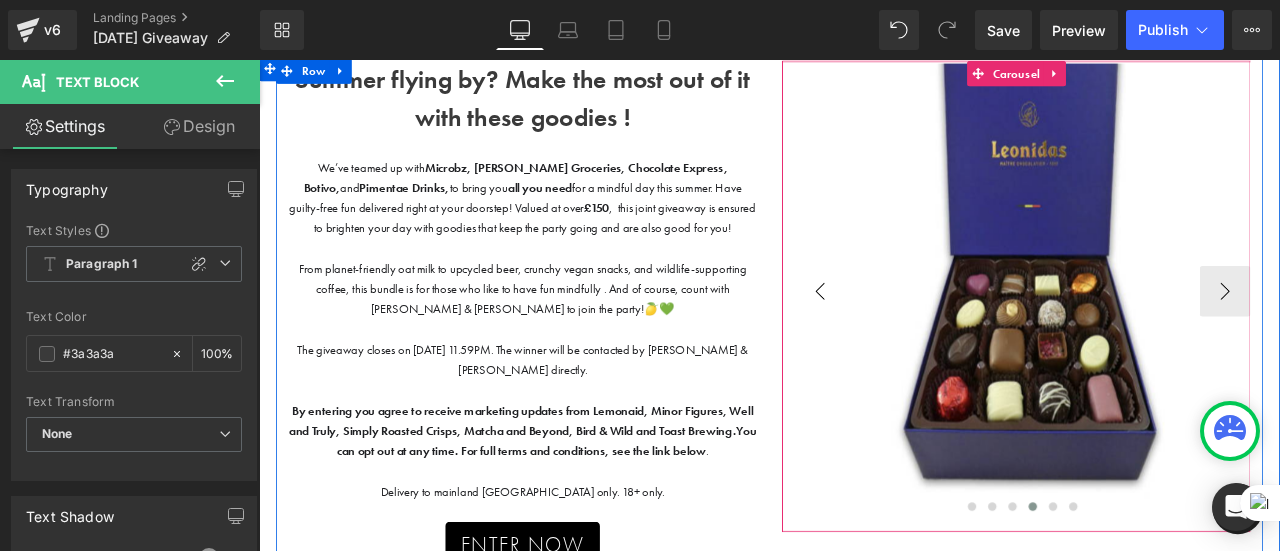 click on "‹" at bounding box center [924, 334] 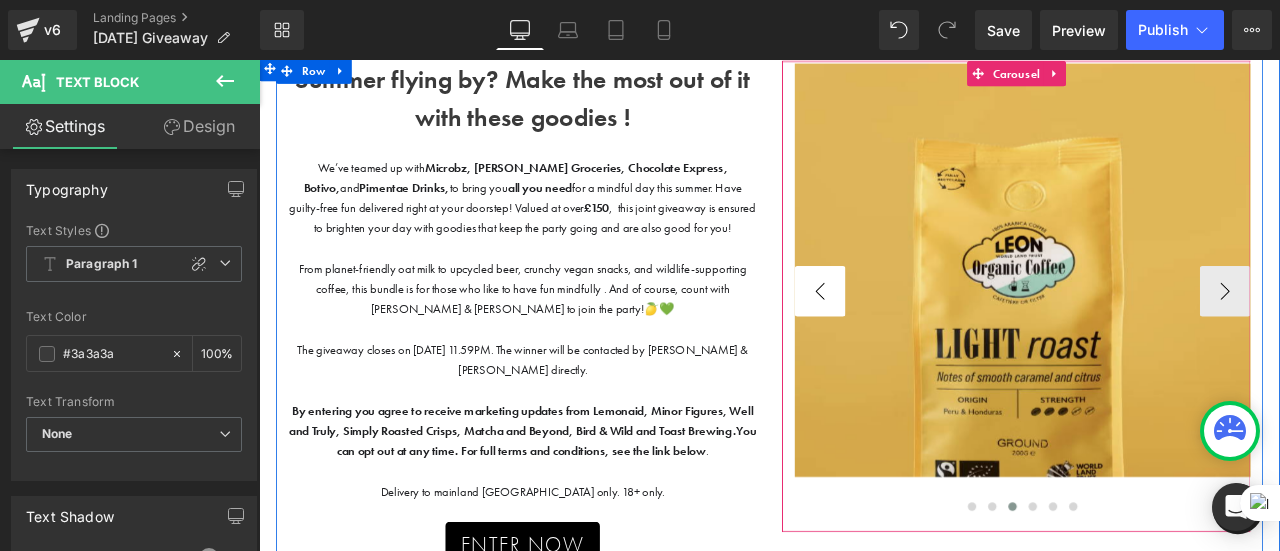 click on "‹" at bounding box center [924, 334] 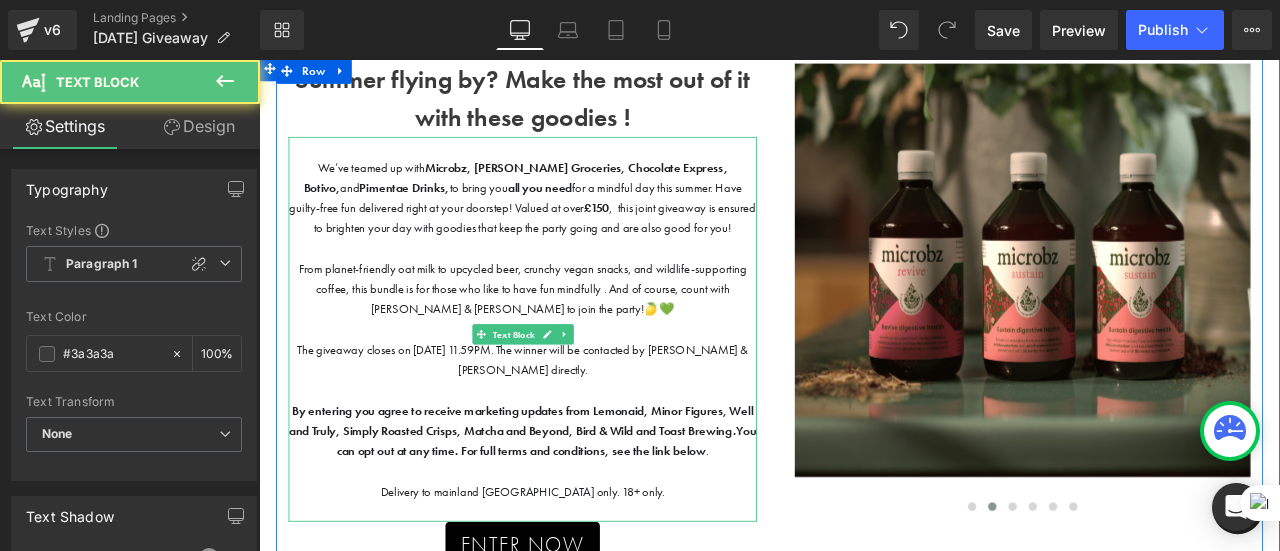 click at bounding box center (571, 283) 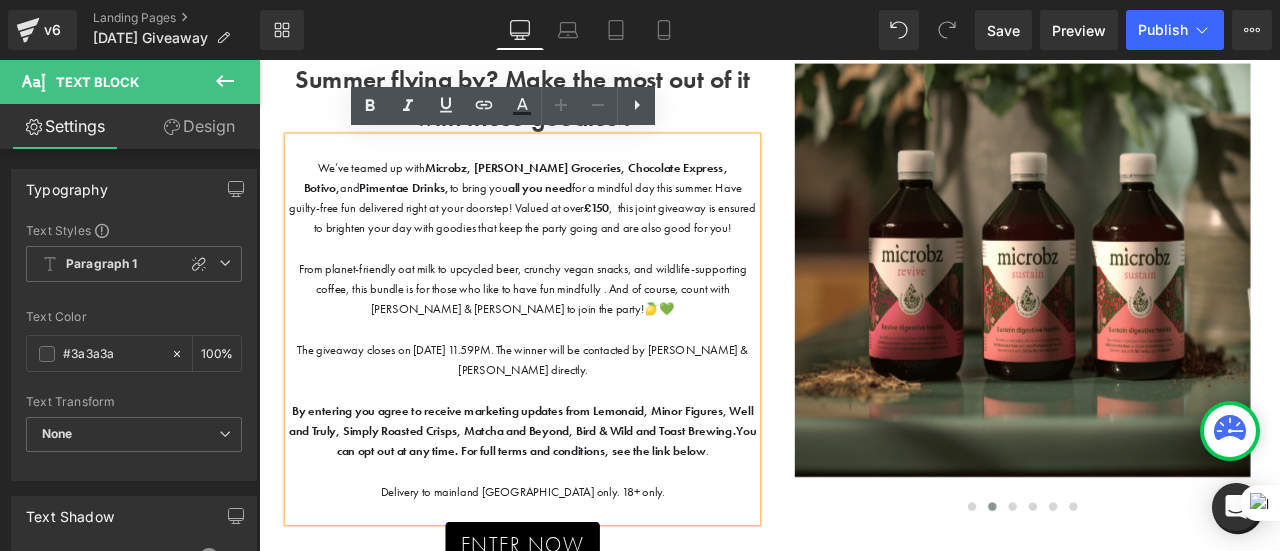 click on "We’ve teamed up with  Microbz, [PERSON_NAME], Chocolate Express, Botivo,  and  Pimentae Drinks,  to bring you  all you need   for a mindful day this summer. Have guilty-free fun delivered right at your doorstep! Valued at over  £150 ,  this joint giveaway is ensured to brighten your day with goodies that keep the party going and are also good for you!" at bounding box center [571, 223] 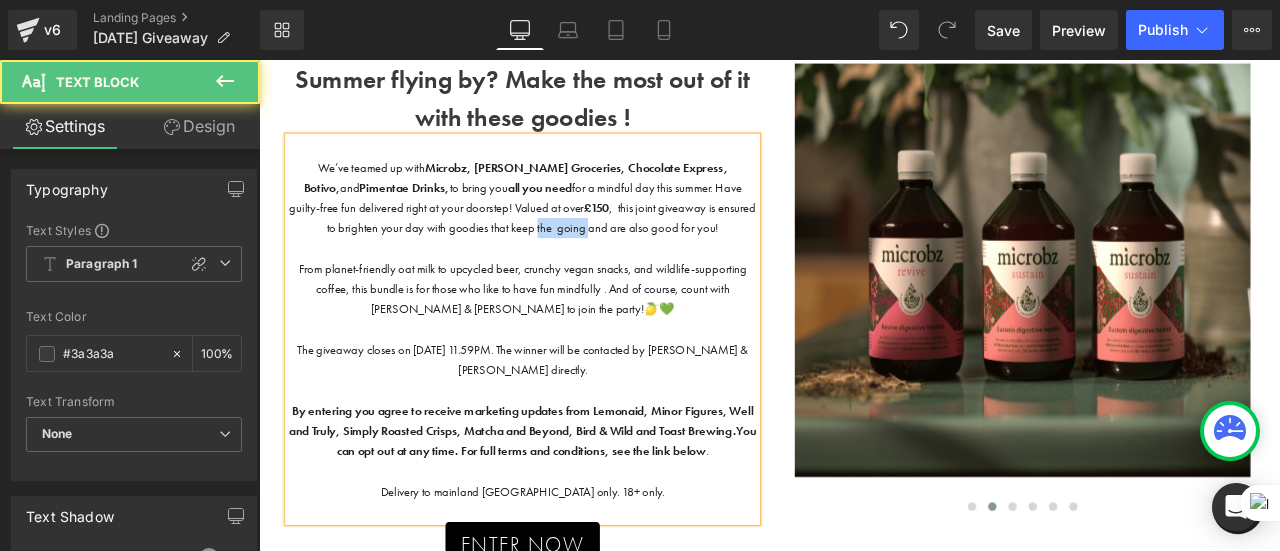 drag, startPoint x: 671, startPoint y: 258, endPoint x: 610, endPoint y: 262, distance: 61.13101 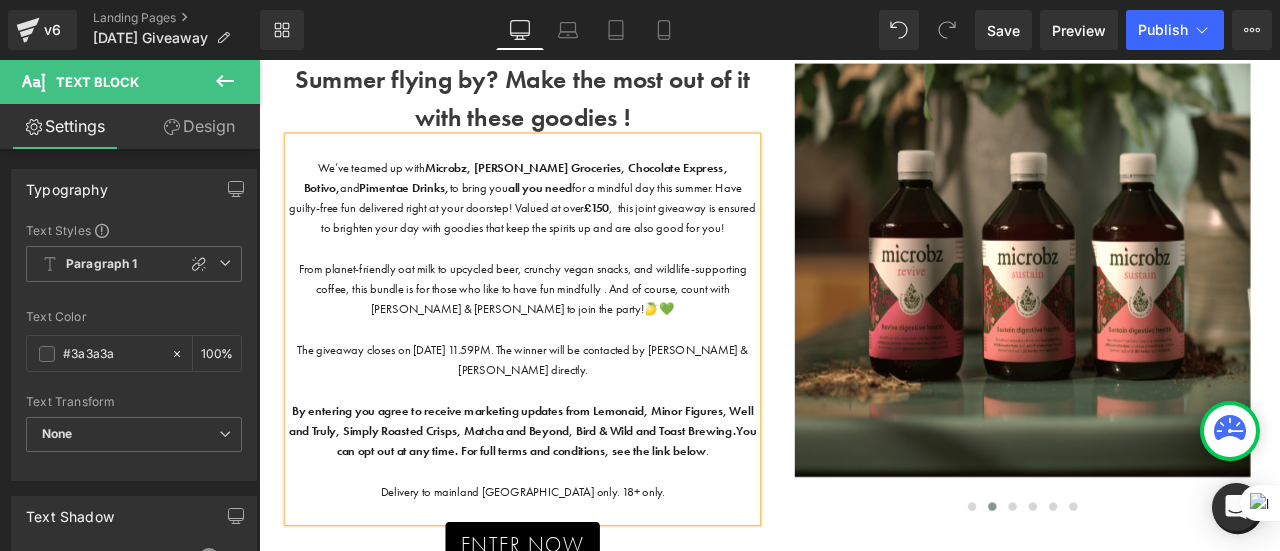 click on "From planet-friendly oat milk to upcycled beer, crunchy vegan snacks, and wildlife-supporting coffee, this bundle is for those who like to have fun mindfully . And of course, count with [PERSON_NAME] & [PERSON_NAME] to join the party!🍋💚" at bounding box center [571, 331] 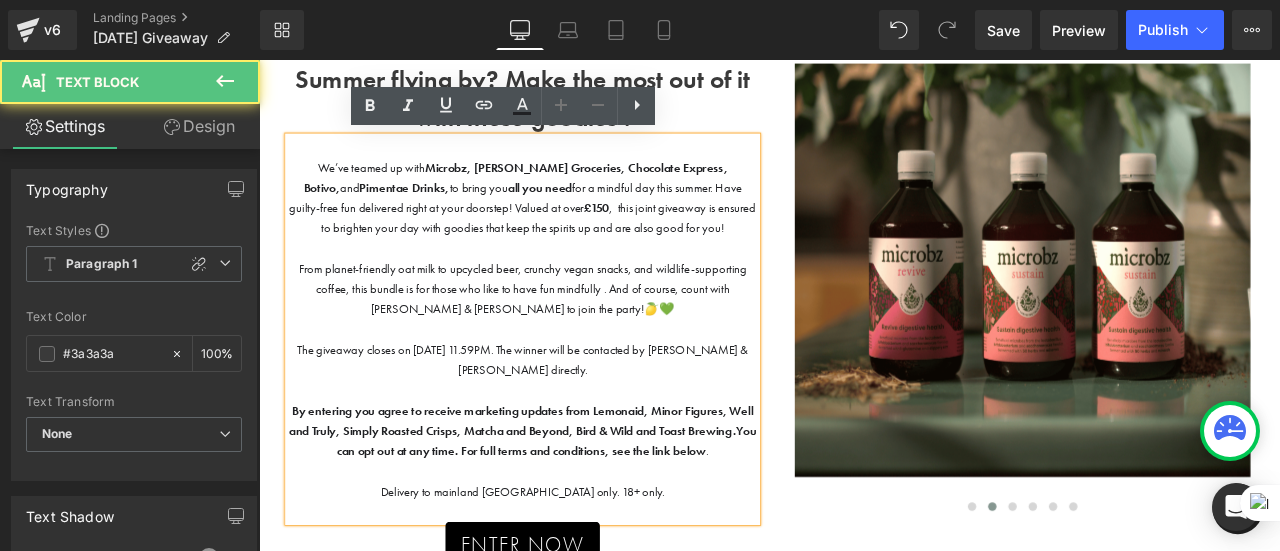 click at bounding box center [571, 283] 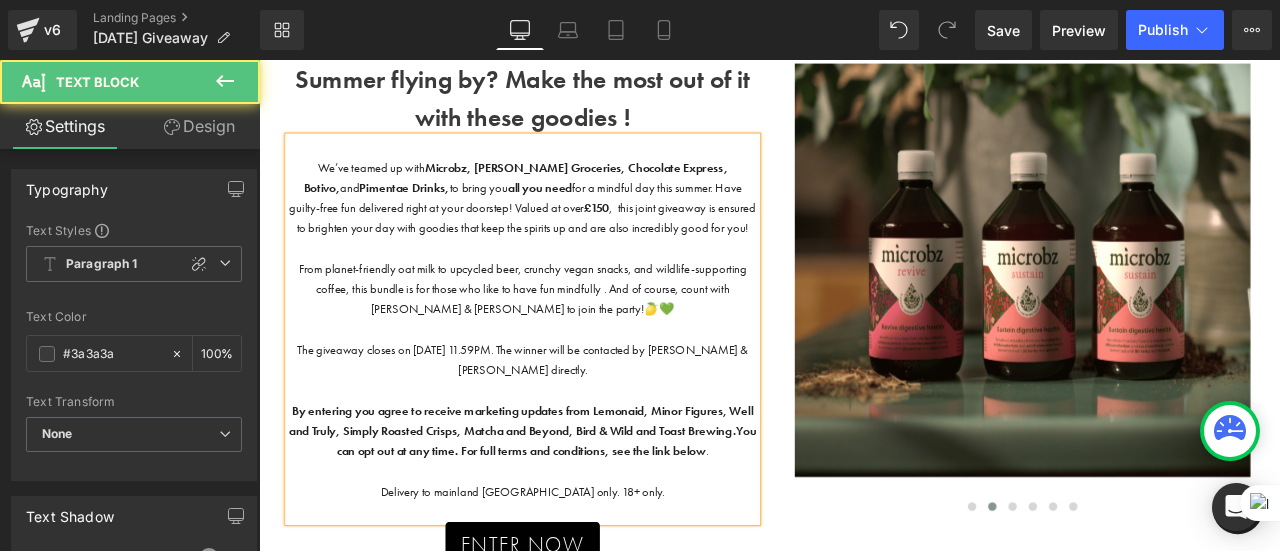 click on "We’ve teamed up with  Microbz, [PERSON_NAME], Chocolate Express, Botivo,  and  Pimentae Drinks,  to bring you  all you need   for a mindful day this summer. Have guilty-free fun delivered right at your doorstep! Valued at over  £150 ,  this joint giveaway is ensured to brighten your day with goodies that keep the spirits up and are also incredibly good for you!" at bounding box center [571, 223] 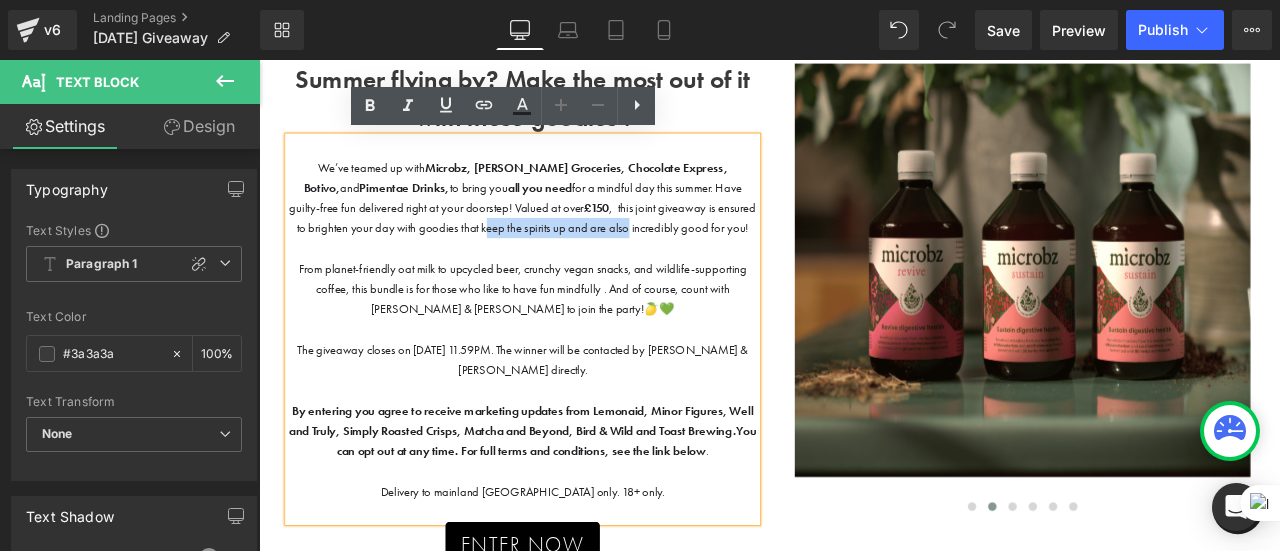 drag, startPoint x: 743, startPoint y: 264, endPoint x: 570, endPoint y: 262, distance: 173.01157 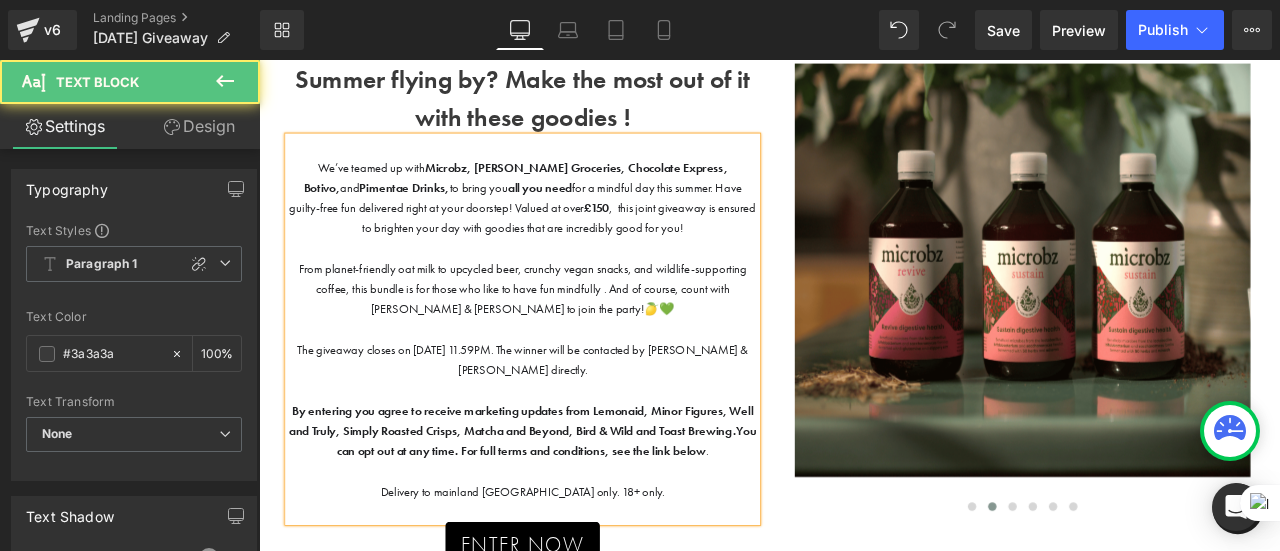 click on "From planet-friendly oat milk to upcycled beer, crunchy vegan snacks, and wildlife-supporting coffee, this bundle is for those who like to have fun mindfully . And of course, count with [PERSON_NAME] & [PERSON_NAME] to join the party!🍋💚" at bounding box center (571, 331) 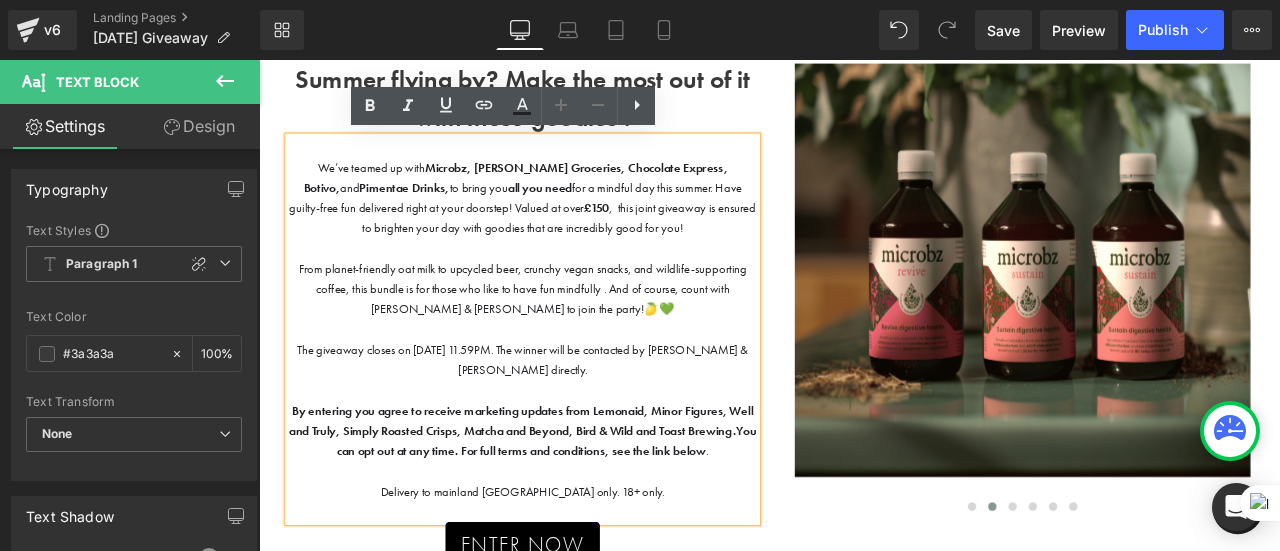 click on "From planet-friendly oat milk to upcycled beer, crunchy vegan snacks, and wildlife-supporting coffee, this bundle is for those who like to have fun mindfully . And of course, count with [PERSON_NAME] & [PERSON_NAME] to join the party!🍋💚" at bounding box center [571, 331] 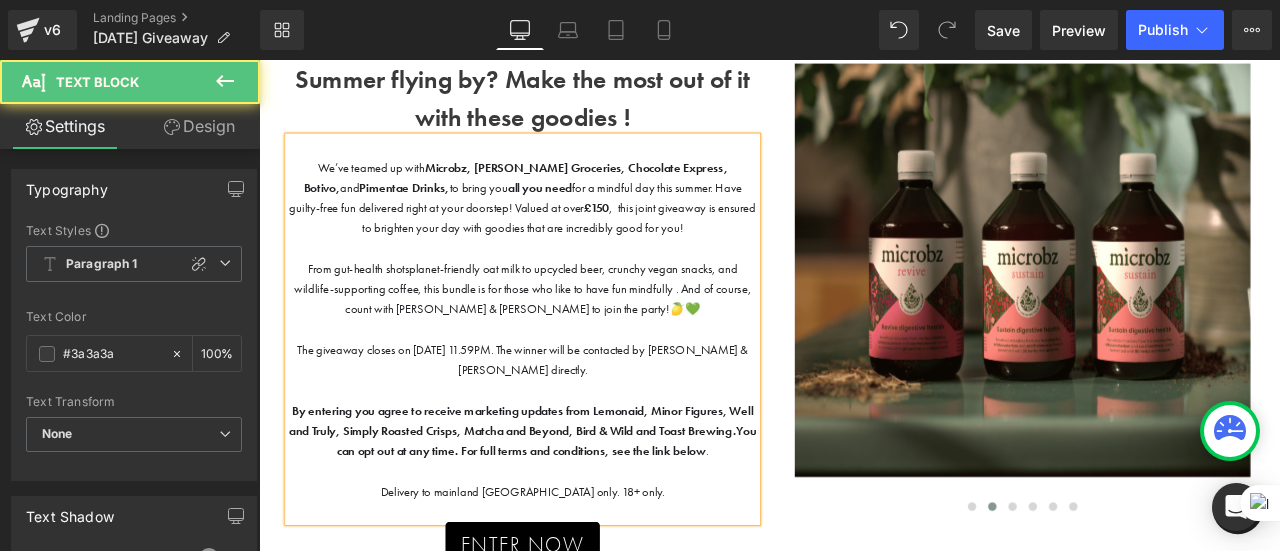 click on "From gut-health shotsplanet-friendly oat milk to upcycled beer, crunchy vegan snacks, and wildlife-supporting coffee, this bundle is for those who like to have fun mindfully . And of course, count with [PERSON_NAME] & [PERSON_NAME] to join the party!🍋💚" at bounding box center (571, 331) 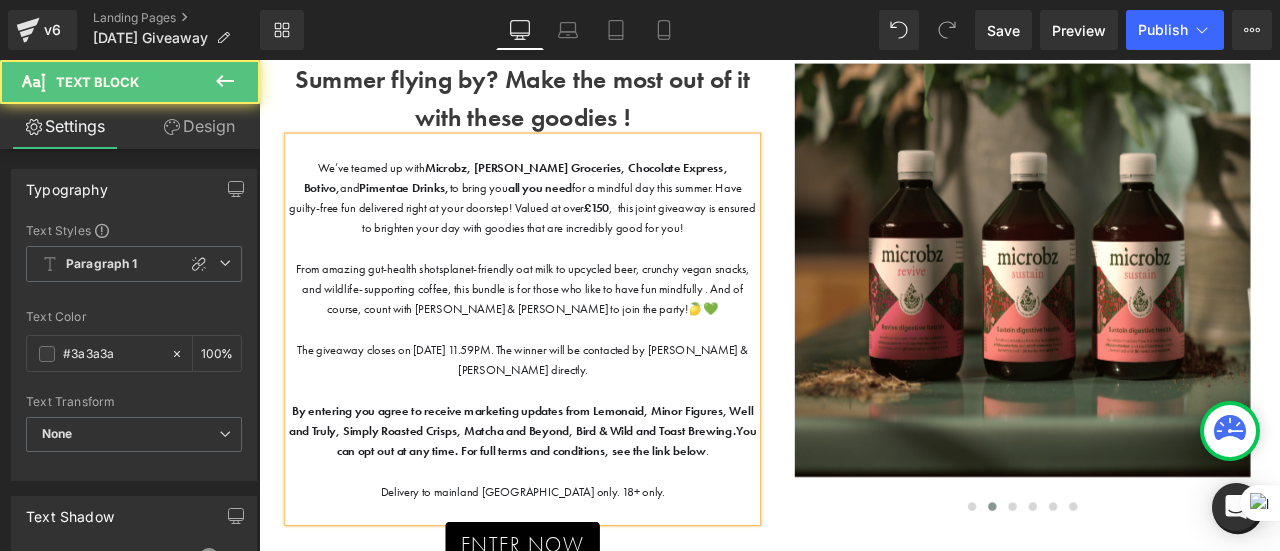 click on "From amazing gut-health shotsplanet-friendly oat milk to upcycled beer, crunchy vegan snacks, and wildlife-supporting coffee, this bundle is for those who like to have fun mindfully . And of course, count with [PERSON_NAME] & [PERSON_NAME] to join the party!🍋💚" at bounding box center (571, 331) 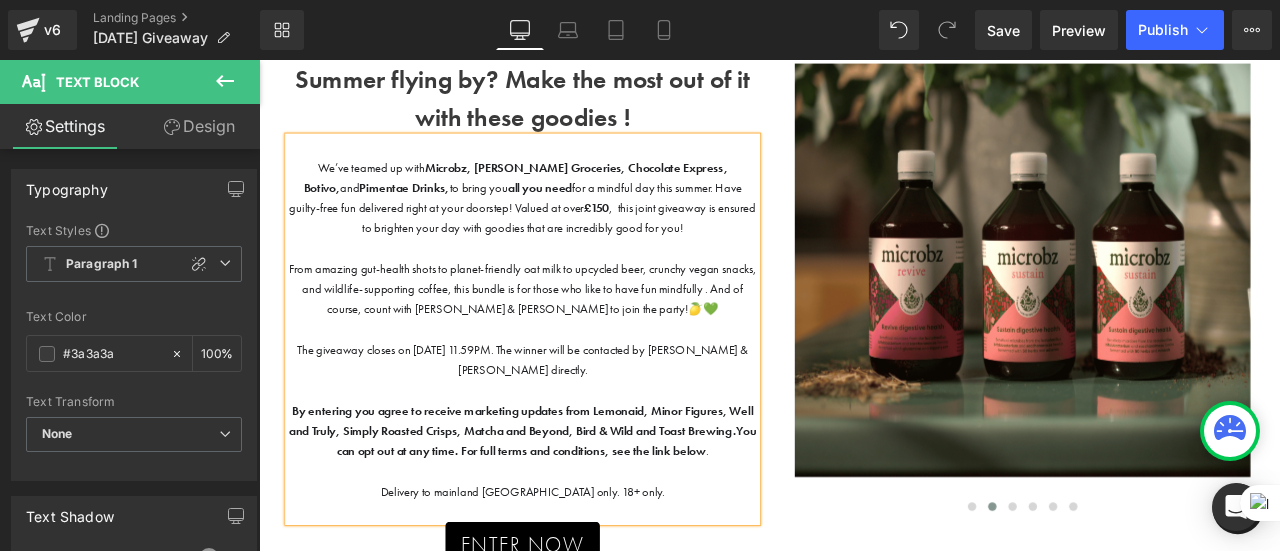 click on "From amazing gut-health shots to planet-friendly oat milk to upcycled beer, crunchy vegan snacks, and wildlife-supporting coffee, this bundle is for those who like to have fun mindfully . And of course, count with [PERSON_NAME] & [PERSON_NAME] to join the party!🍋💚" at bounding box center [572, 331] 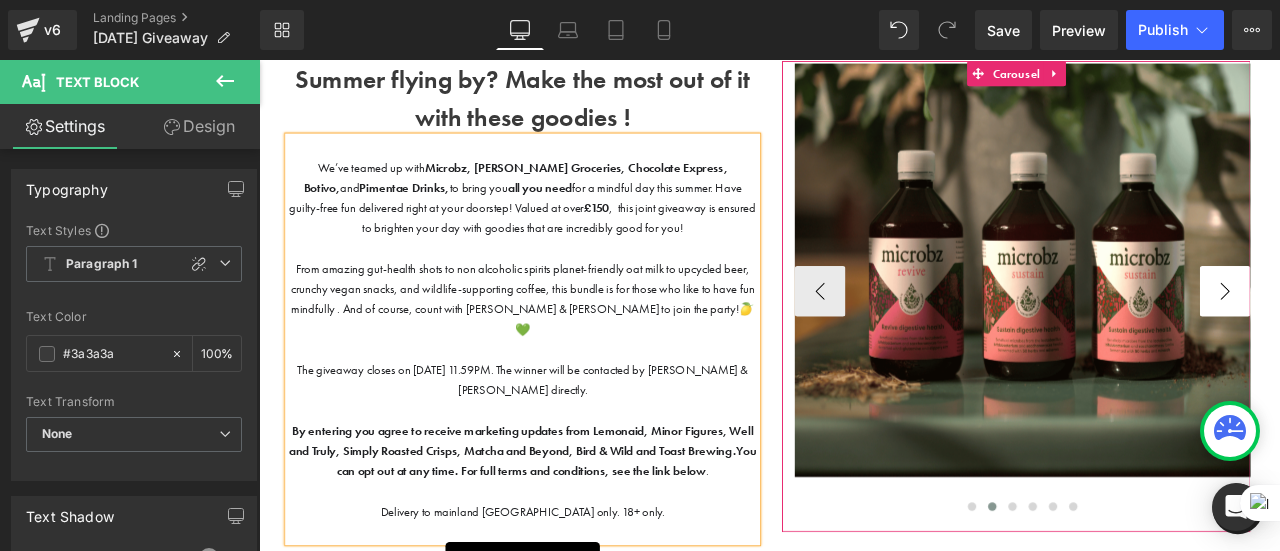 click on "›" at bounding box center (1404, 334) 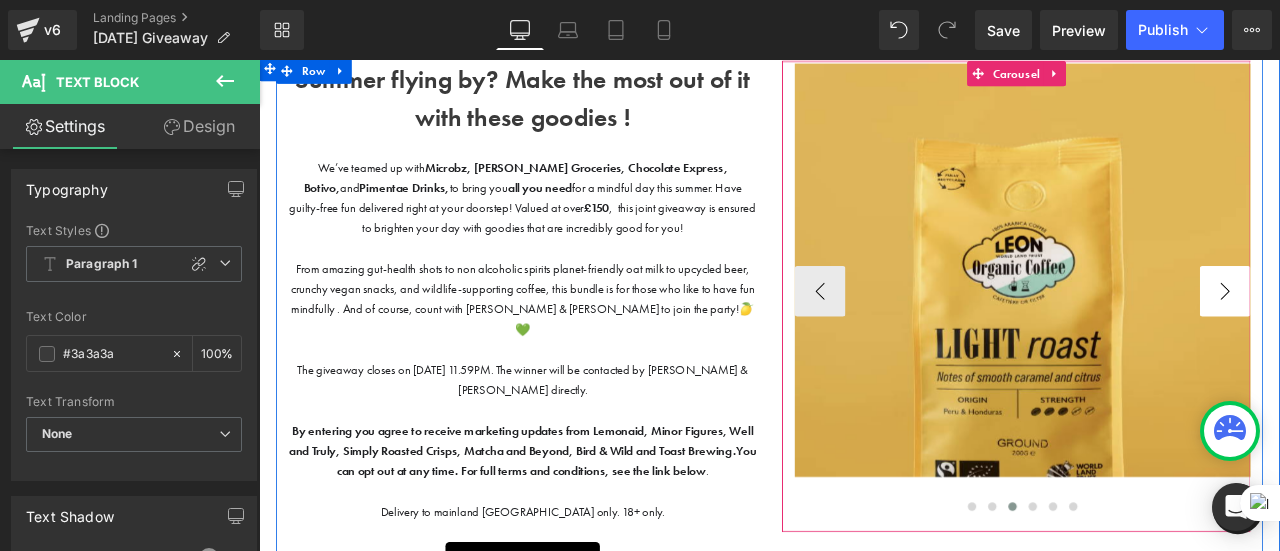 click on "›" at bounding box center (1404, 334) 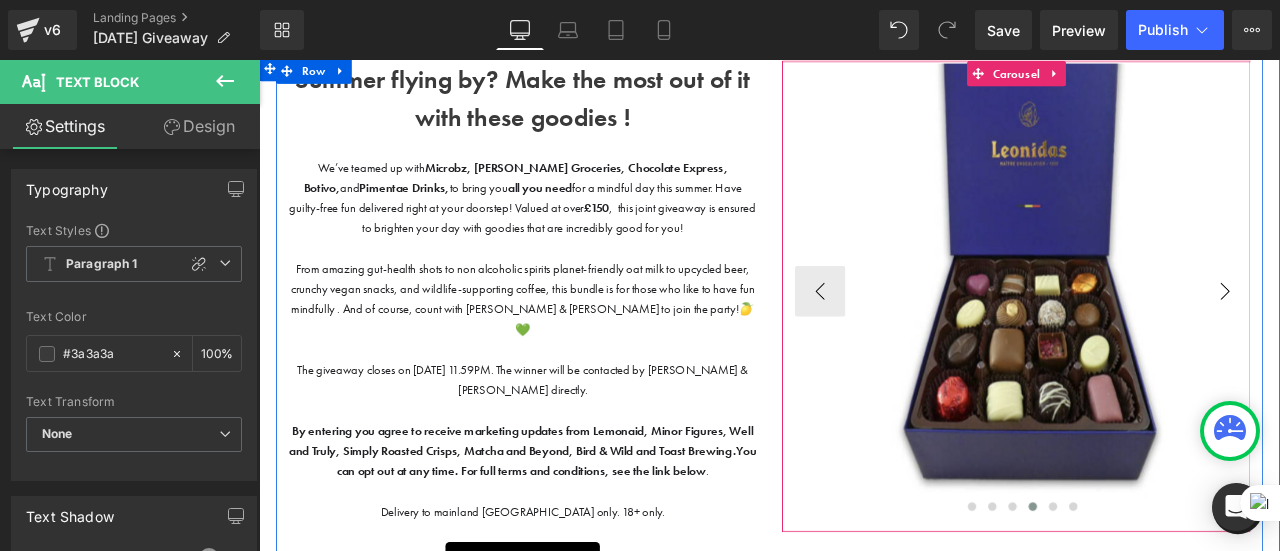 click on "›" at bounding box center [1404, 334] 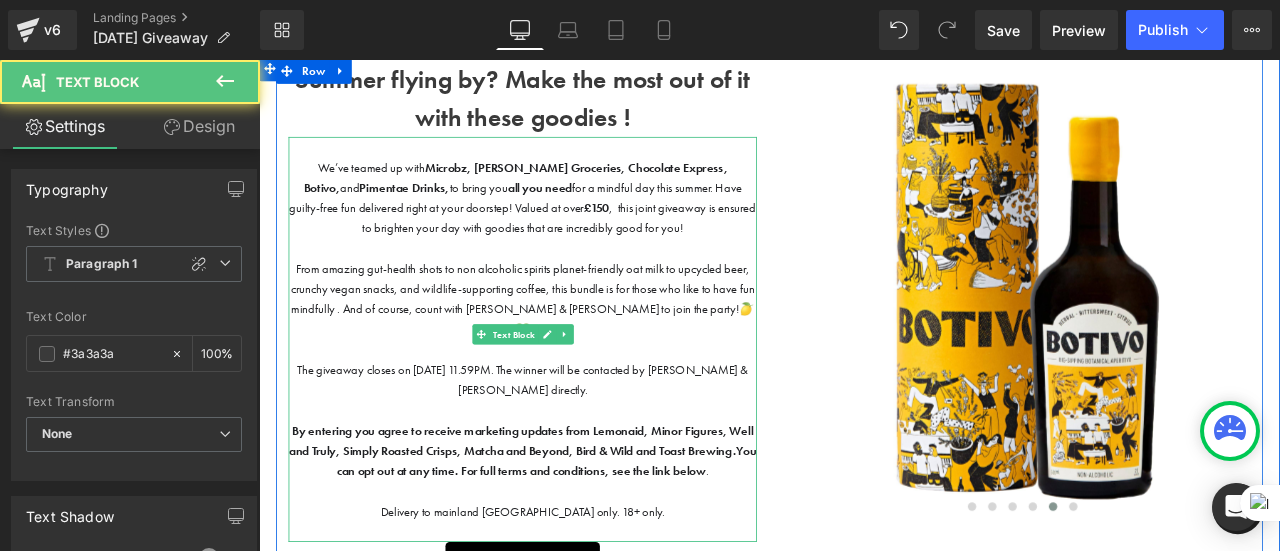 click on "From amazing gut-health shots to non alcoholic spirits planet-friendly oat milk to upcycled beer, crunchy vegan snacks, and wildlife-supporting coffee, this bundle is for those who like to have fun mindfully . And of course, count with [PERSON_NAME] & [PERSON_NAME] to join the party!🍋💚" at bounding box center (572, 343) 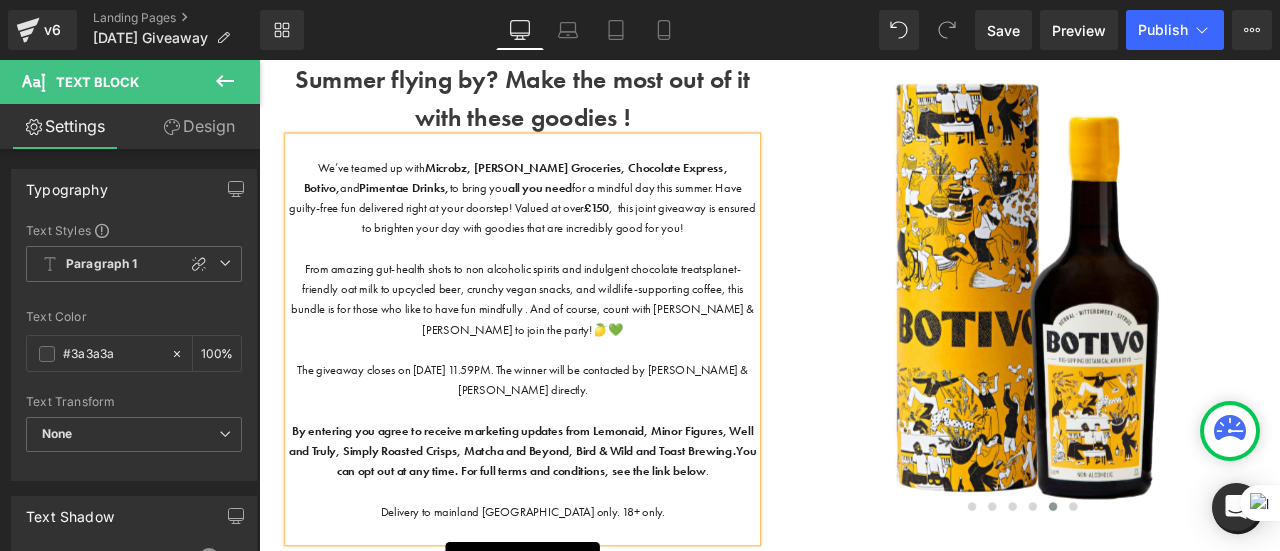 click on "From amazing gut-health shots to non alcoholic spirits and indulgent chocolate treatsplanet-friendly oat milk to upcycled beer, crunchy vegan snacks, and wildlife-supporting coffee, this bundle is for those who like to have fun mindfully . And of course, count with [PERSON_NAME] & [PERSON_NAME] to join the party!🍋💚" at bounding box center [572, 343] 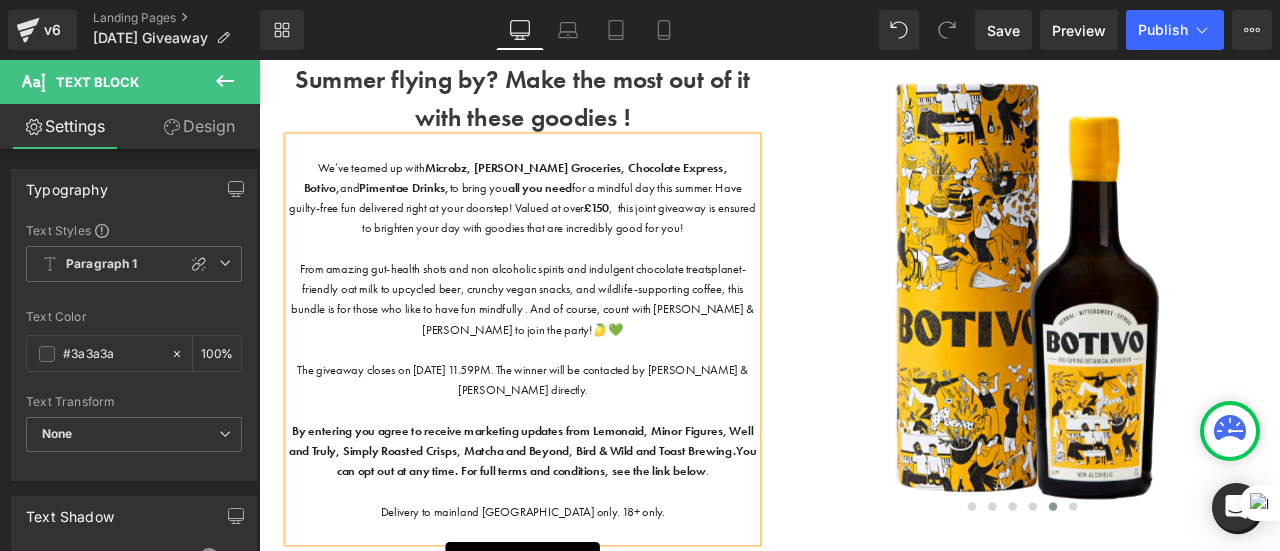 click on "From amazing gut-health shots and non alcoholic spirits and indulgent chocolate treatsplanet-friendly oat milk to upcycled beer, crunchy vegan snacks, and wildlife-supporting coffee, this bundle is for those who like to have fun mindfully . And of course, count with [PERSON_NAME] & [PERSON_NAME] to join the party!🍋💚" at bounding box center (572, 343) 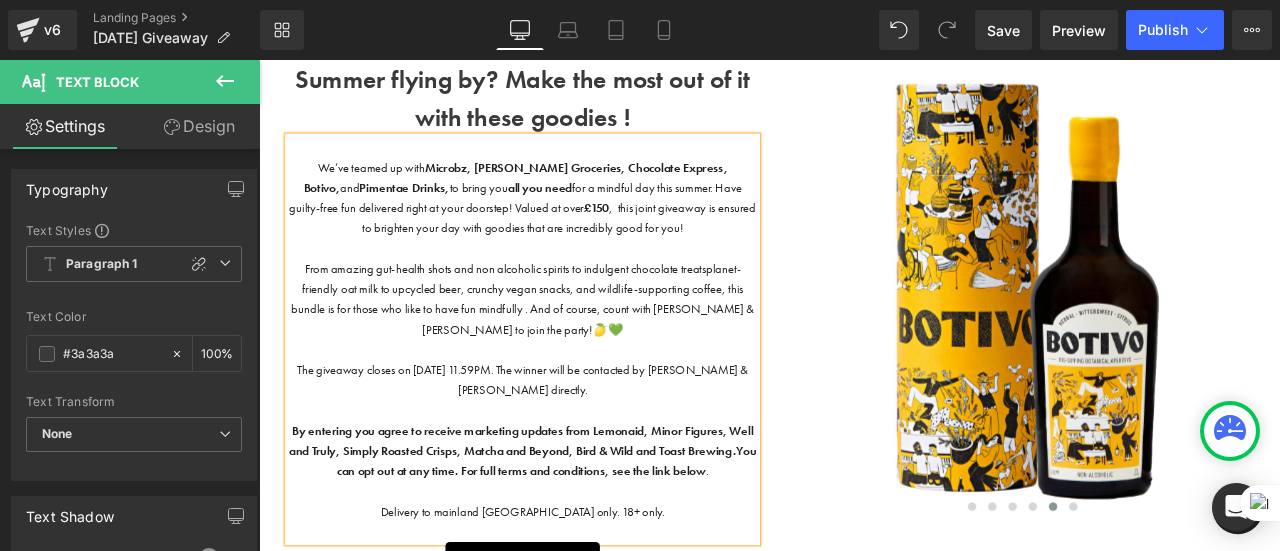 click on "From amazing gut-health shots and non alcoholic spirits to indulgent chocolate treatsplanet-friendly oat milk to upcycled beer, crunchy vegan snacks, and wildlife-supporting coffee, this bundle is for those who like to have fun mindfully . And of course, count with [PERSON_NAME] & [PERSON_NAME] to join the party!🍋💚" at bounding box center [572, 343] 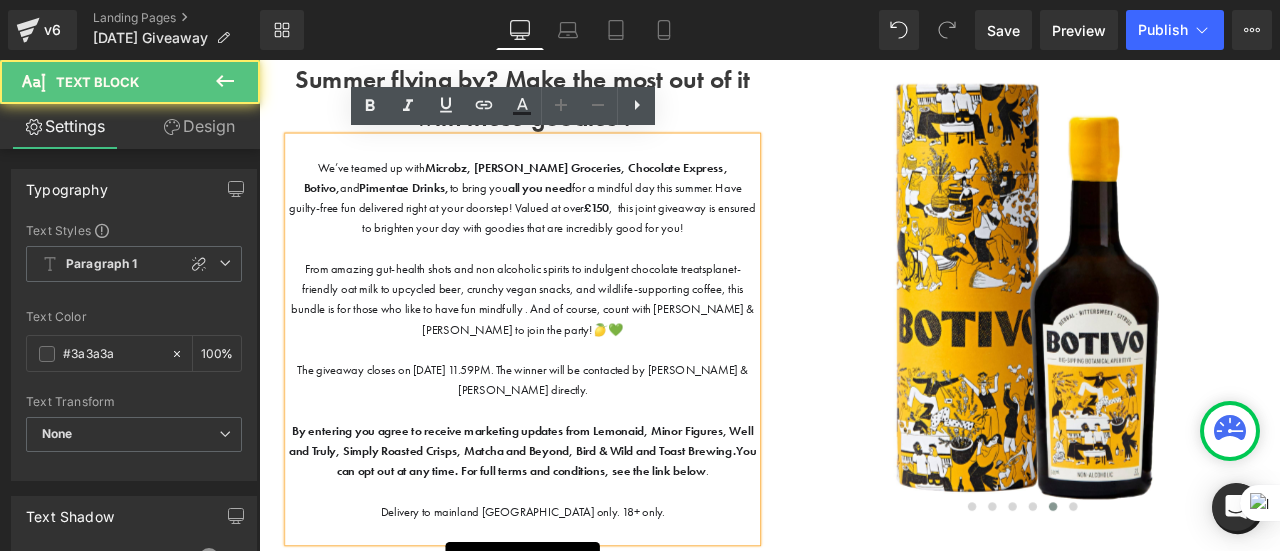 click on "From amazing gut-health shots and non alcoholic spirits to indulgent chocolate treatsplanet-friendly oat milk to upcycled beer, crunchy vegan snacks, and wildlife-supporting coffee, this bundle is for those who like to have fun mindfully . And of course, count with [PERSON_NAME] & [PERSON_NAME] to join the party!🍋💚" at bounding box center (572, 343) 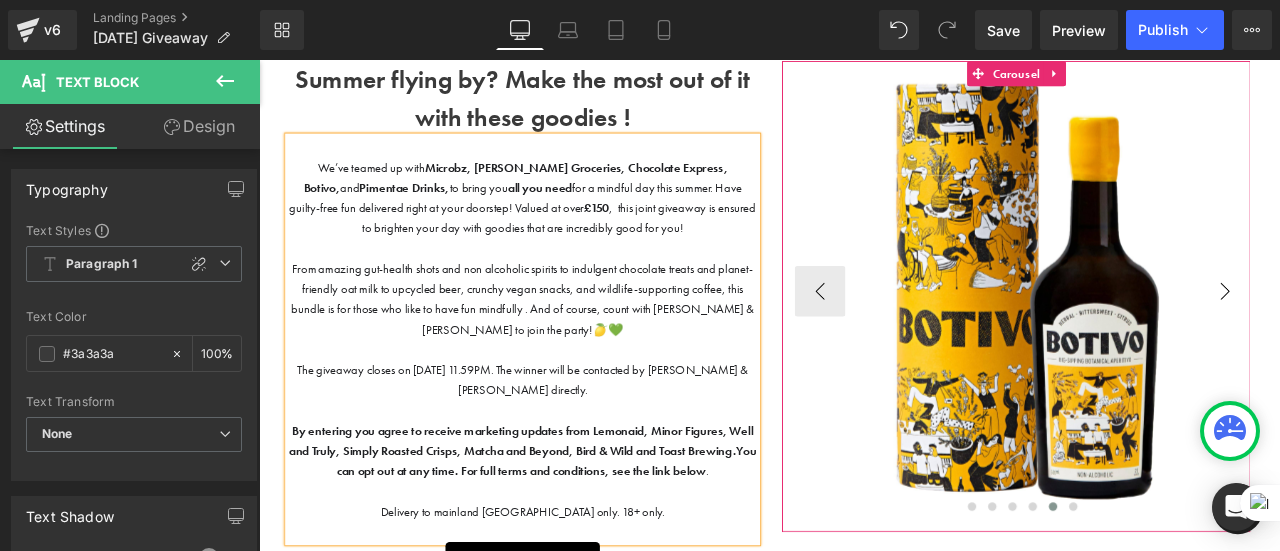 click on "›" at bounding box center [1404, 334] 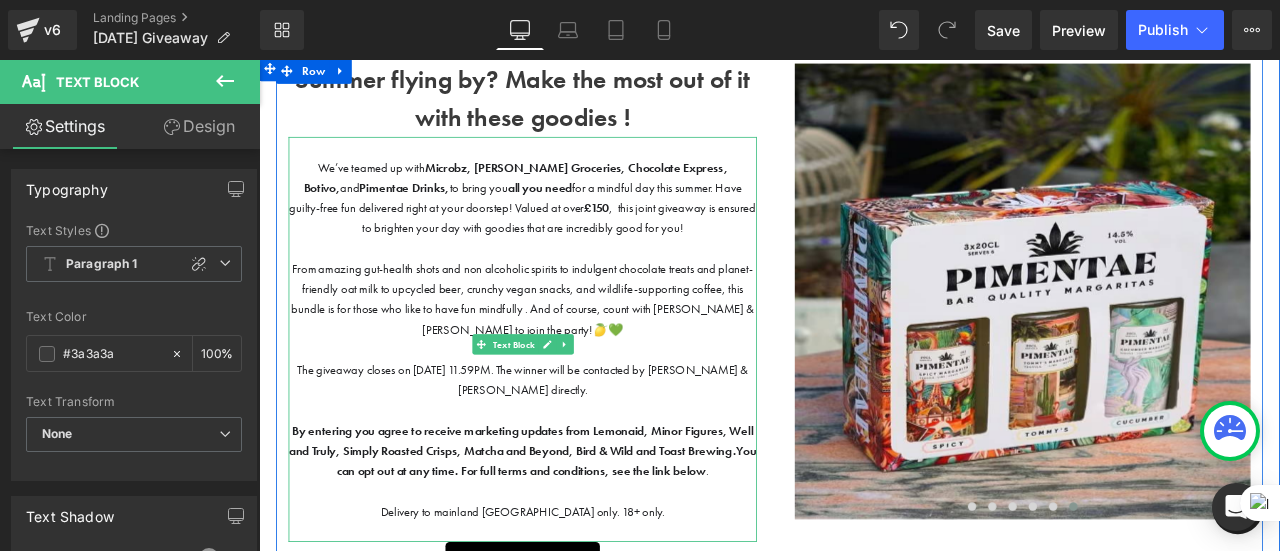 click on "From amazing gut-health shots and non alcoholic spirits to indulgent chocolate treats and planet-friendly oat milk to upcycled beer, crunchy vegan snacks, and wildlife-supporting coffee, this bundle is for those who like to have fun mindfully . And of course, count with [PERSON_NAME] & [PERSON_NAME] to join the party!🍋💚" at bounding box center (572, 343) 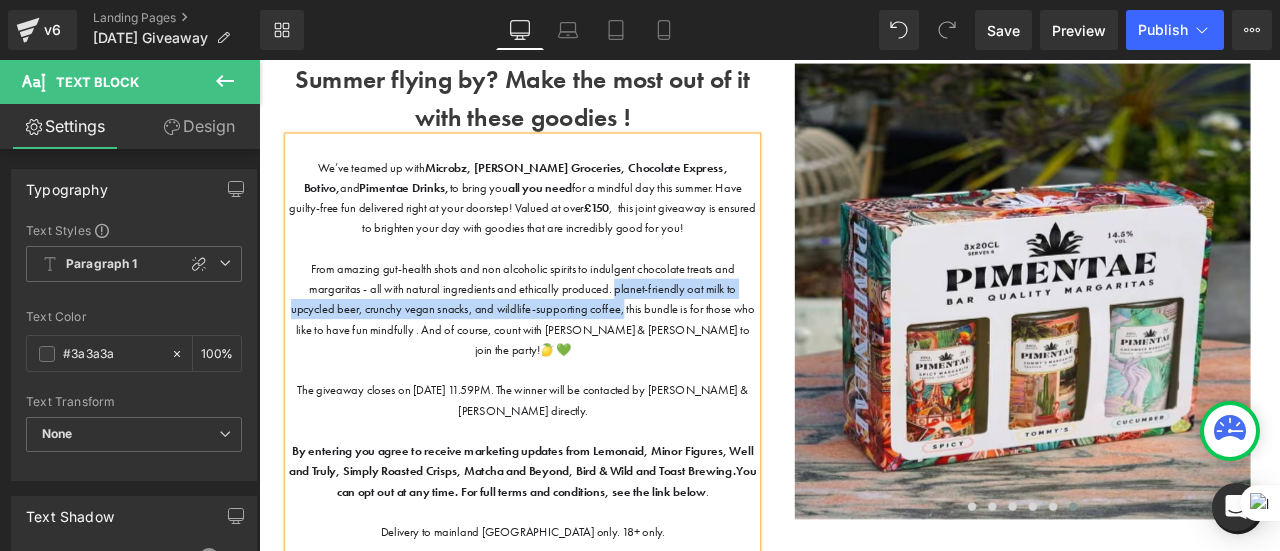 drag, startPoint x: 674, startPoint y: 333, endPoint x: 689, endPoint y: 358, distance: 29.15476 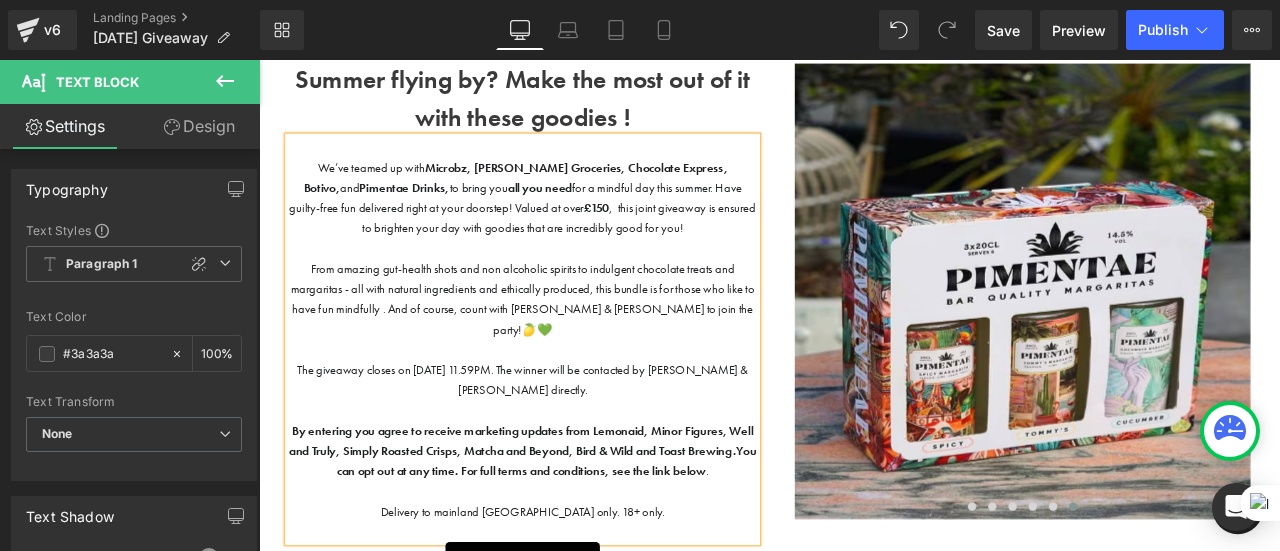 click on "From amazing gut-health shots and non alcoholic spirits to indulgent chocolate treats and margaritas - all with natural ingredients and ethically produced, this bundle is for those who like to have fun mindfully . And of course, count with [PERSON_NAME] & [PERSON_NAME] to join the party!🍋💚" at bounding box center [572, 343] 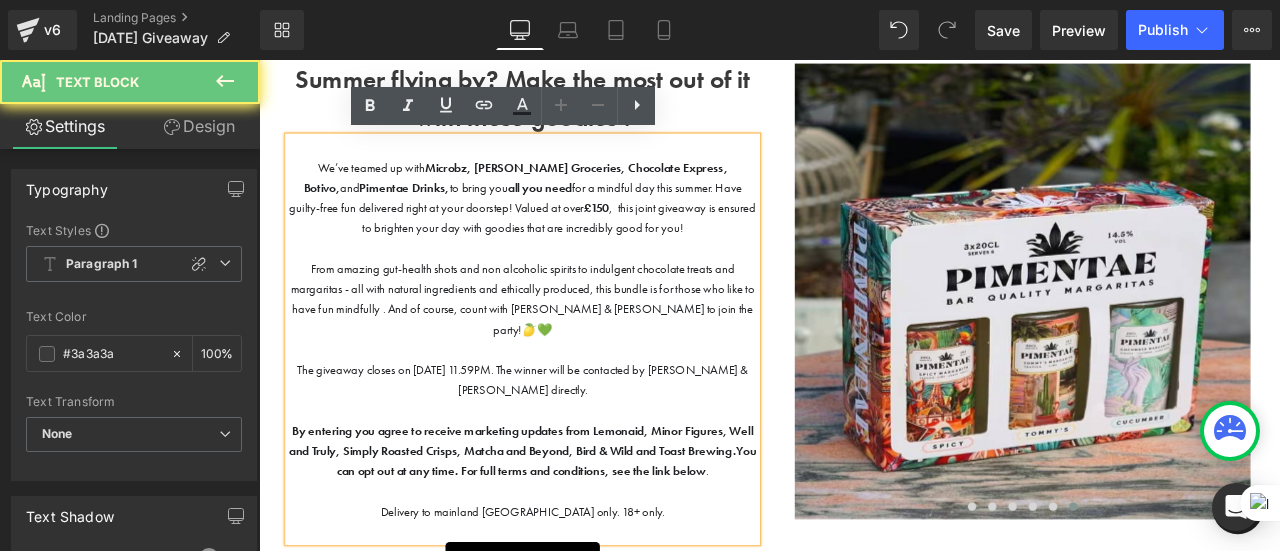 click on "From amazing gut-health shots and non alcoholic spirits to indulgent chocolate treats and margaritas - all with natural ingredients and ethically produced, this bundle is for those who like to have fun mindfully . And of course, count with [PERSON_NAME] & [PERSON_NAME] to join the party!🍋💚" at bounding box center [572, 343] 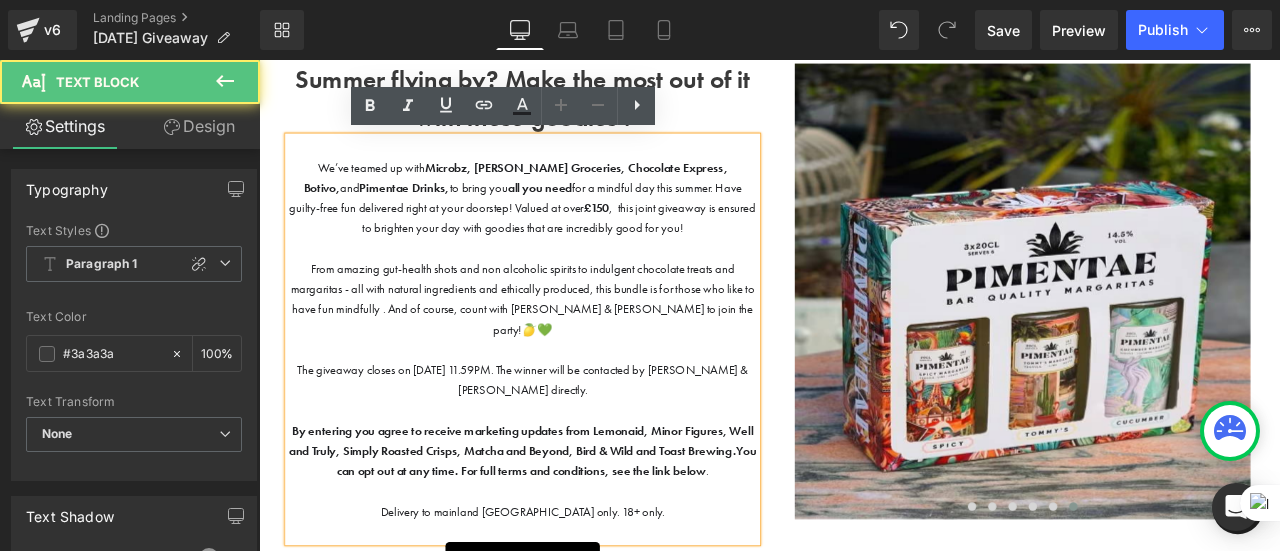 click on "From amazing gut-health shots and non alcoholic spirits to indulgent chocolate treats and margaritas - all with natural ingredients and ethically produced, this bundle is for those who like to have fun mindfully . And of course, count with [PERSON_NAME] & [PERSON_NAME] to join the party!🍋💚" at bounding box center [572, 343] 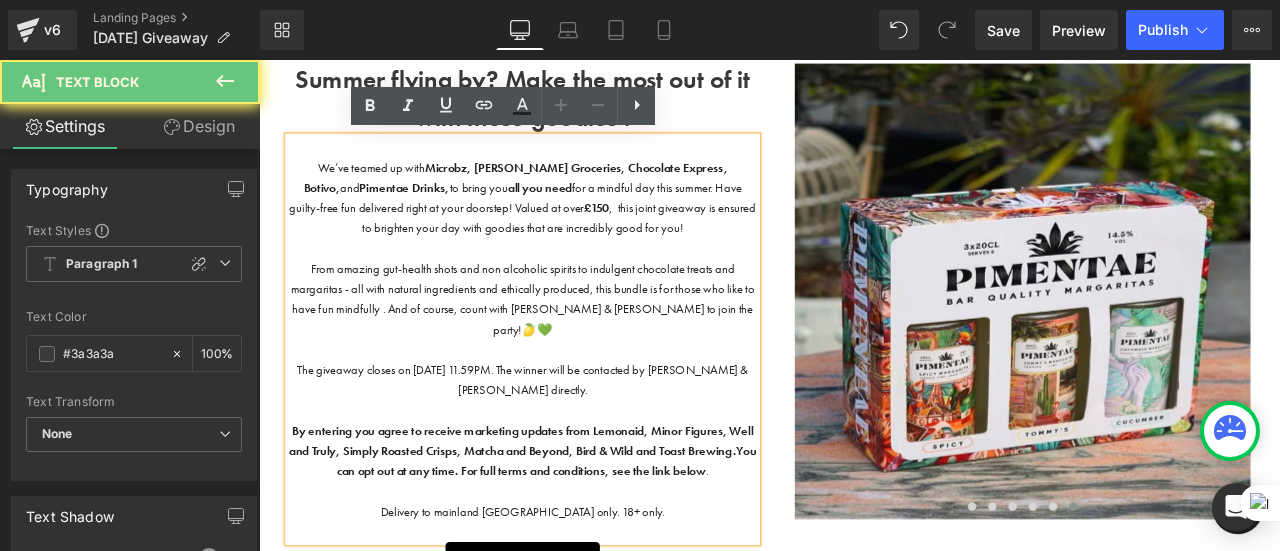 click on "From amazing gut-health shots and non alcoholic spirits to indulgent chocolate treats and margaritas - all with natural ingredients and ethically produced, this bundle is for those who like to have fun mindfully . And of course, count with [PERSON_NAME] & [PERSON_NAME] to join the party!🍋💚" at bounding box center (571, 343) 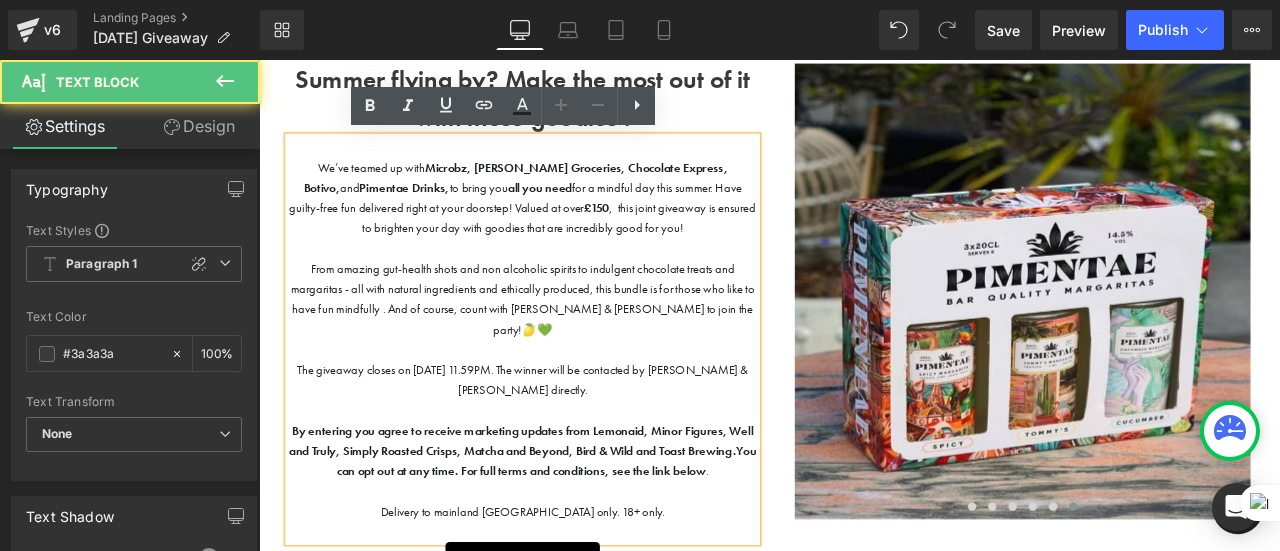 click on "The giveaway closes on [DATE] 11.59PM. The winner will be contacted by [PERSON_NAME] & [PERSON_NAME] directly." at bounding box center (571, 427) 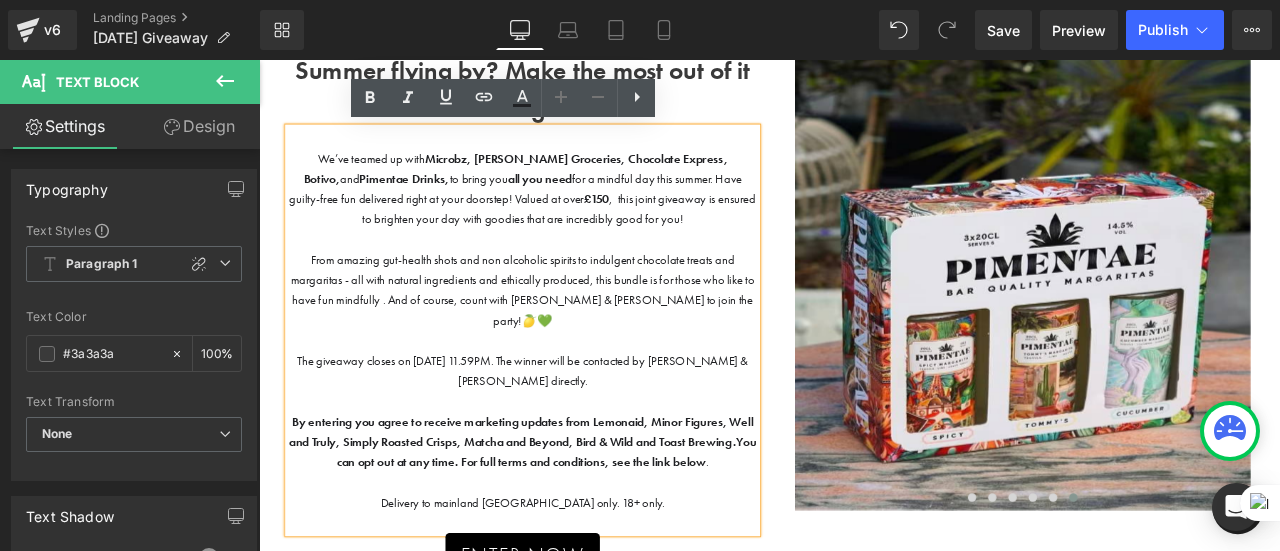 scroll, scrollTop: 130, scrollLeft: 0, axis: vertical 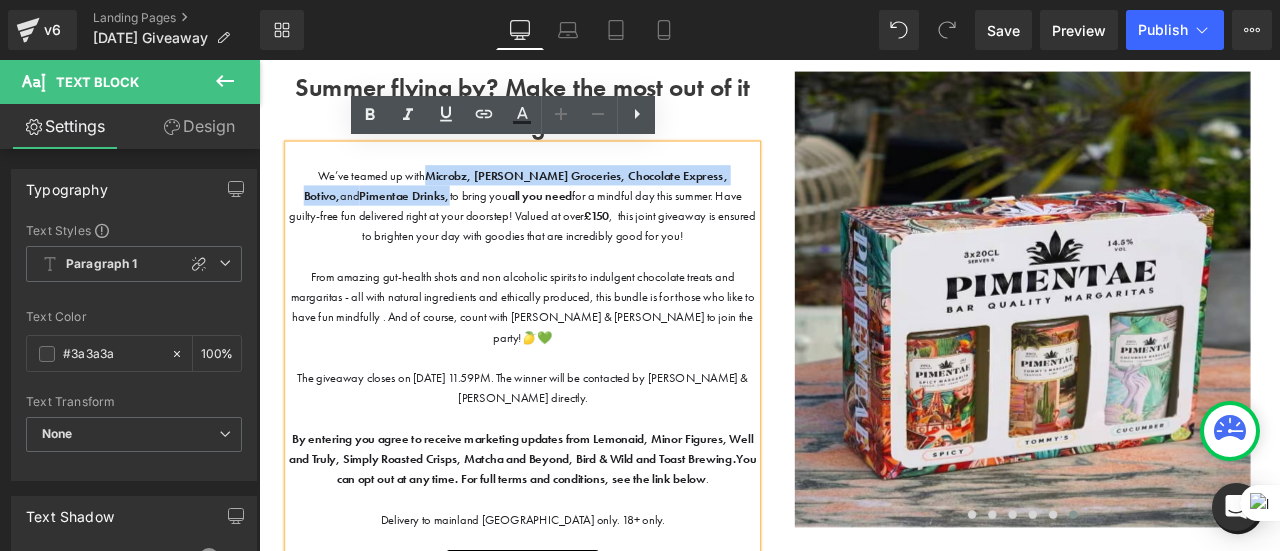 drag, startPoint x: 490, startPoint y: 192, endPoint x: 473, endPoint y: 212, distance: 26.24881 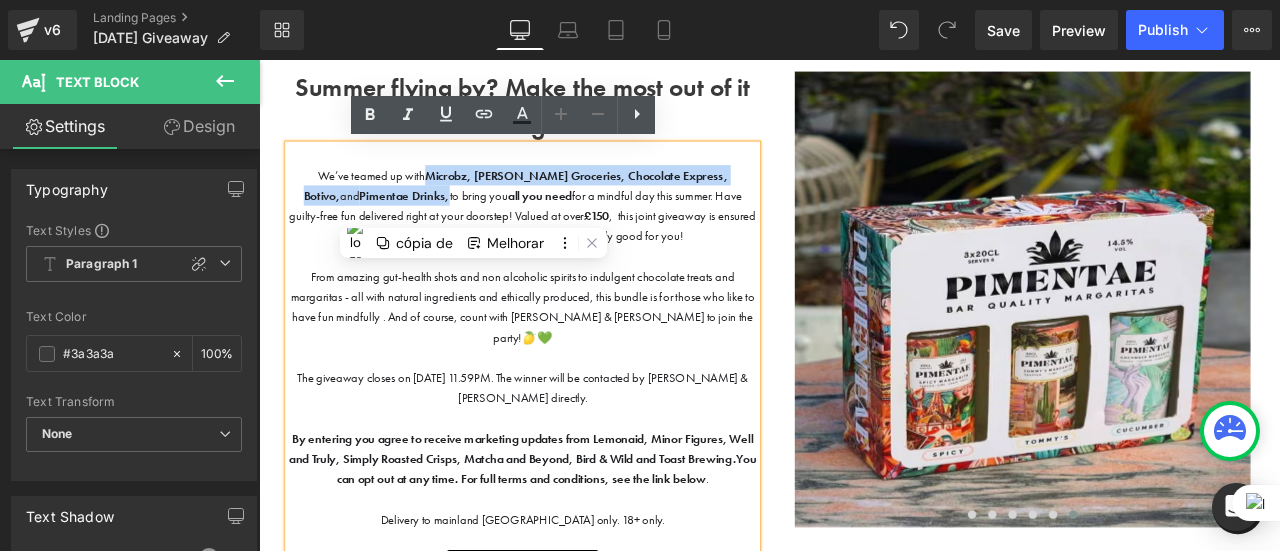 copy on "Microbz, [PERSON_NAME] Groceries, Chocolate Express, Botivo,  and  Pimentae Drinks" 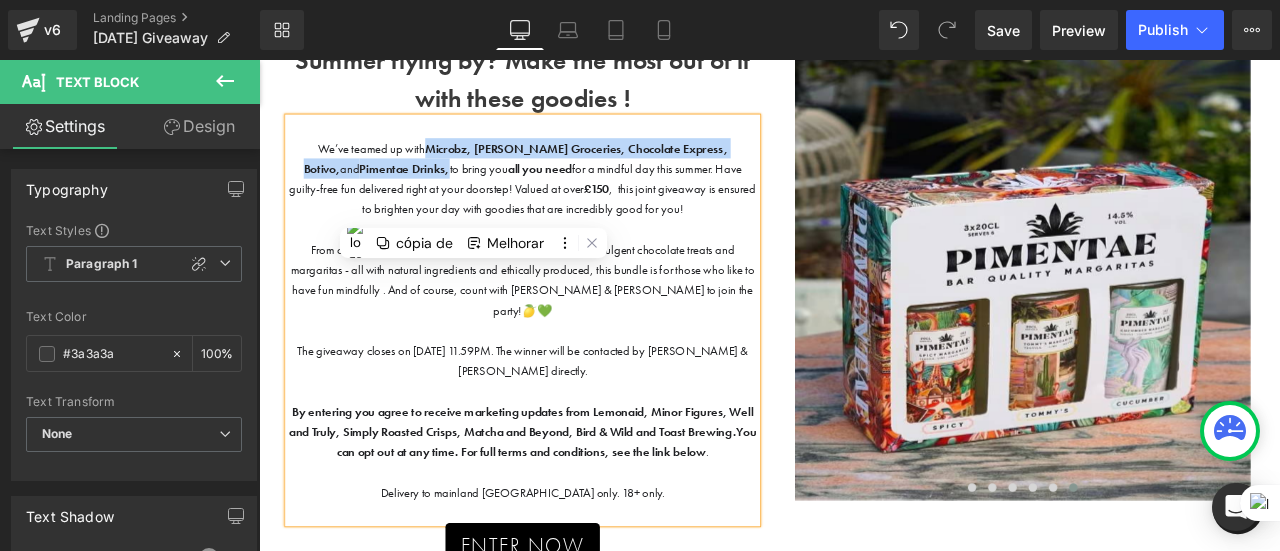 scroll, scrollTop: 217, scrollLeft: 0, axis: vertical 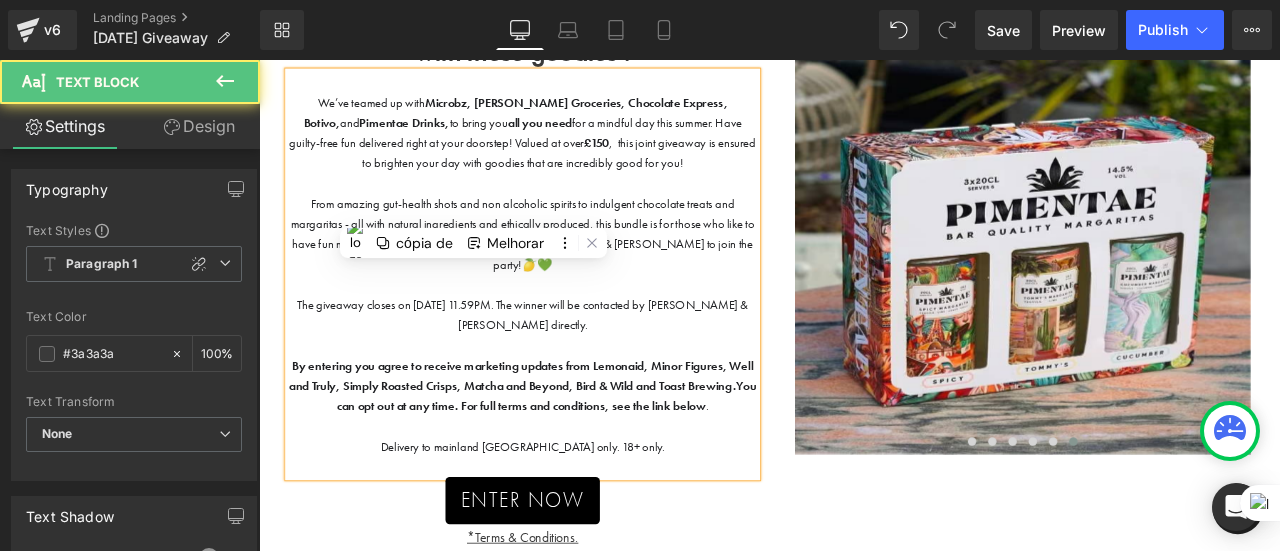 click on "By entering you agree to receive marketing updates from Lemonaid, Minor Figures, Well and Truly, Simply Roasted Crisps, Matcha and Beyond, Bird & Wild and Toast Brewing." at bounding box center (570, 434) 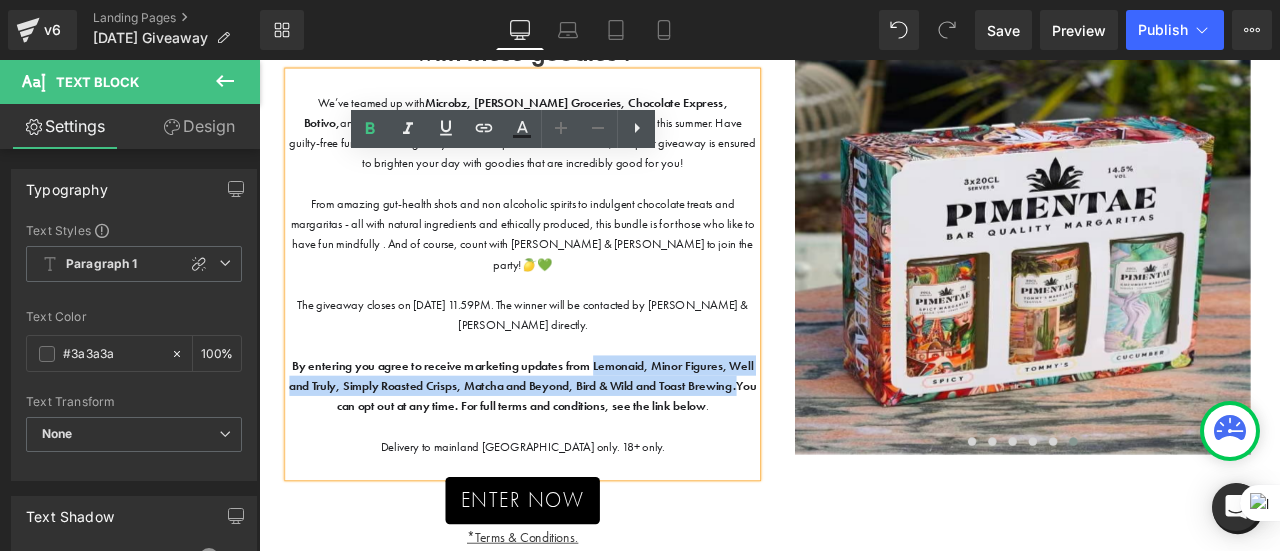 drag, startPoint x: 653, startPoint y: 402, endPoint x: 355, endPoint y: 452, distance: 302.16553 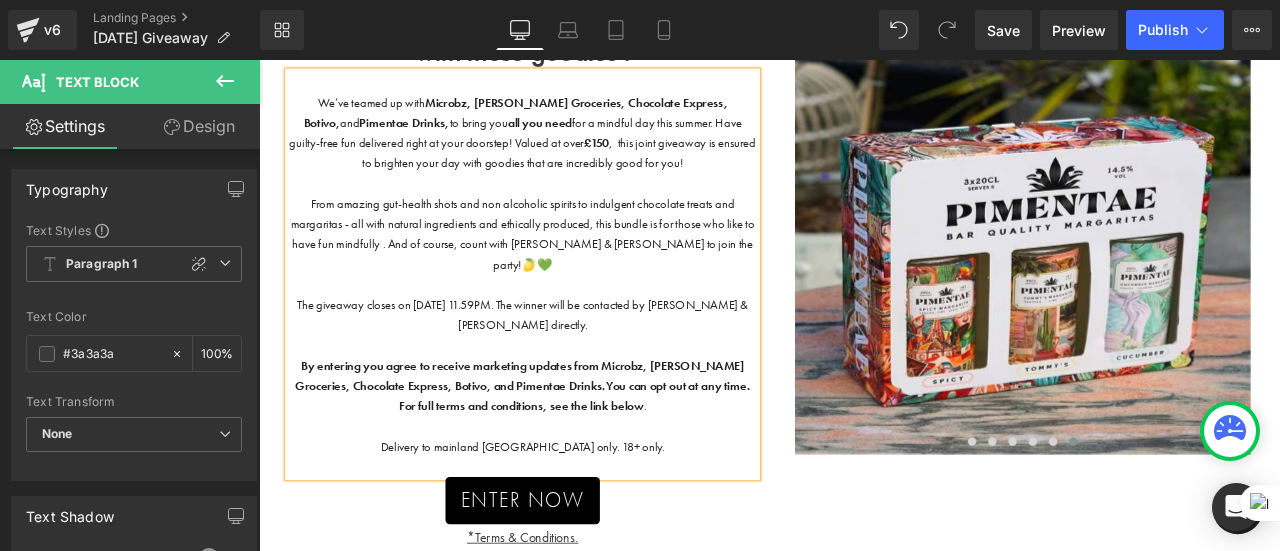 click on "By entering you agree to receive marketing updates from Microbz, [PERSON_NAME] Groceries, Chocolate Express, Botivo, and Pimentae Drinks.  You can opt out at any time. For full terms and conditions, see the link below ." at bounding box center (571, 446) 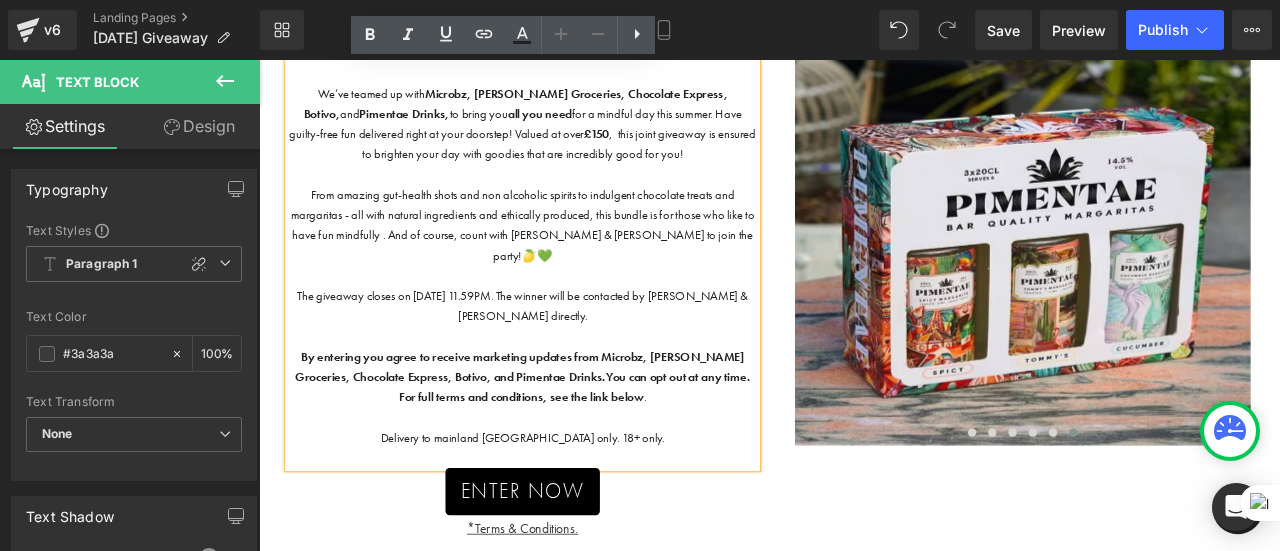 scroll, scrollTop: 225, scrollLeft: 0, axis: vertical 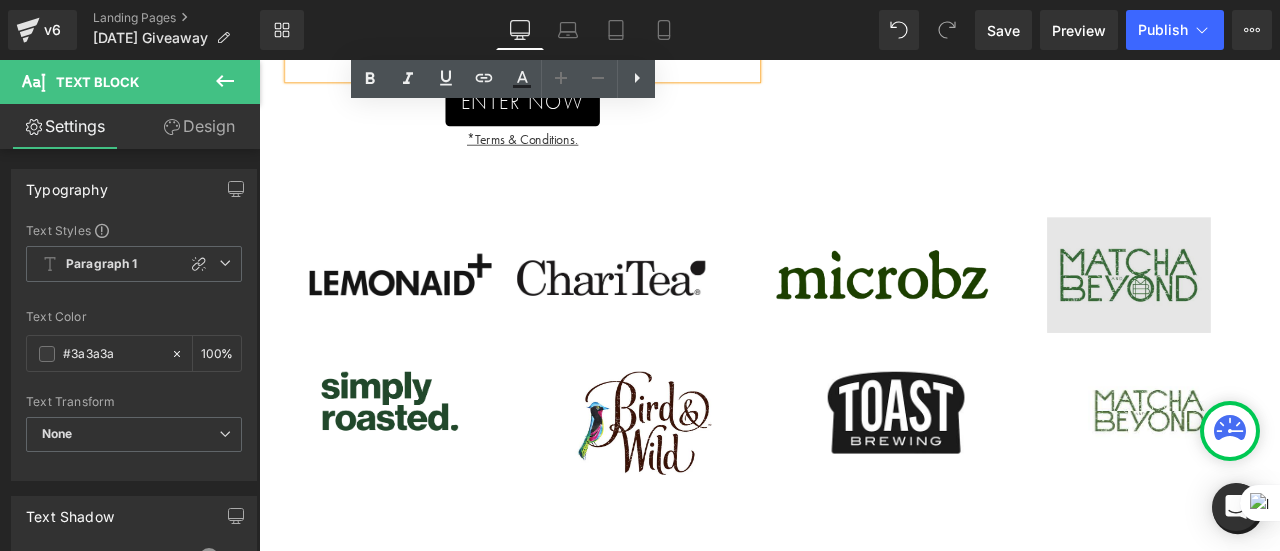 click on "Image" at bounding box center [1290, 315] 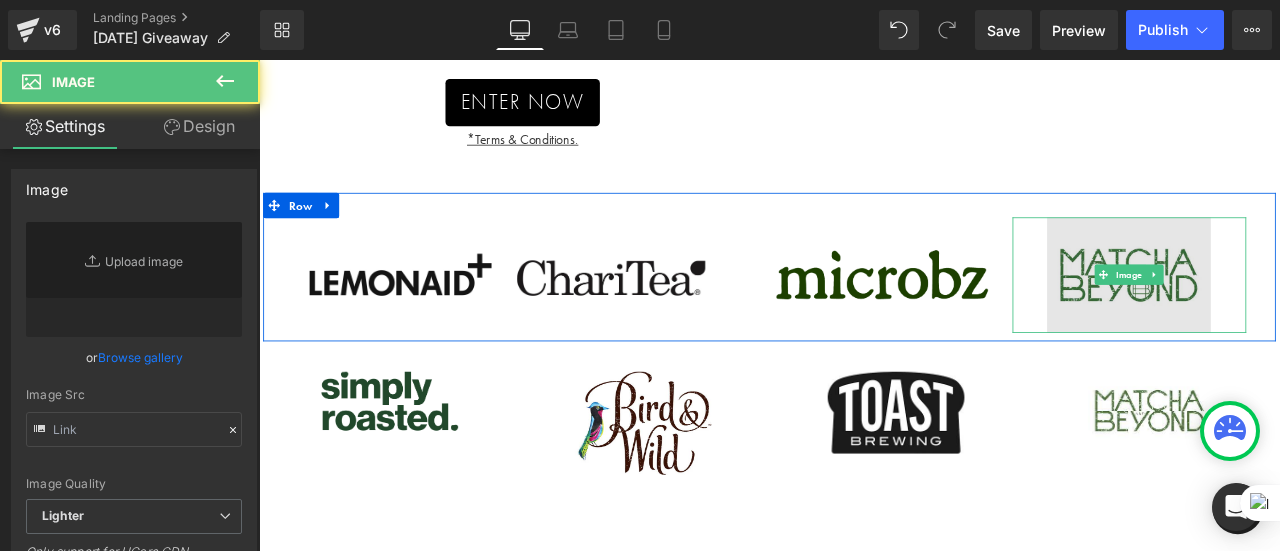 type on "[URL][DOMAIN_NAME]" 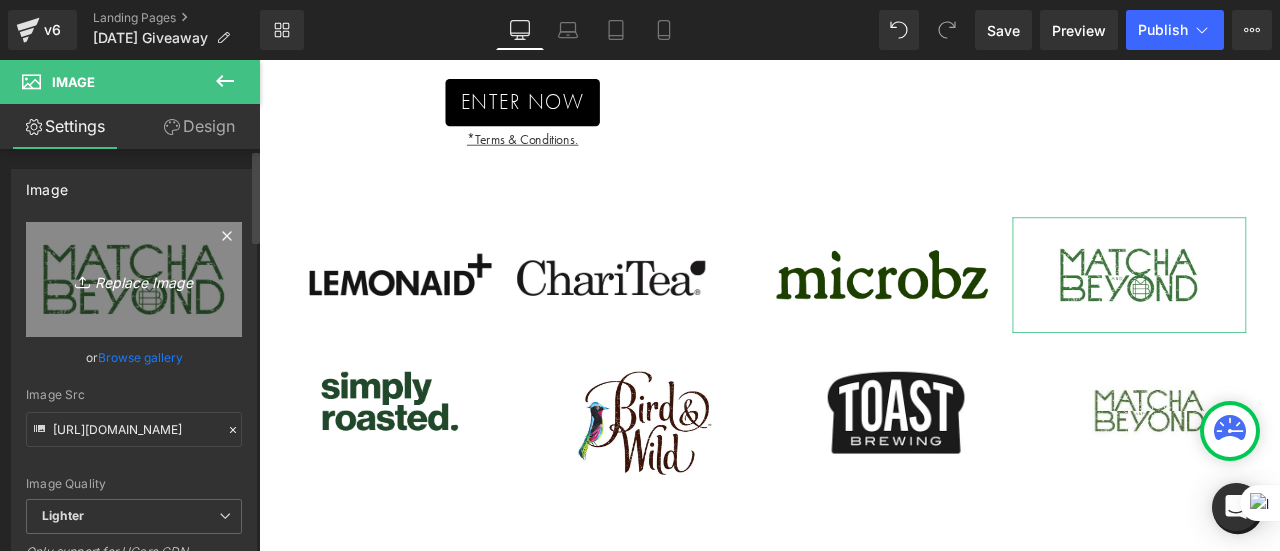 click on "Replace Image" at bounding box center [134, 279] 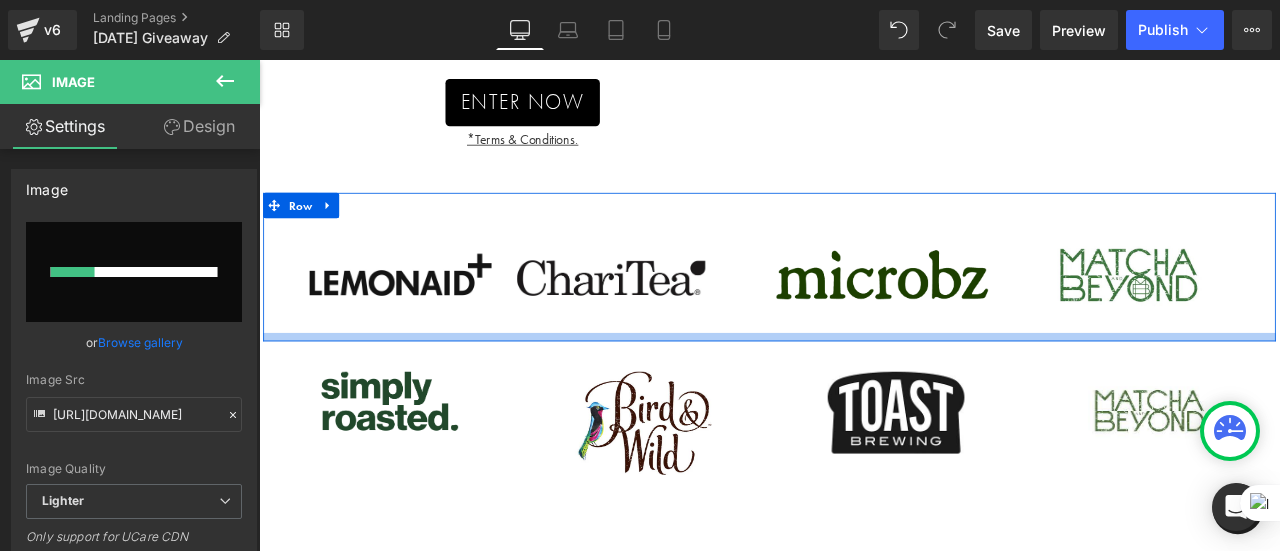 type 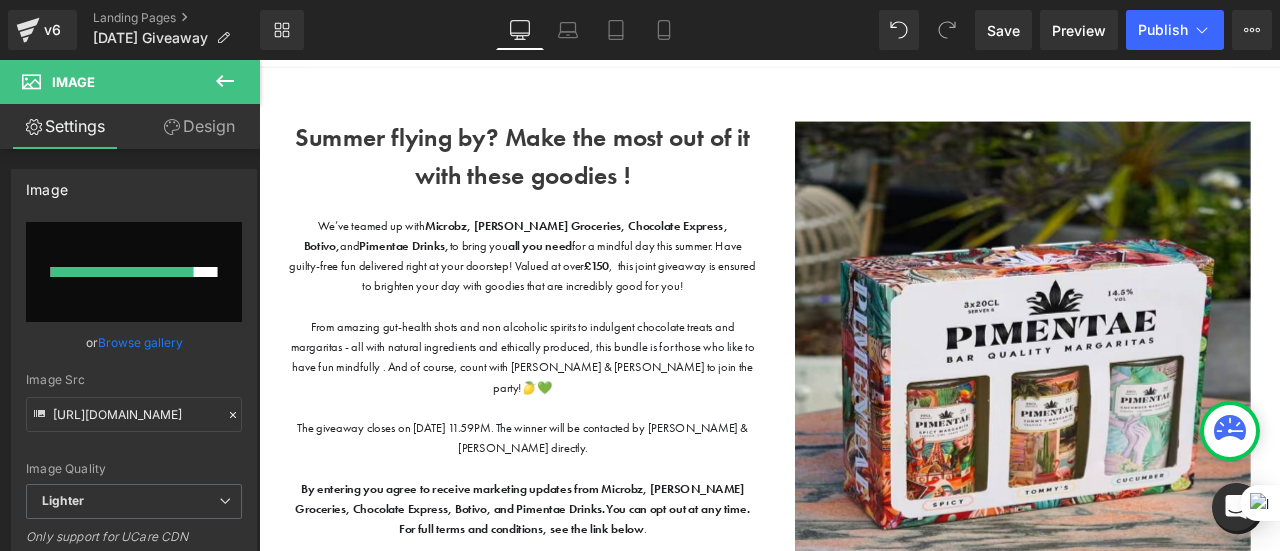 scroll, scrollTop: 45, scrollLeft: 0, axis: vertical 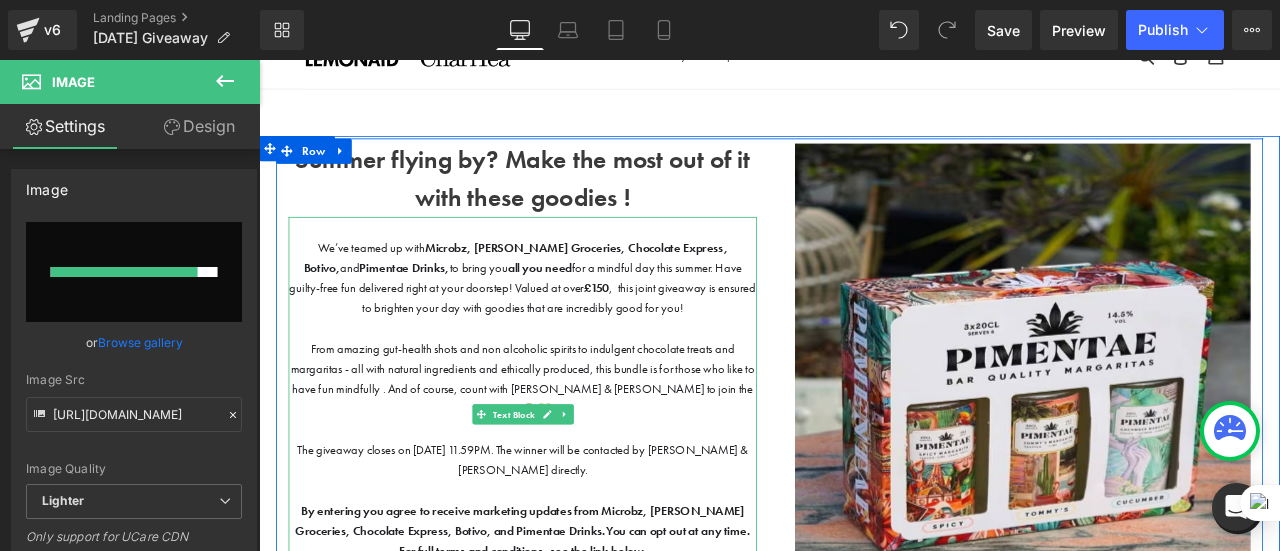 click on "£150" at bounding box center (659, 330) 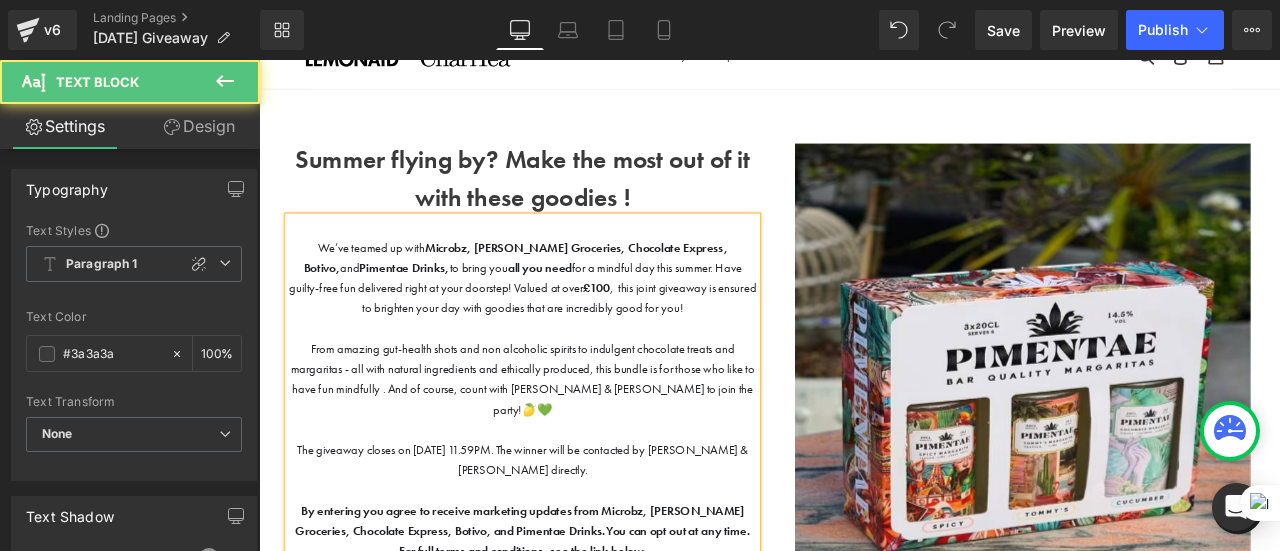 click on "We’ve teamed up with  Microbz, [PERSON_NAME], Chocolate Express, Botivo,  and  Pimentae Drinks,  to bring you  all you need   for a mindful day this summer. Have guilty-free fun delivered right at your doorstep! Valued at over  £100 ,  this joint giveaway is ensured to brighten your day with goodies that are incredibly good for you!" at bounding box center (572, 318) 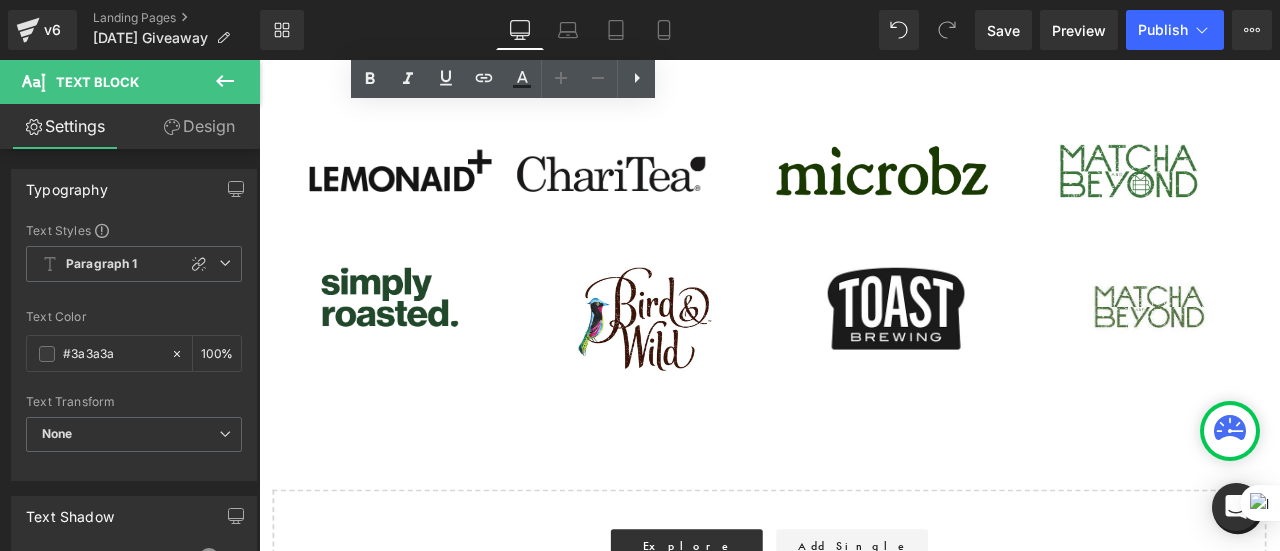 scroll, scrollTop: 813, scrollLeft: 0, axis: vertical 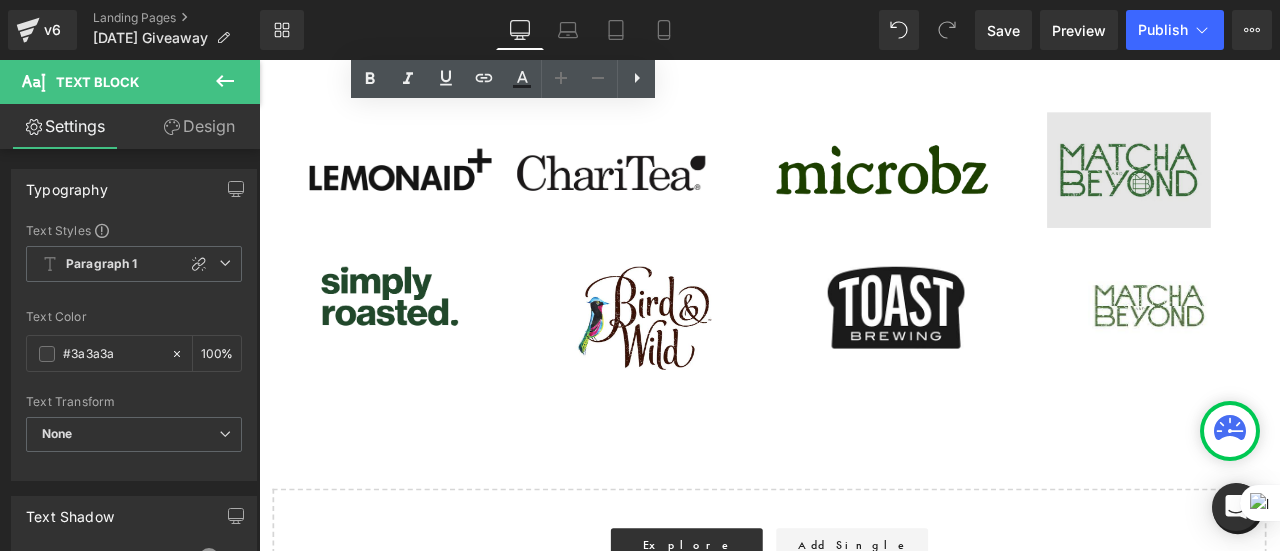 click on "Image" at bounding box center (1290, 190) 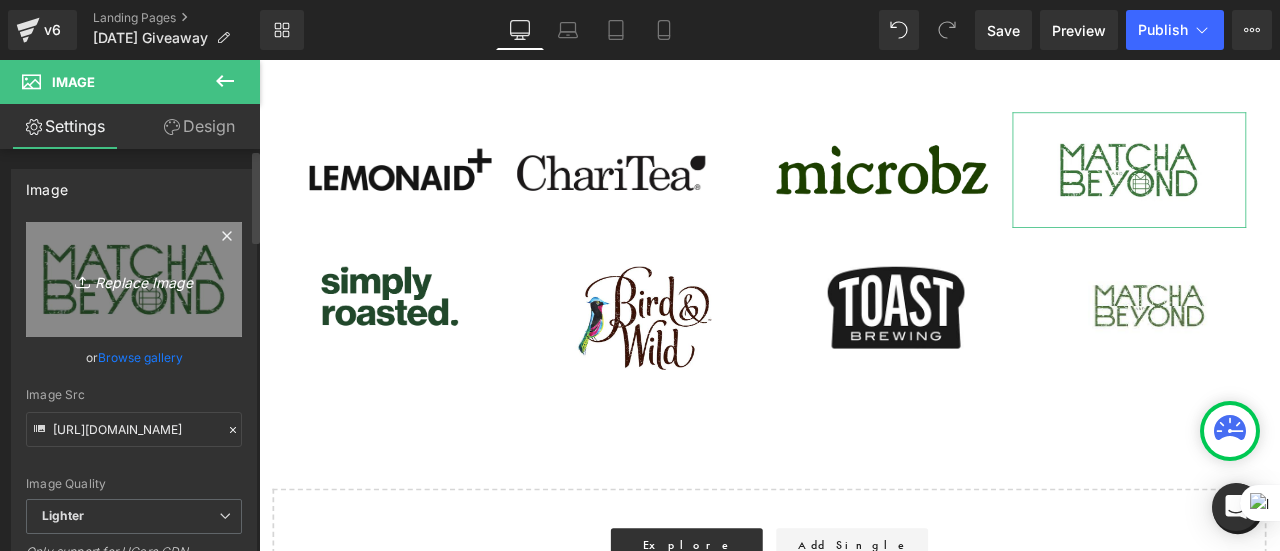 click on "Replace Image" at bounding box center (134, 279) 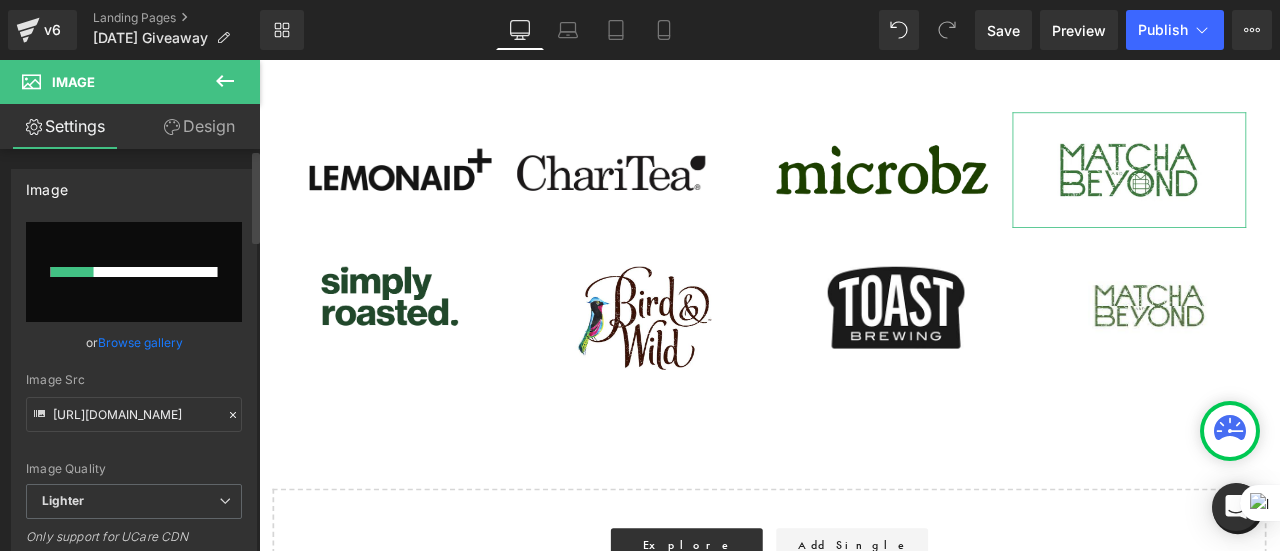 type 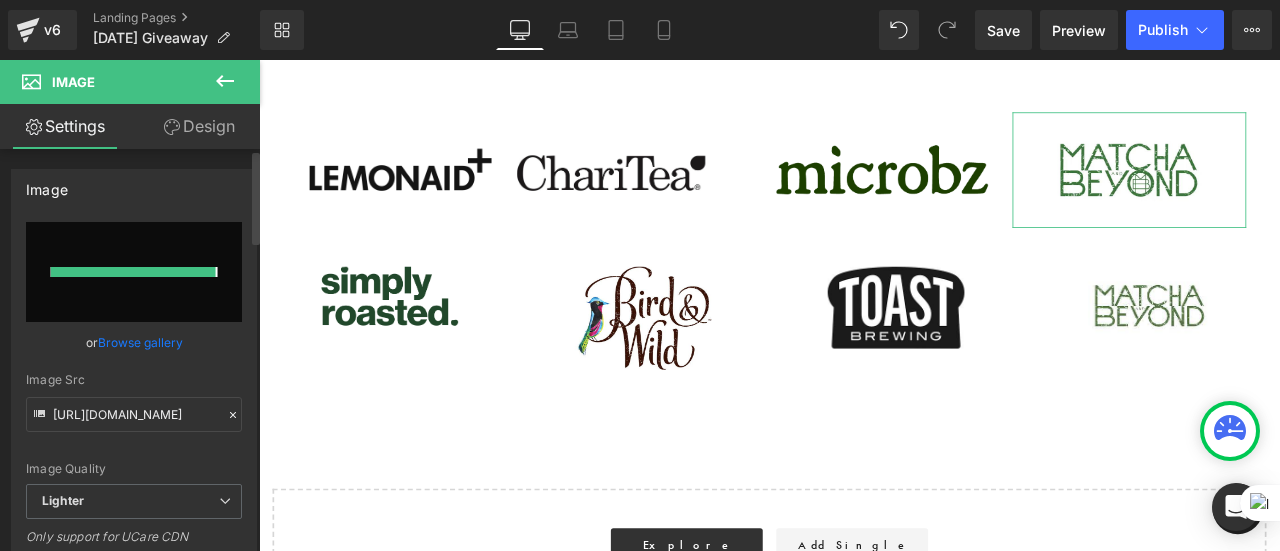 type on "[URL][DOMAIN_NAME]" 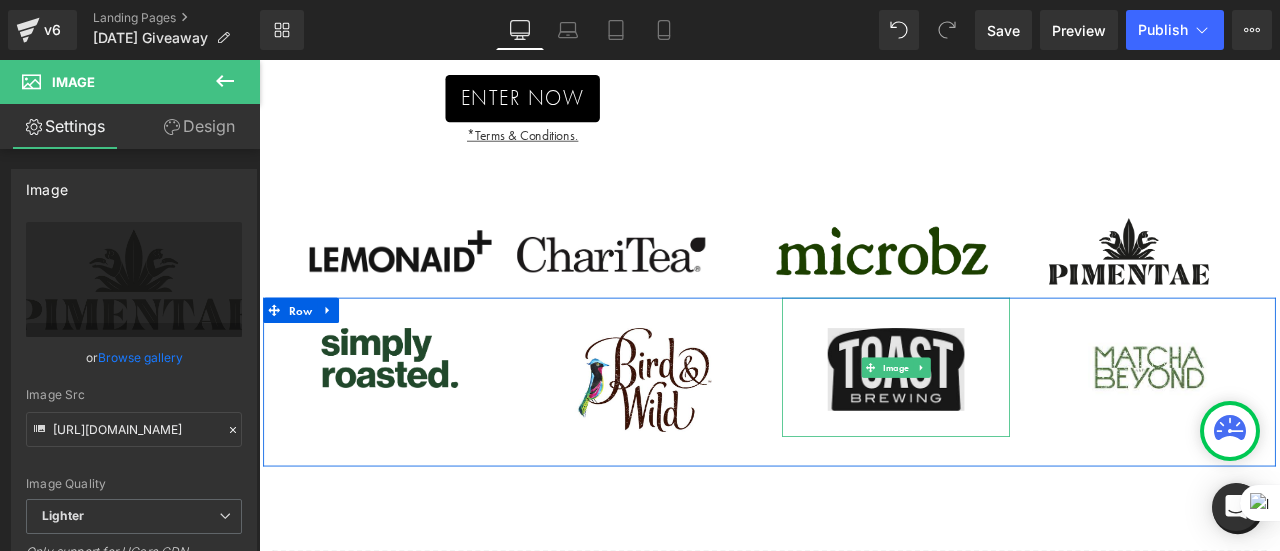 scroll, scrollTop: 692, scrollLeft: 0, axis: vertical 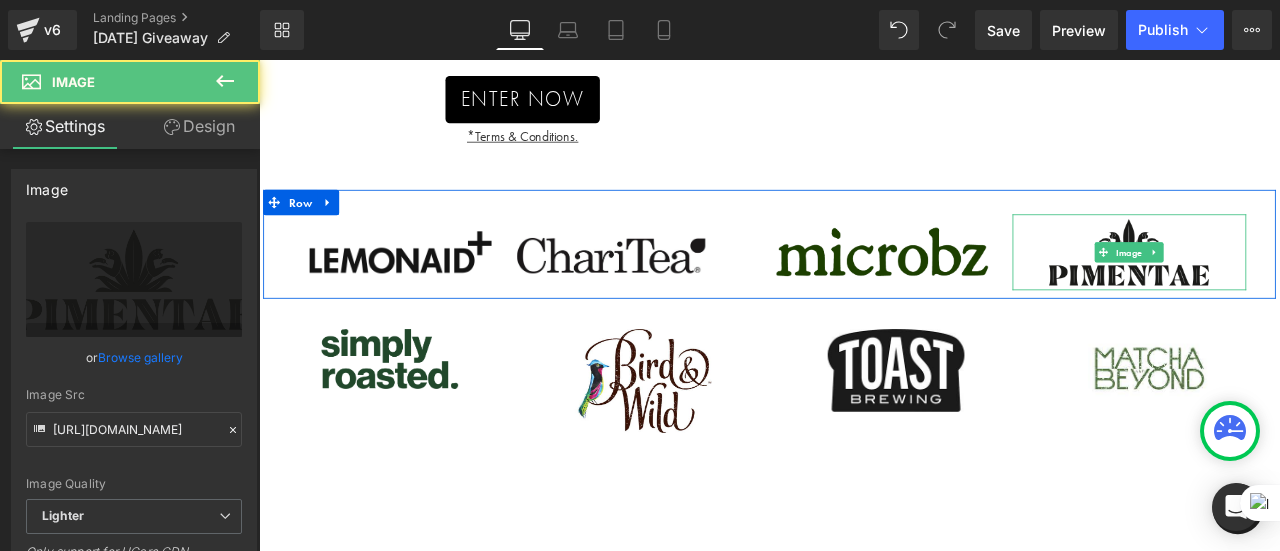 click at bounding box center [1290, 288] 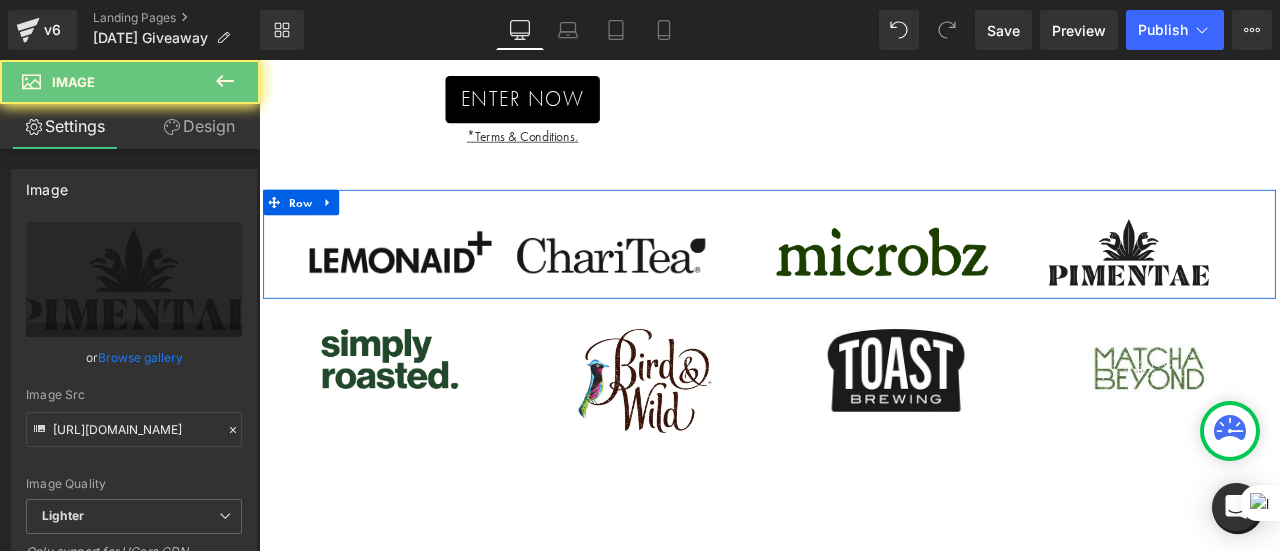 drag, startPoint x: 1230, startPoint y: 278, endPoint x: 1141, endPoint y: 278, distance: 89 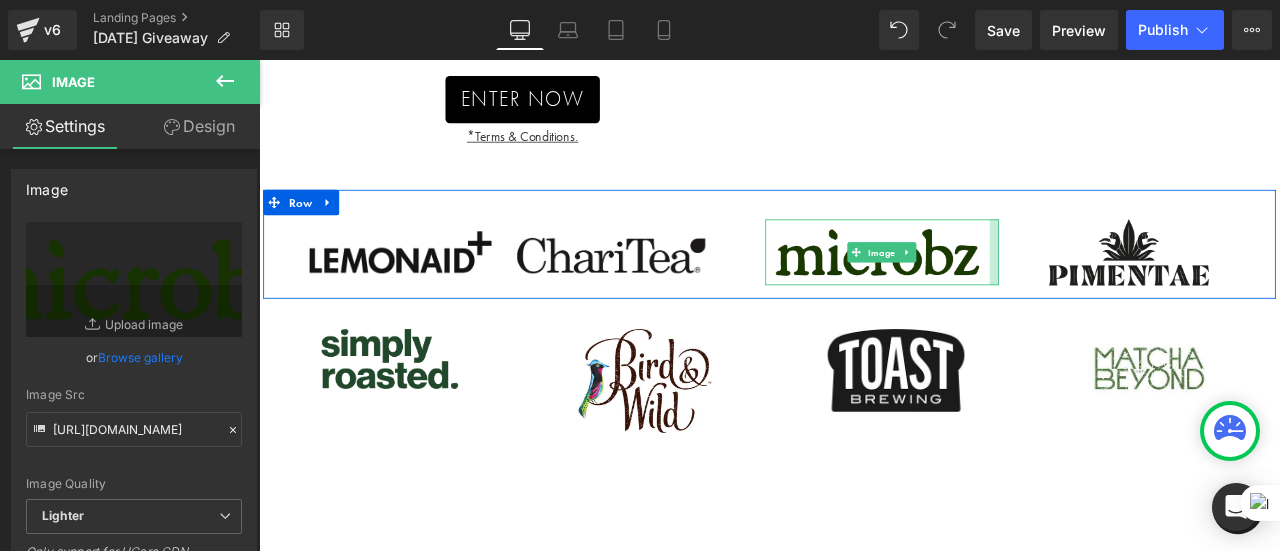 click on "Image" at bounding box center [997, 288] 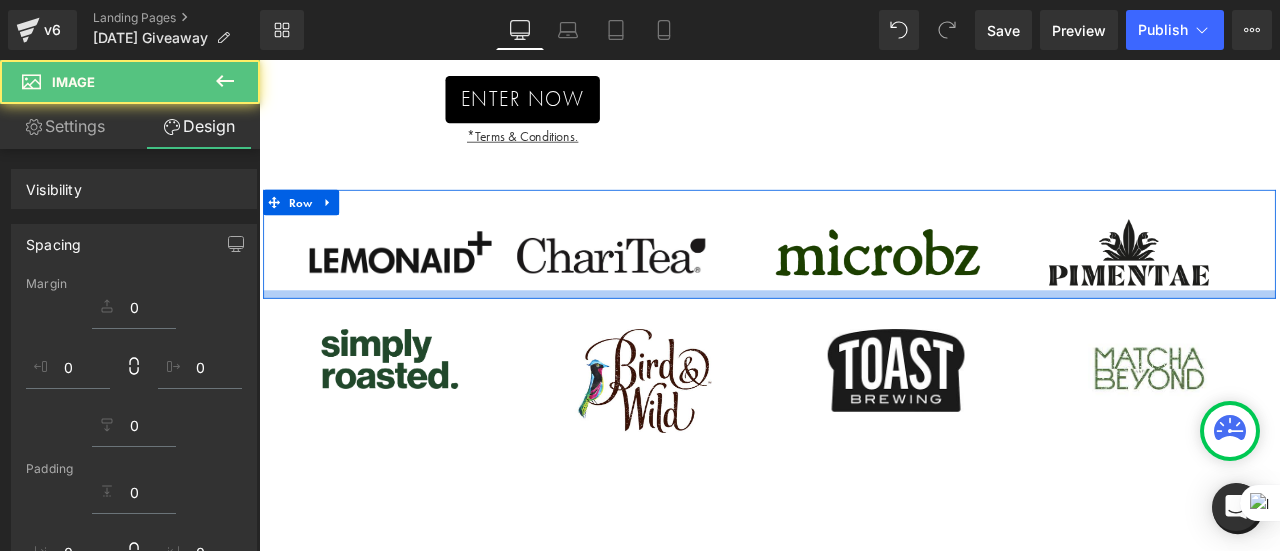 click on "Image" at bounding box center [1014, 425] 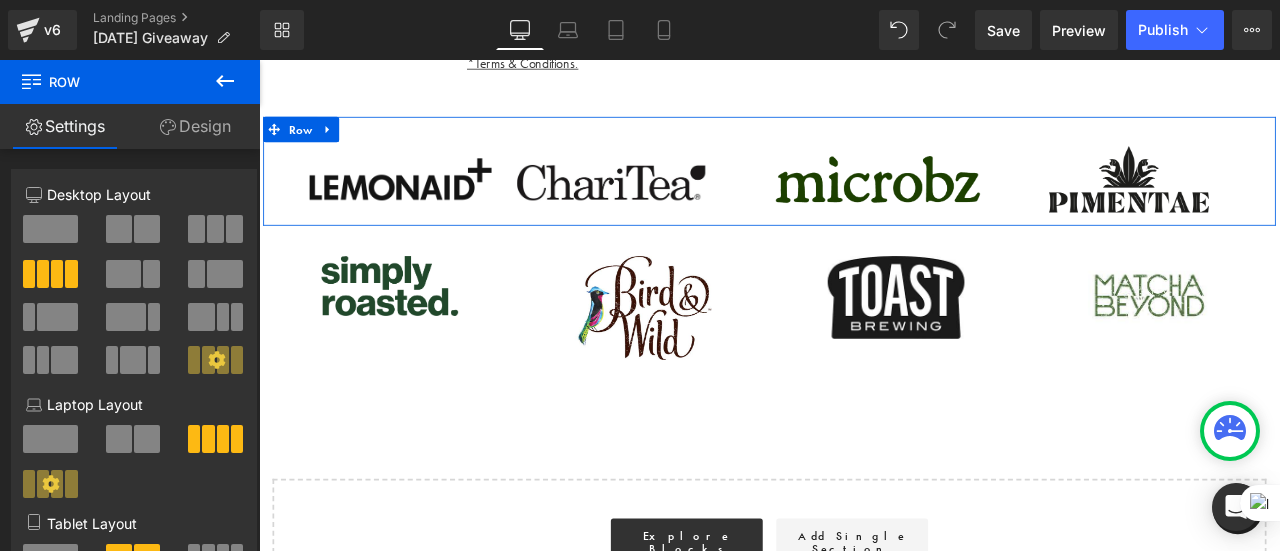 scroll, scrollTop: 783, scrollLeft: 0, axis: vertical 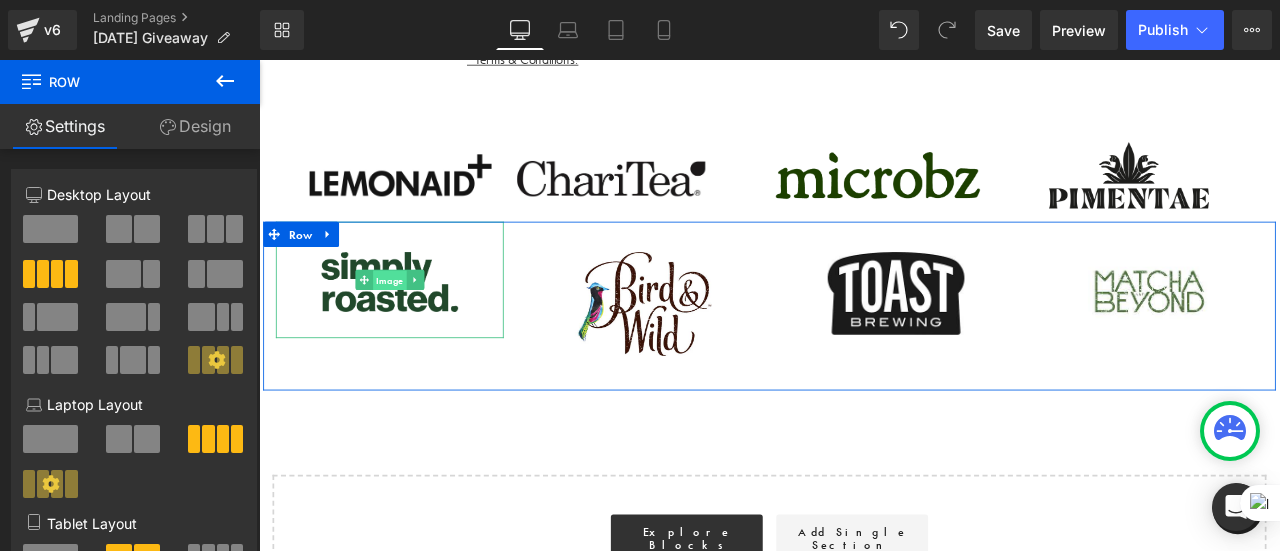 click on "Image" at bounding box center (414, 322) 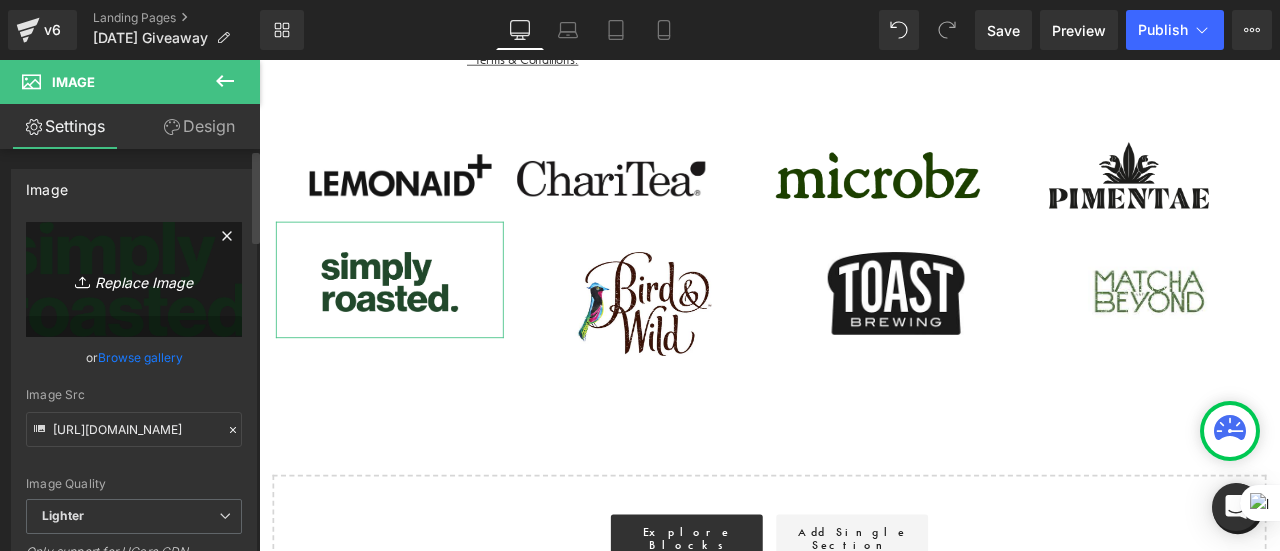 click on "Replace Image" at bounding box center (134, 279) 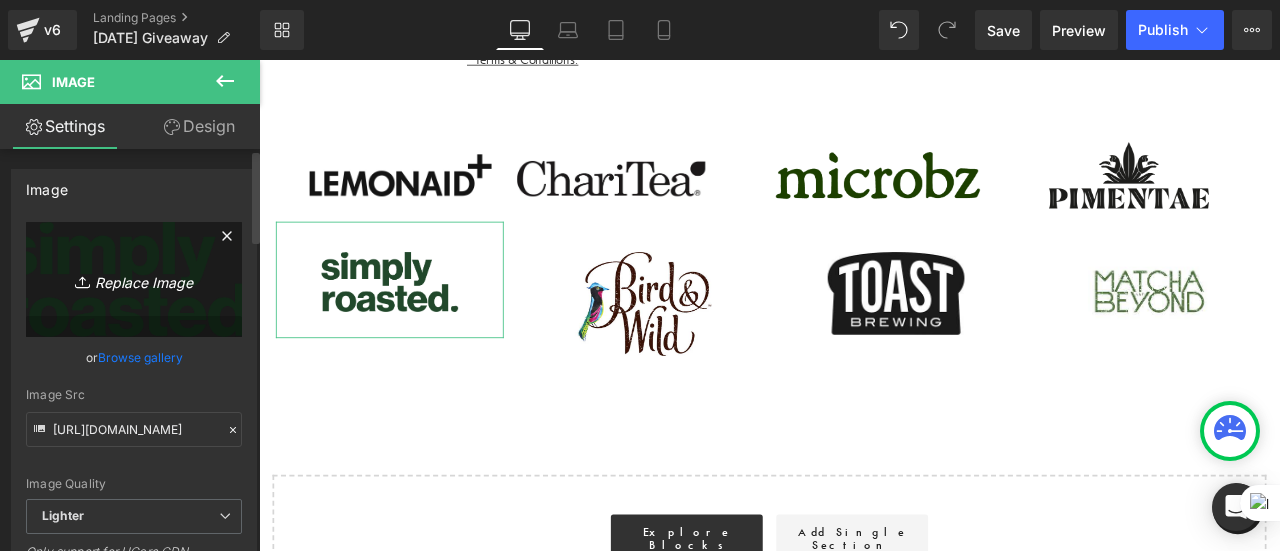 type on "C:\fakepath\[PERSON_NAME].png" 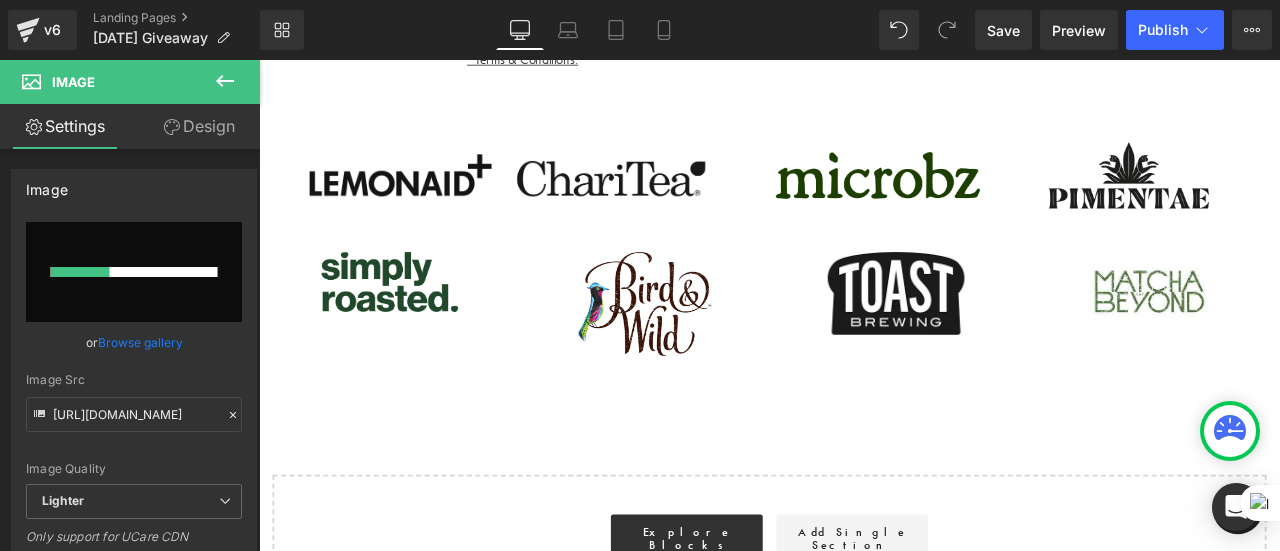 type 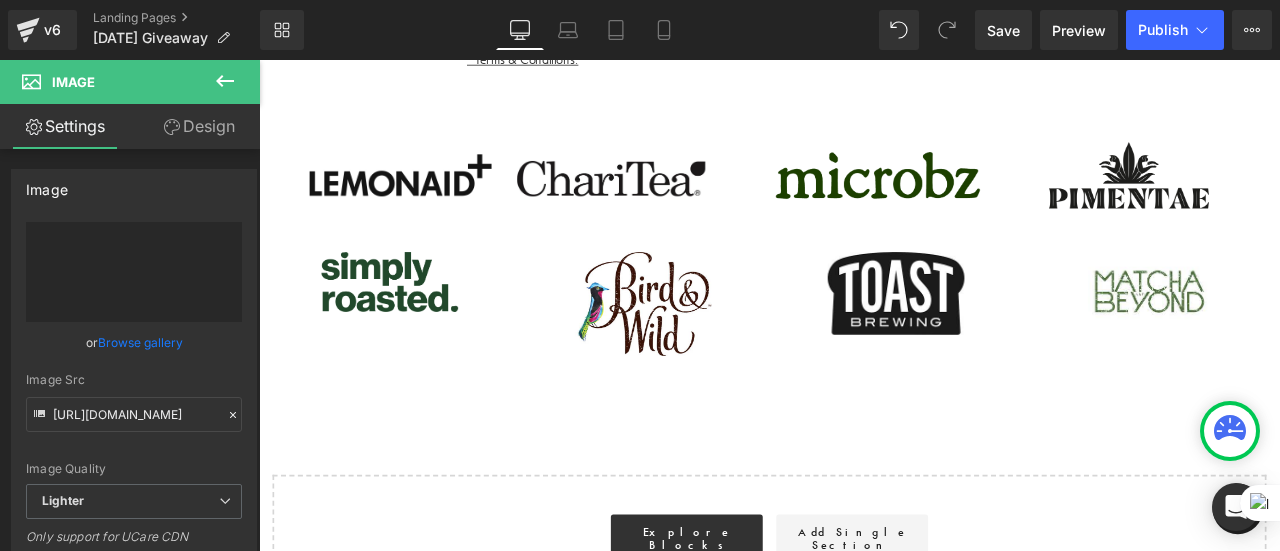 type on "[URL][DOMAIN_NAME][PERSON_NAME]" 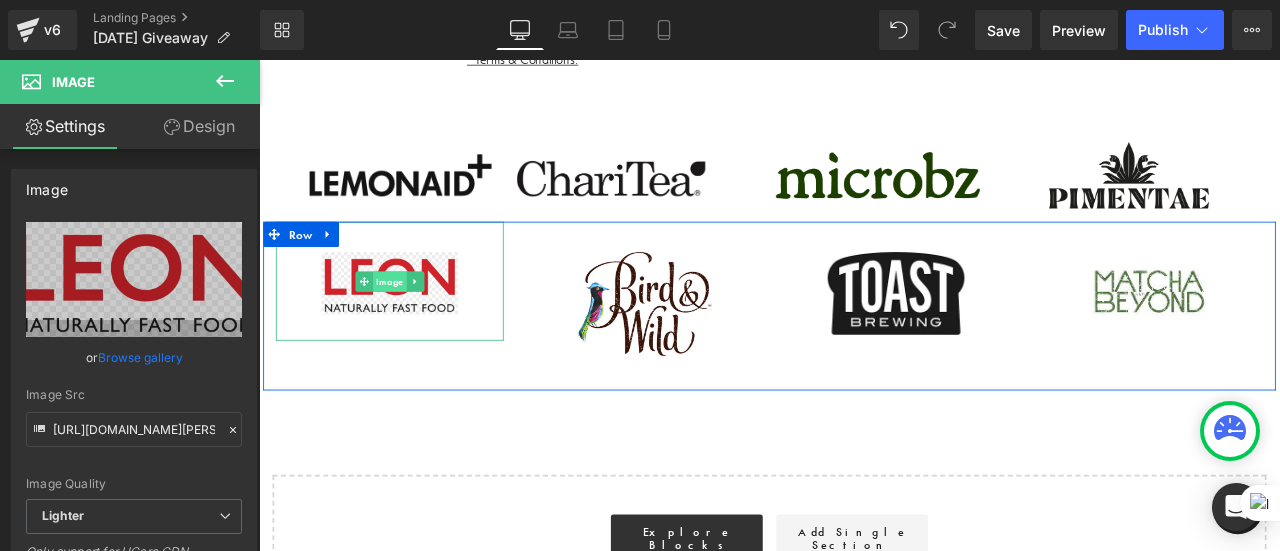 click on "Image" at bounding box center (414, 323) 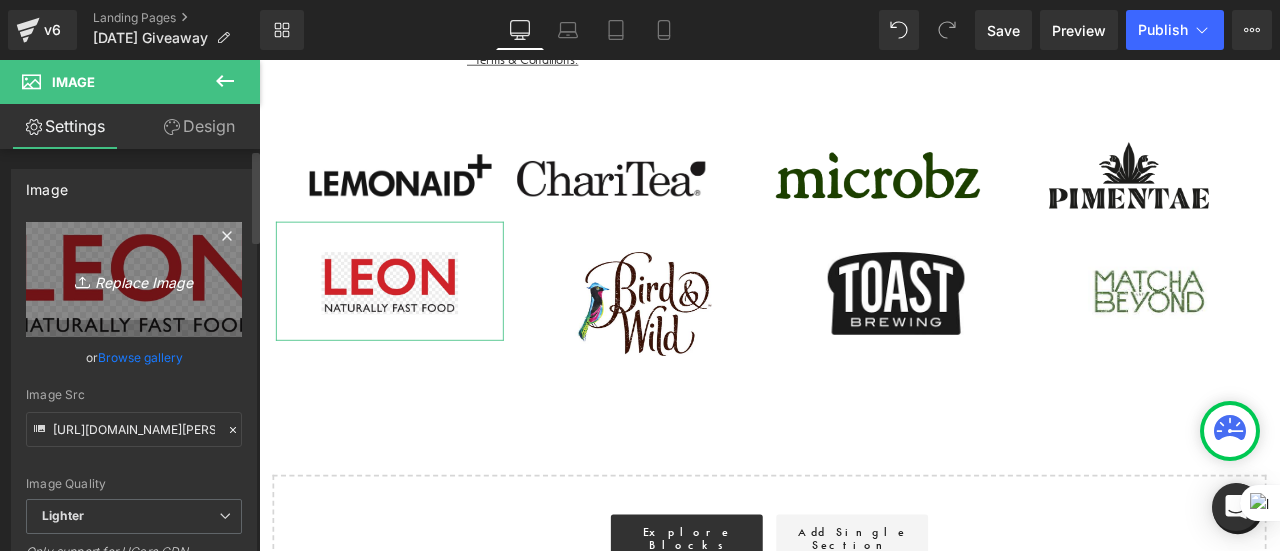 click on "Replace Image" at bounding box center (134, 279) 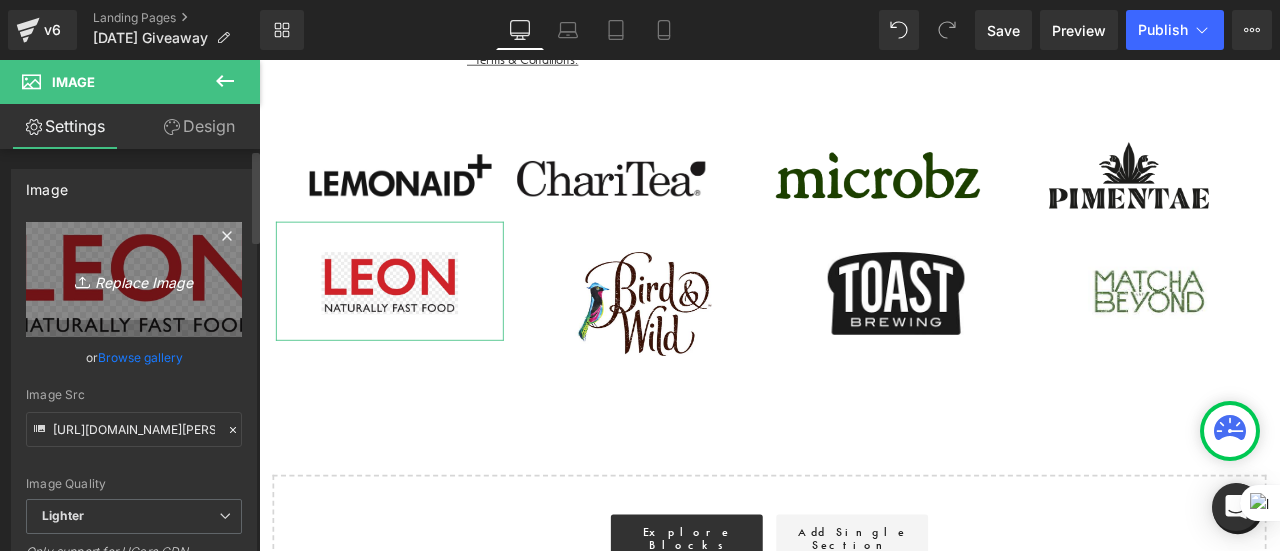 type on "C:\fakepath\leonnn.png" 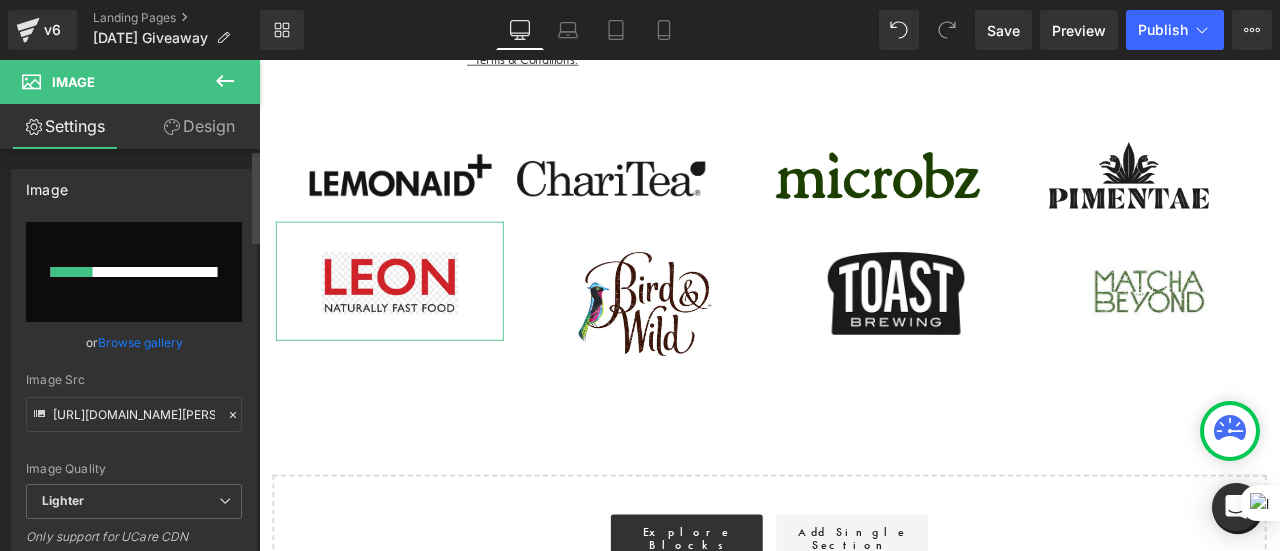type 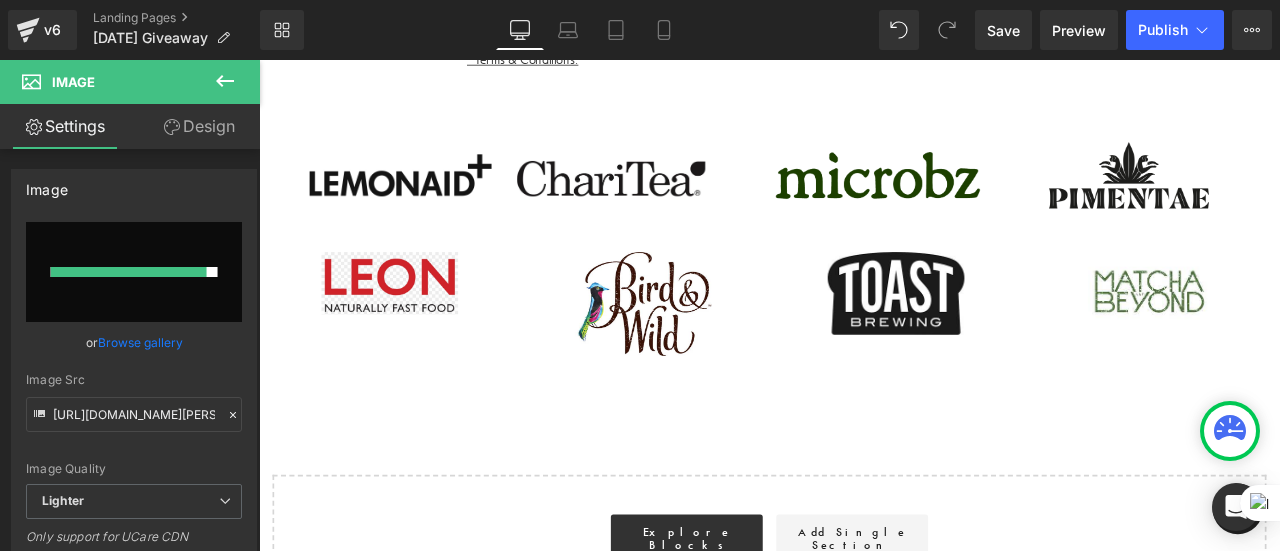 type on "[URL][DOMAIN_NAME]" 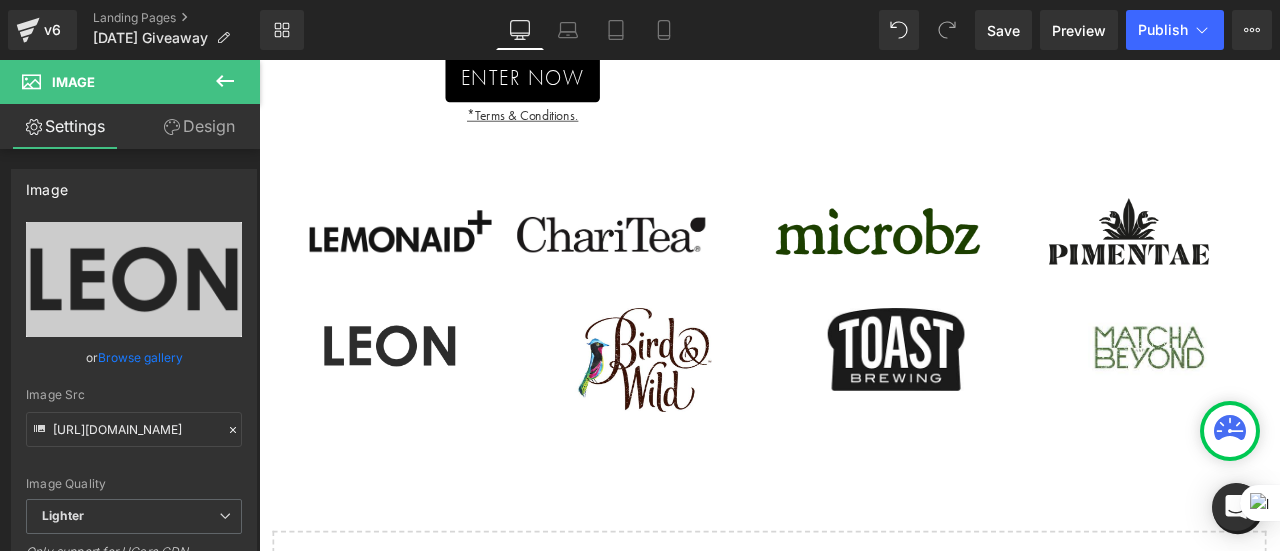 scroll, scrollTop: 718, scrollLeft: 0, axis: vertical 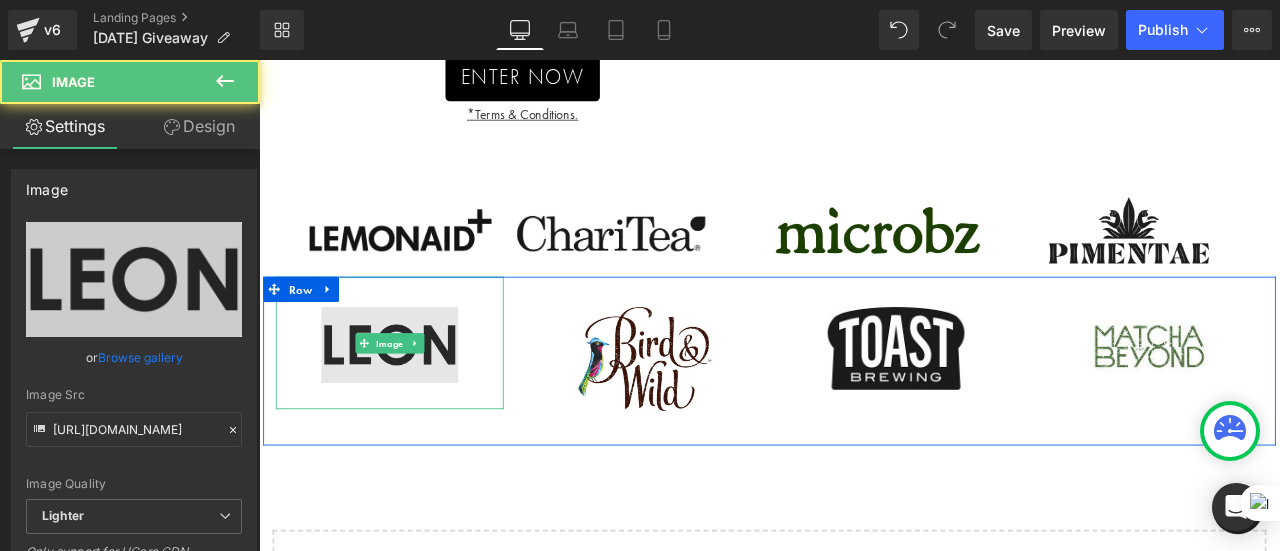 click at bounding box center (414, 395) 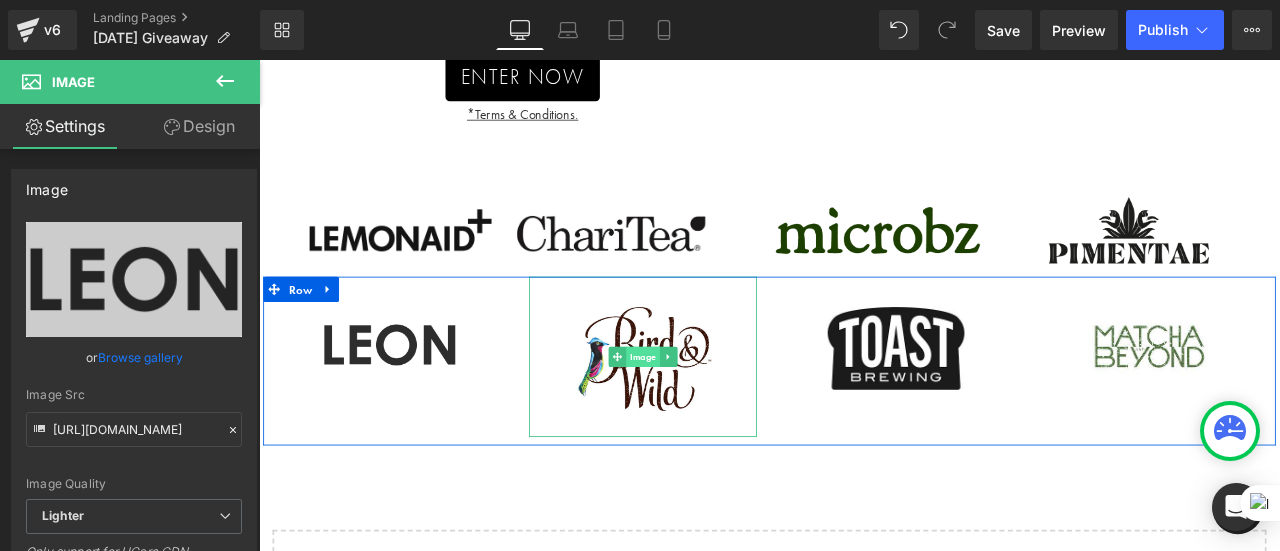 click on "Image" at bounding box center (714, 412) 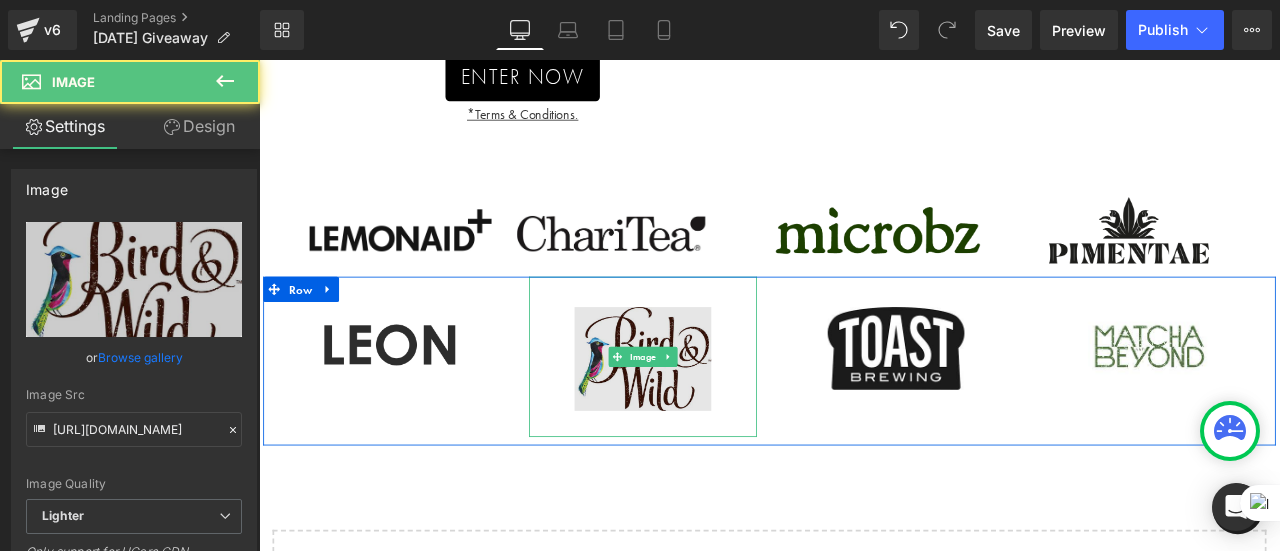 click at bounding box center (714, 412) 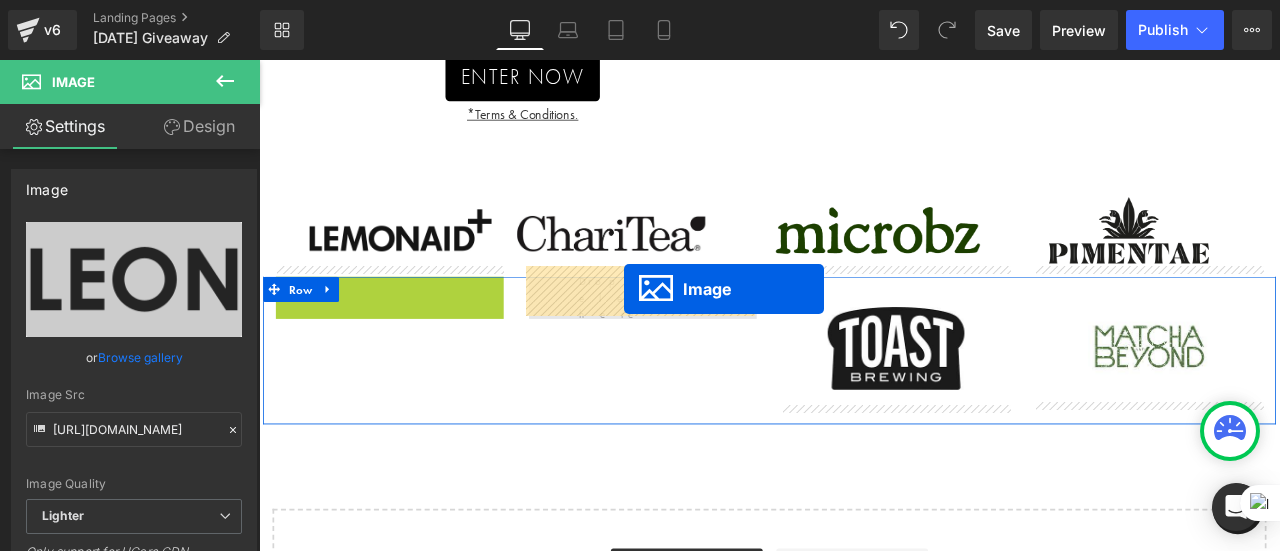 drag, startPoint x: 405, startPoint y: 379, endPoint x: 691, endPoint y: 332, distance: 289.83615 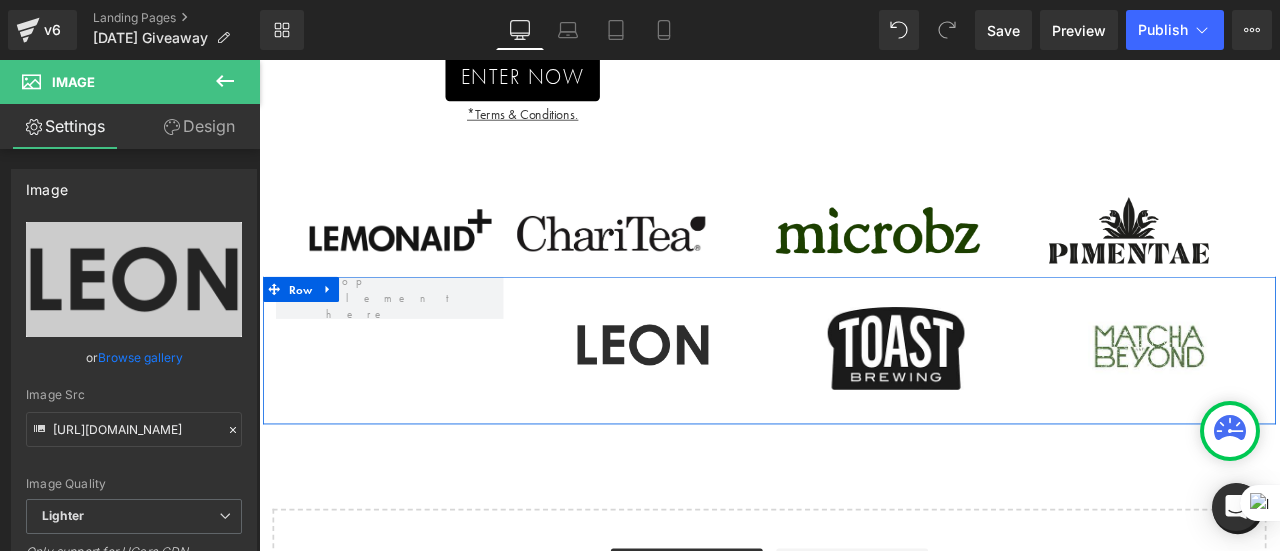 click on "Image" at bounding box center [1314, 398] 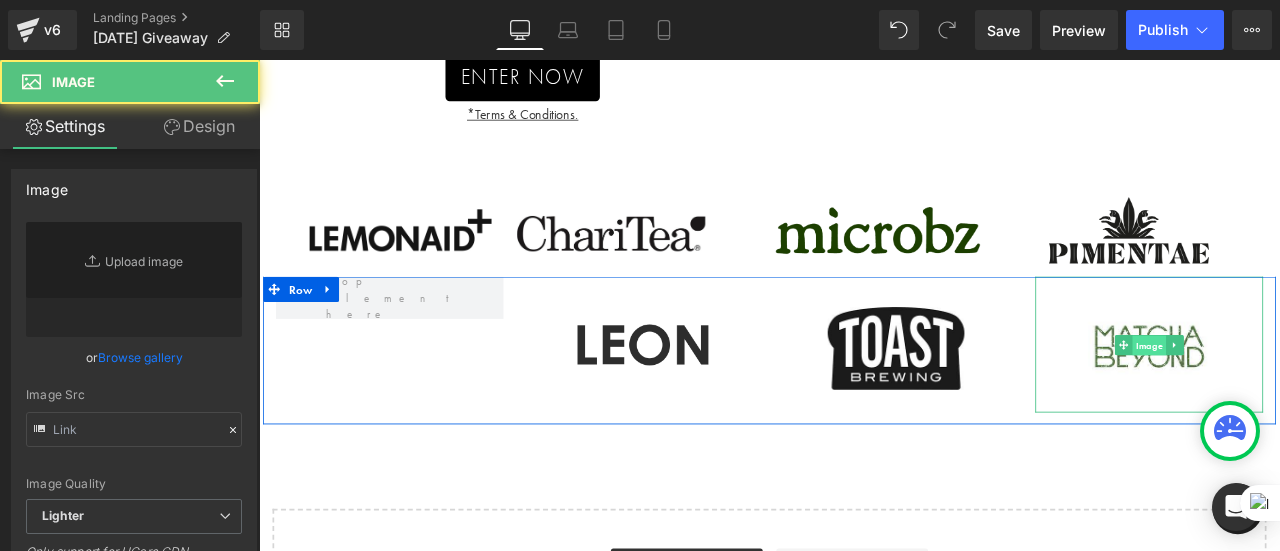 type on "[URL][DOMAIN_NAME]" 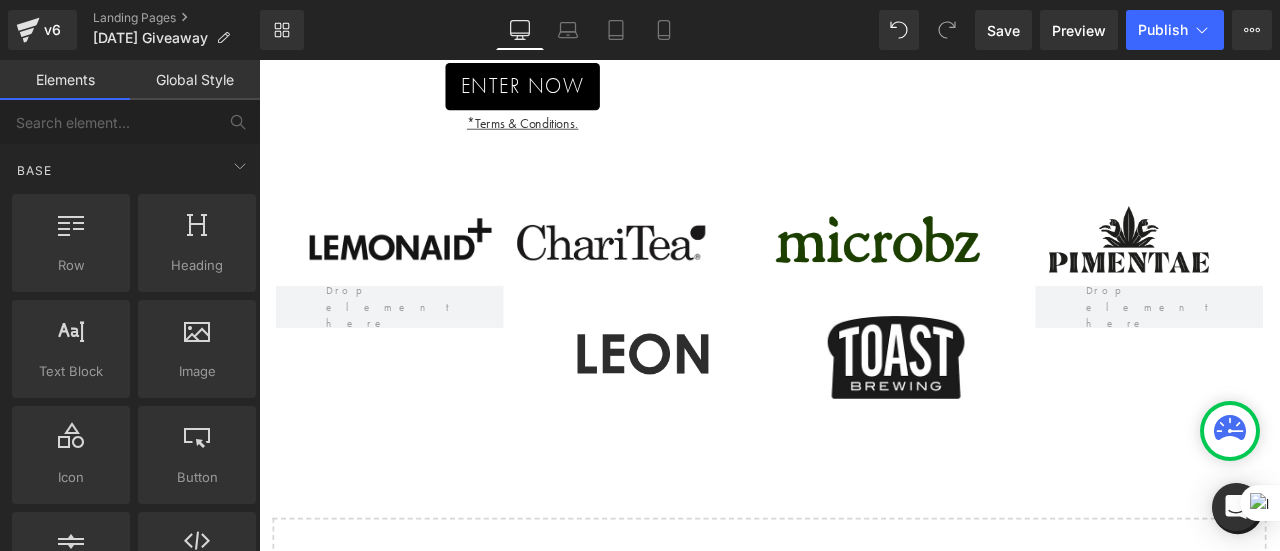 scroll, scrollTop: 709, scrollLeft: 0, axis: vertical 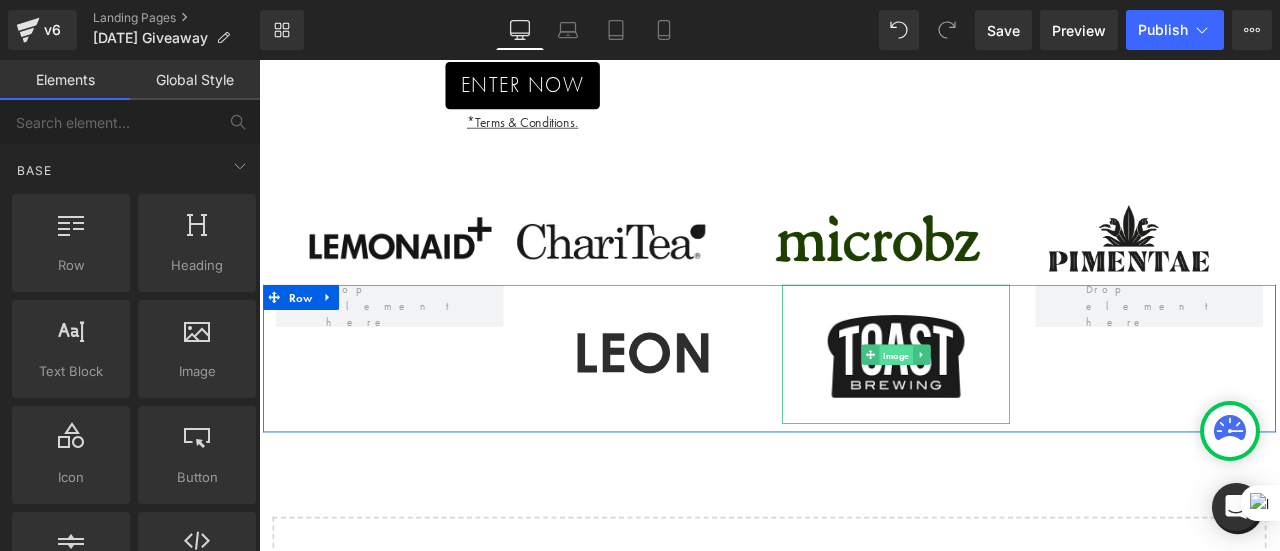 click on "Image" at bounding box center (1014, 409) 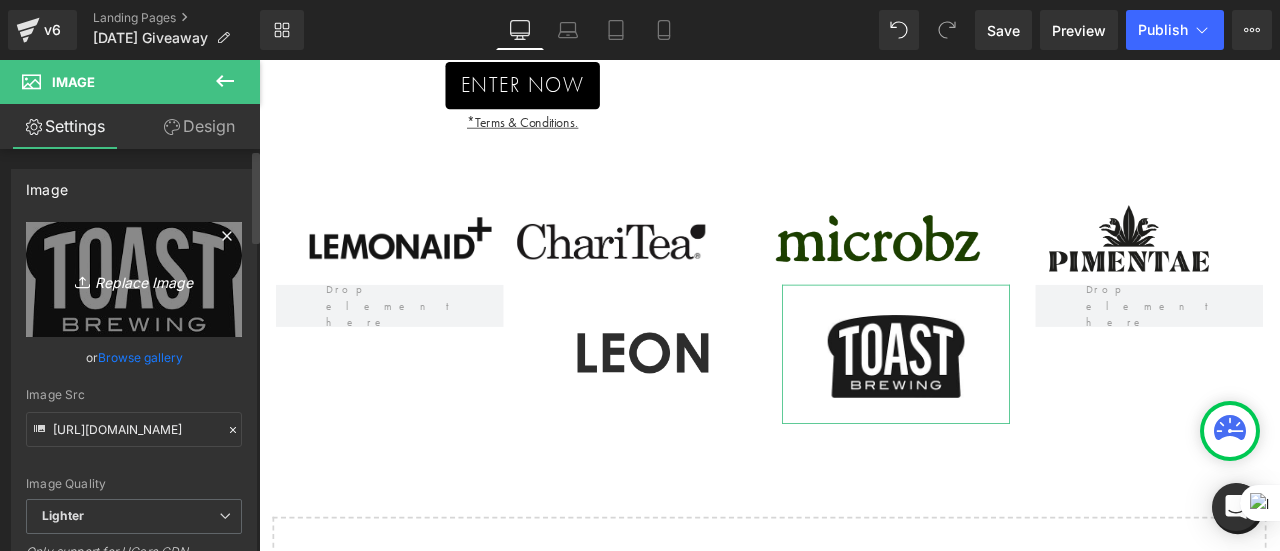 click on "Replace Image" at bounding box center (134, 279) 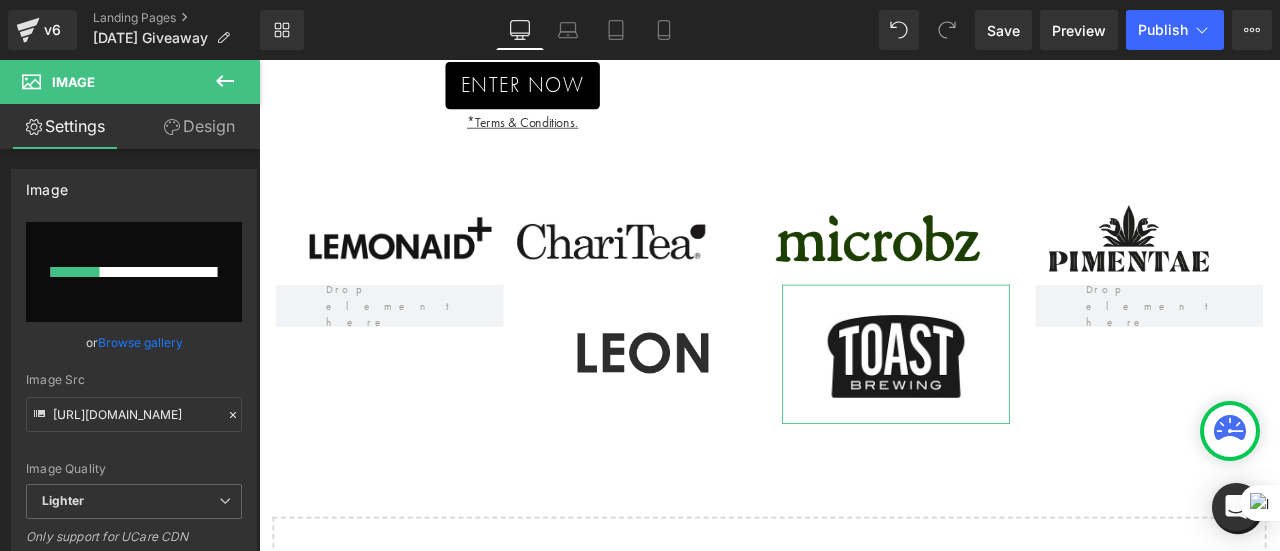 type 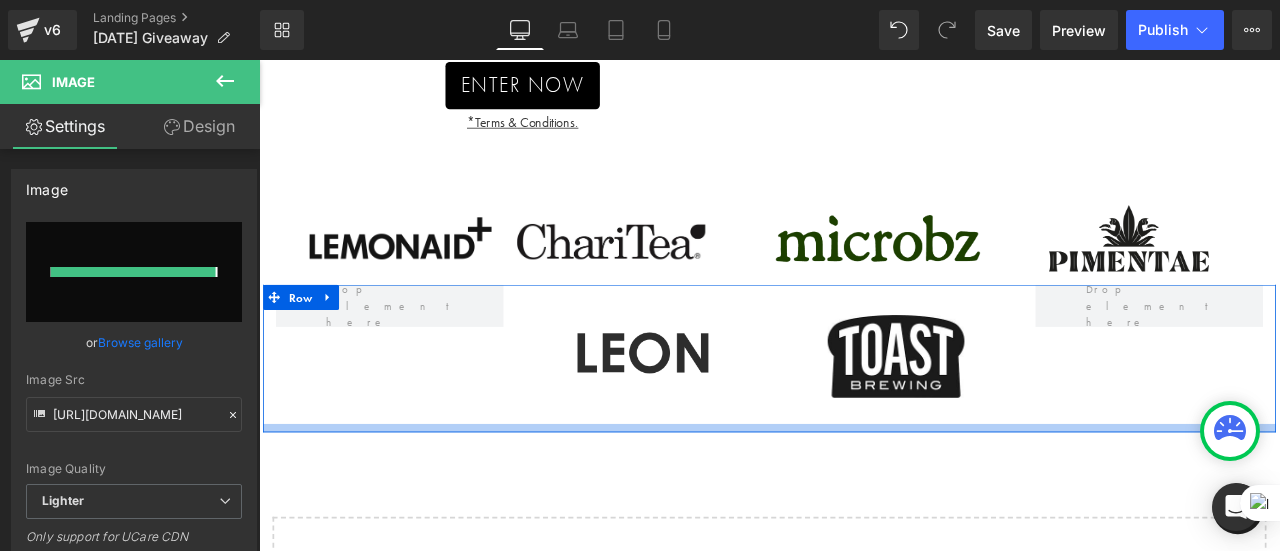 type on "[URL][DOMAIN_NAME]" 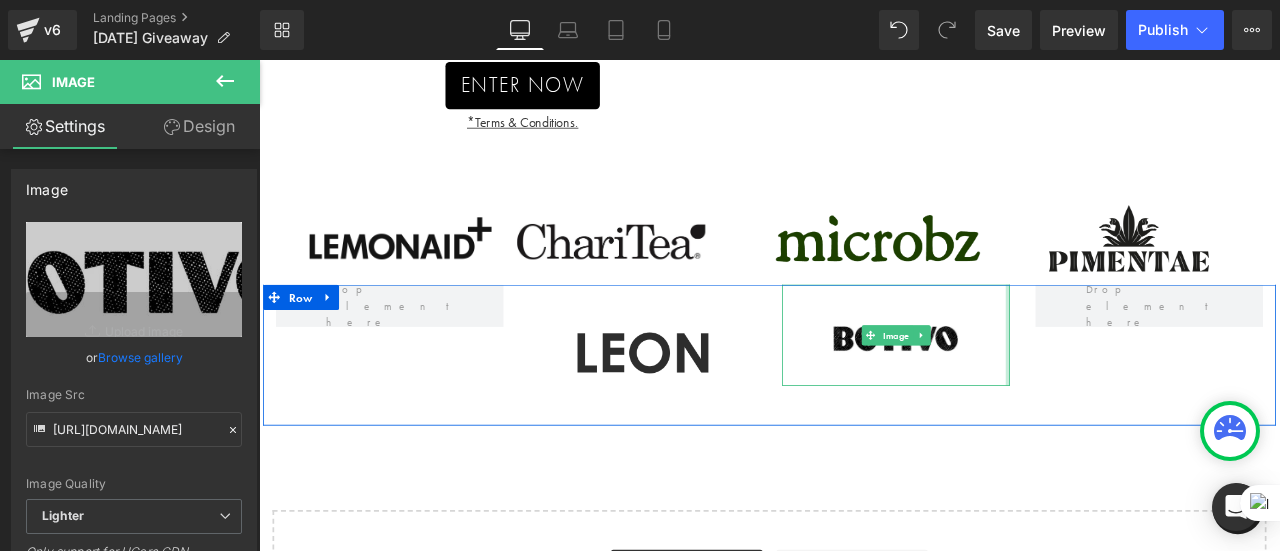 drag, startPoint x: 1141, startPoint y: 373, endPoint x: 1171, endPoint y: 374, distance: 30.016663 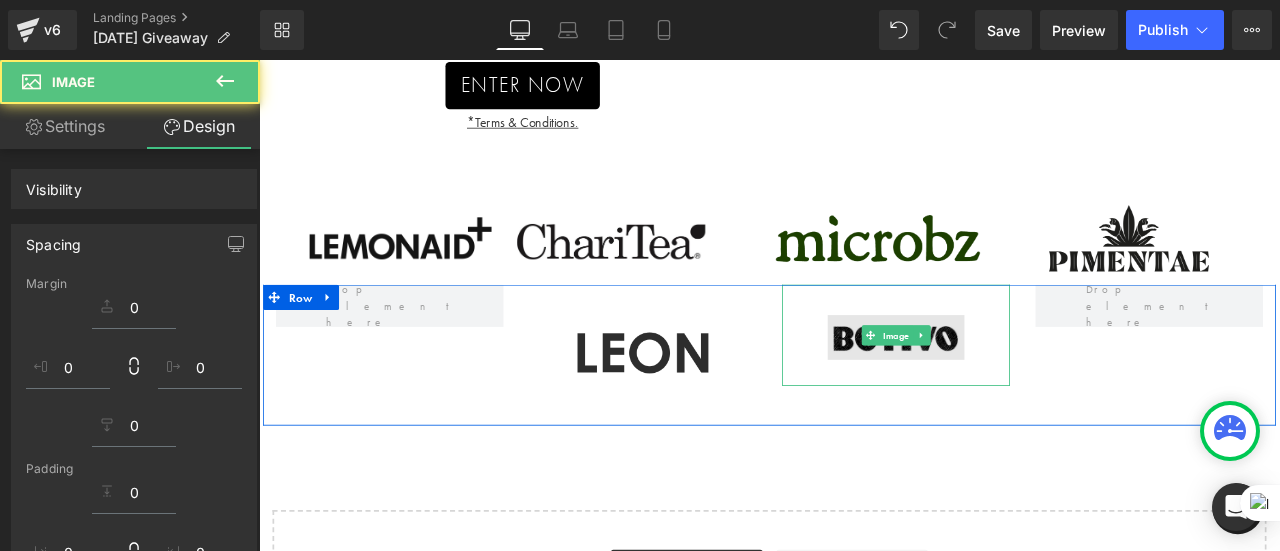 click at bounding box center (1014, 386) 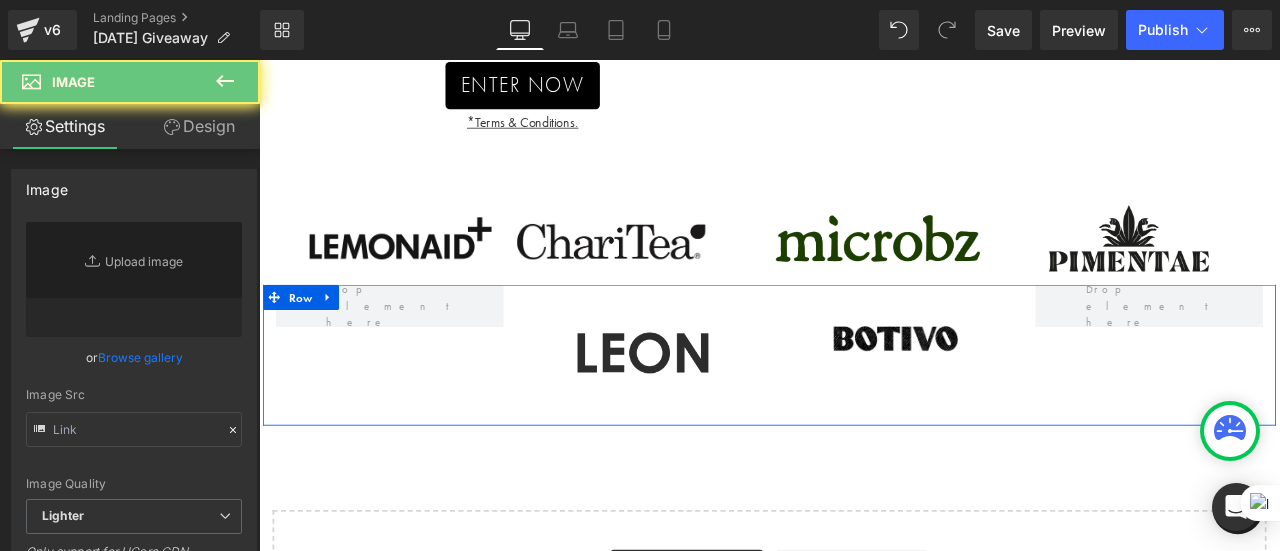 type on "[URL][DOMAIN_NAME]" 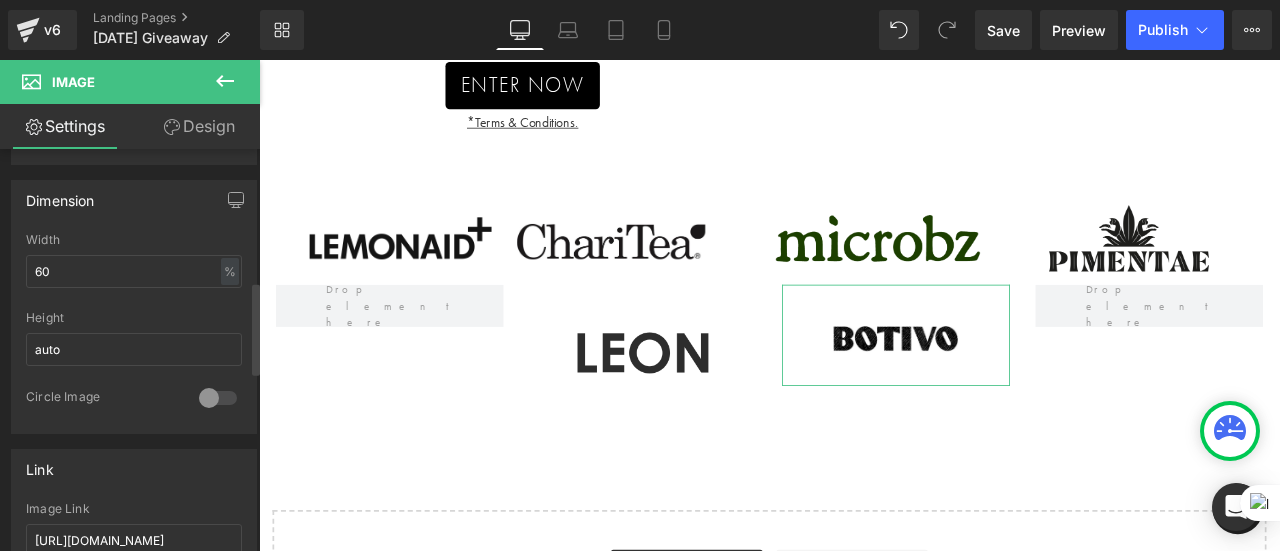 scroll, scrollTop: 580, scrollLeft: 0, axis: vertical 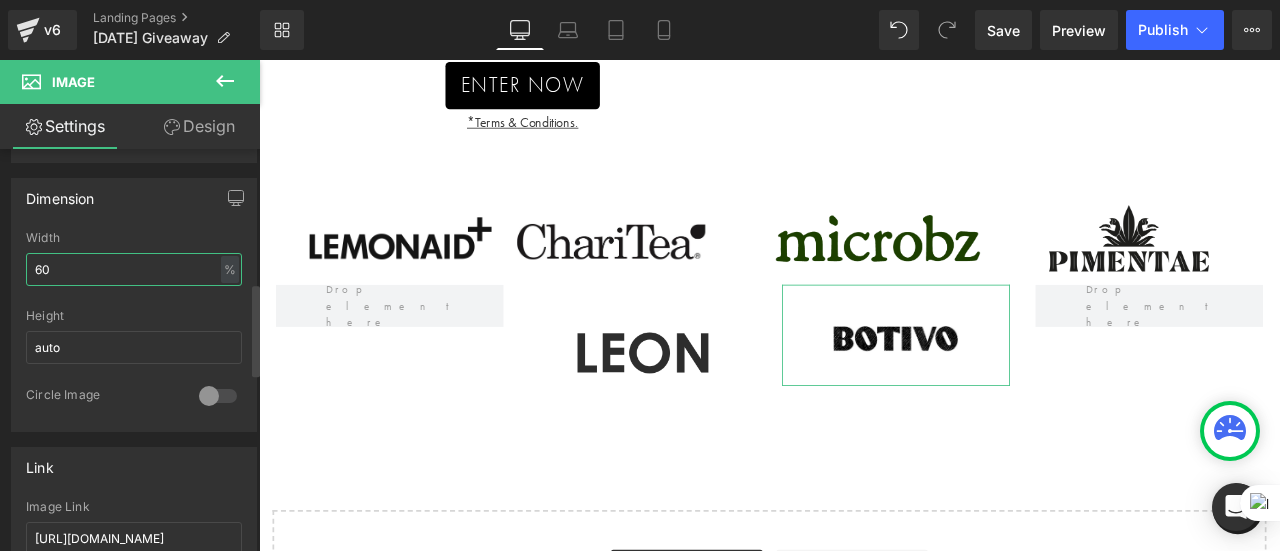 click on "60" at bounding box center [134, 269] 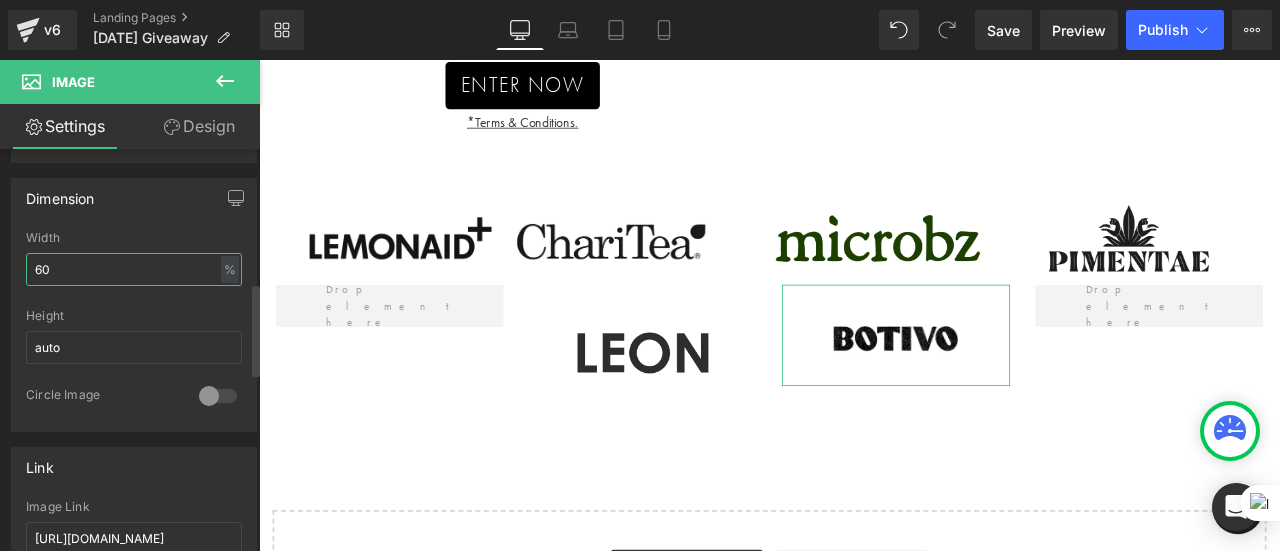 type on "6" 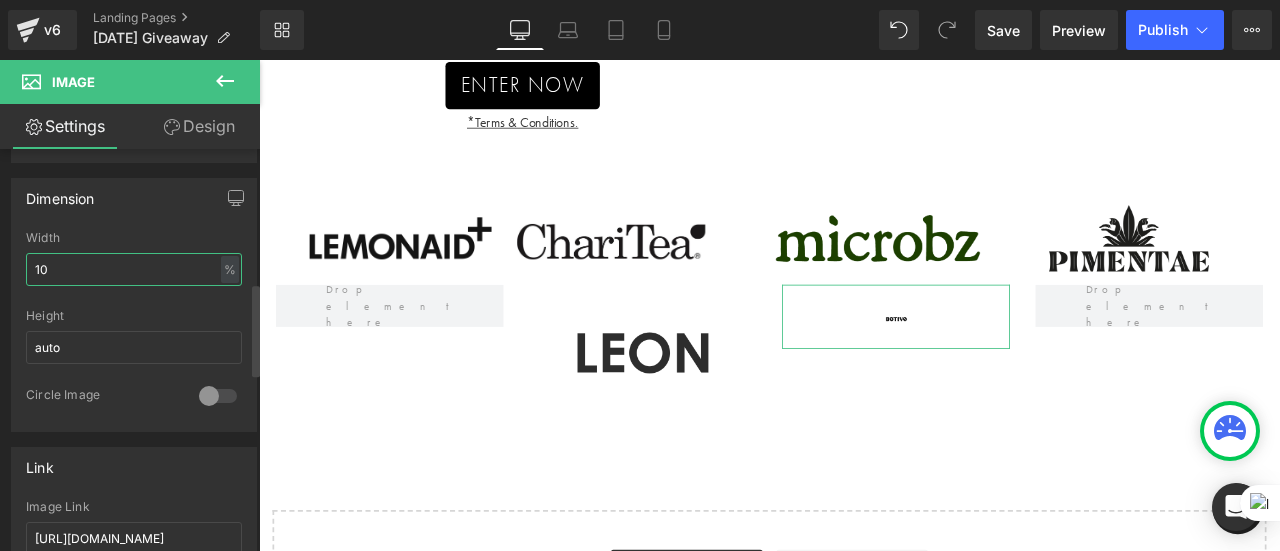 type on "100" 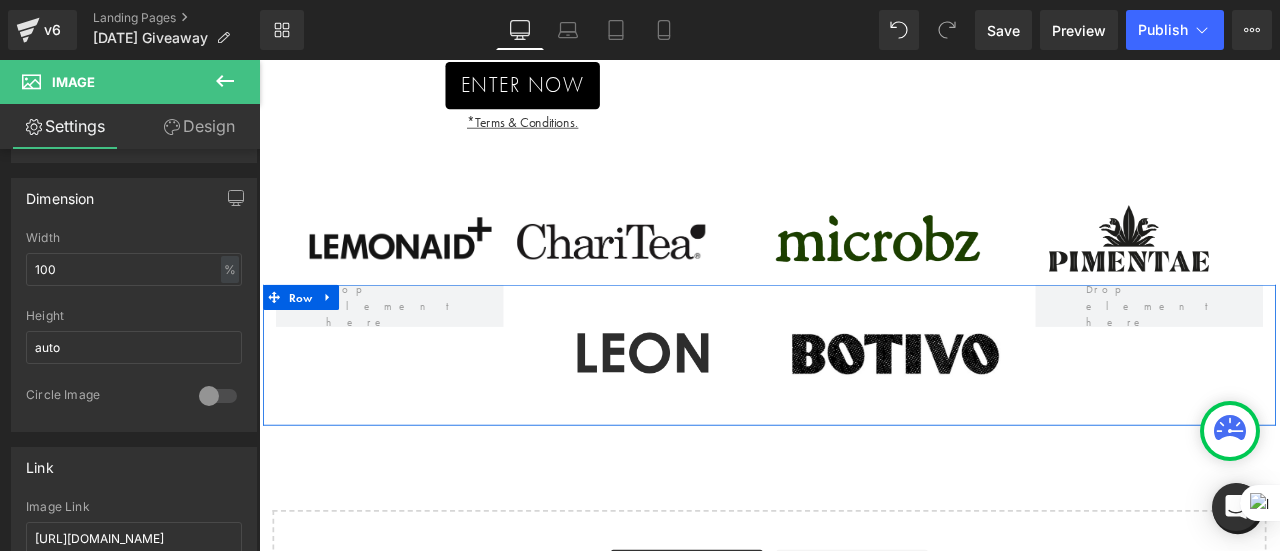 click on "Image         Image         Row" at bounding box center (864, 409) 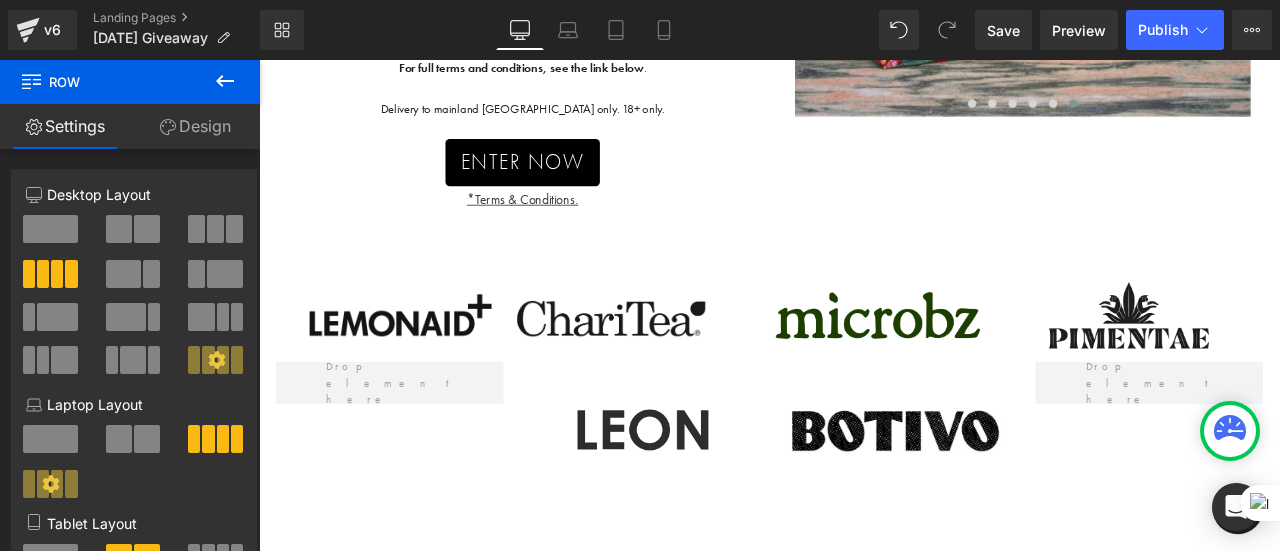 scroll, scrollTop: 618, scrollLeft: 0, axis: vertical 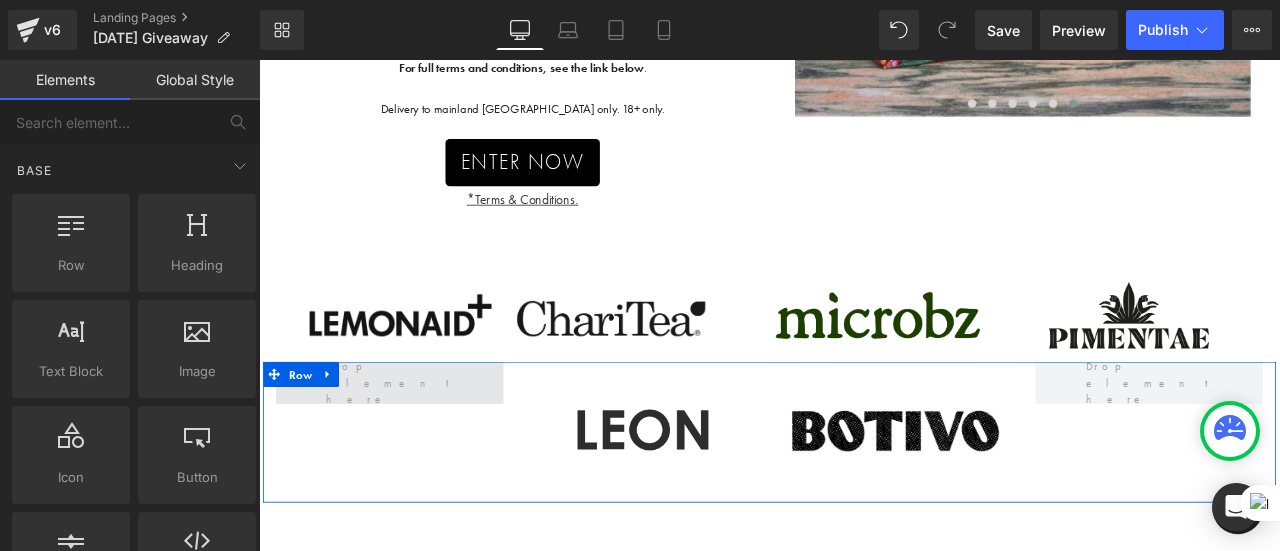 click at bounding box center (414, 442) 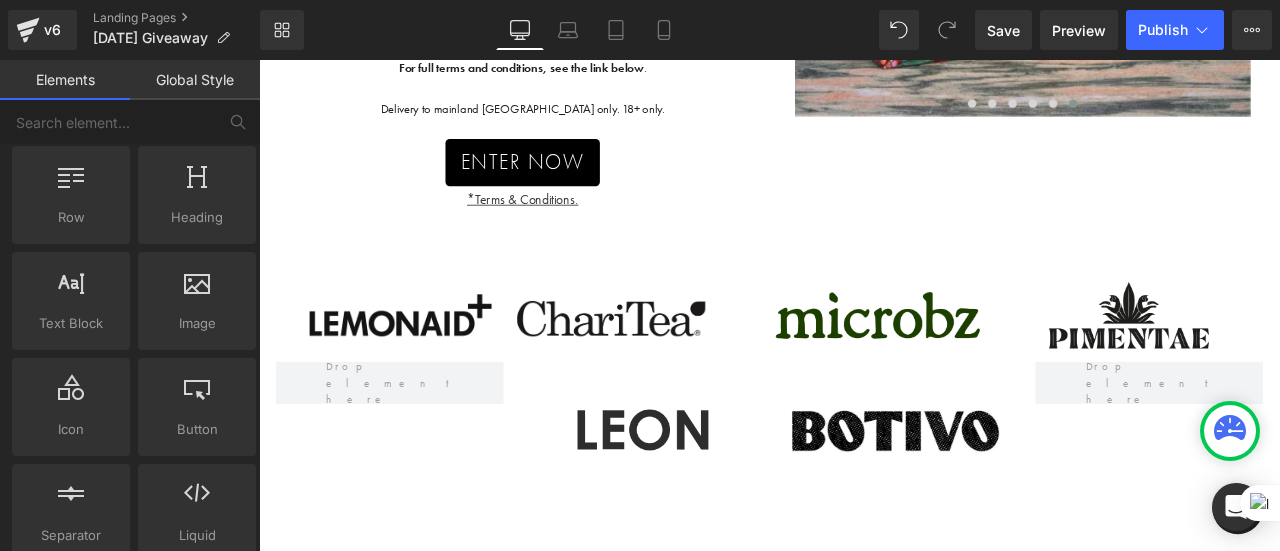 scroll, scrollTop: 50, scrollLeft: 0, axis: vertical 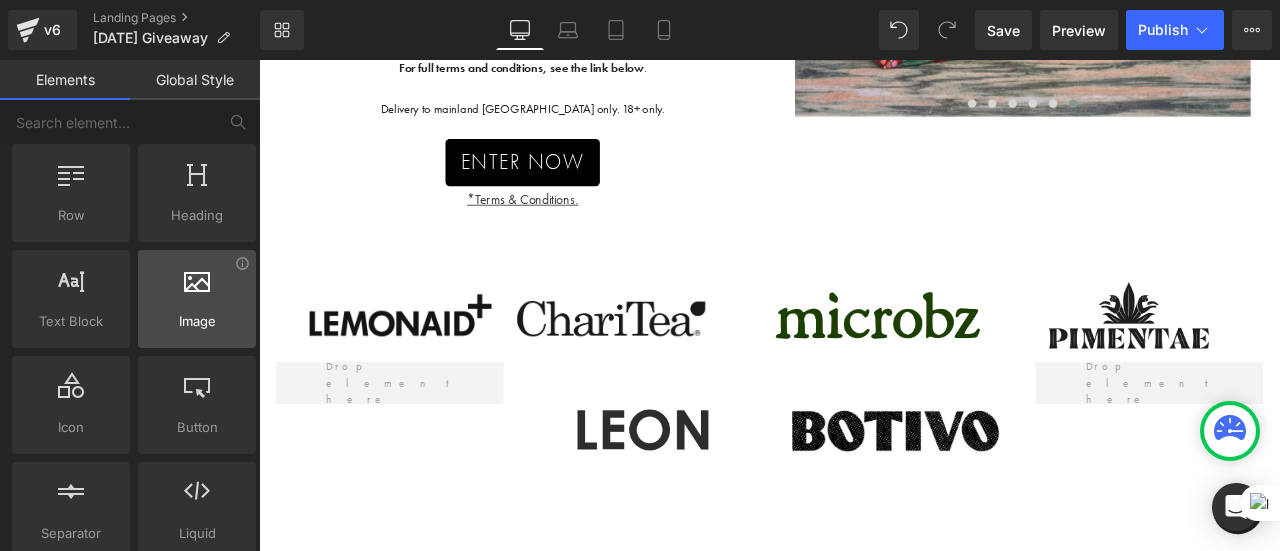 click on "Image" at bounding box center (197, 321) 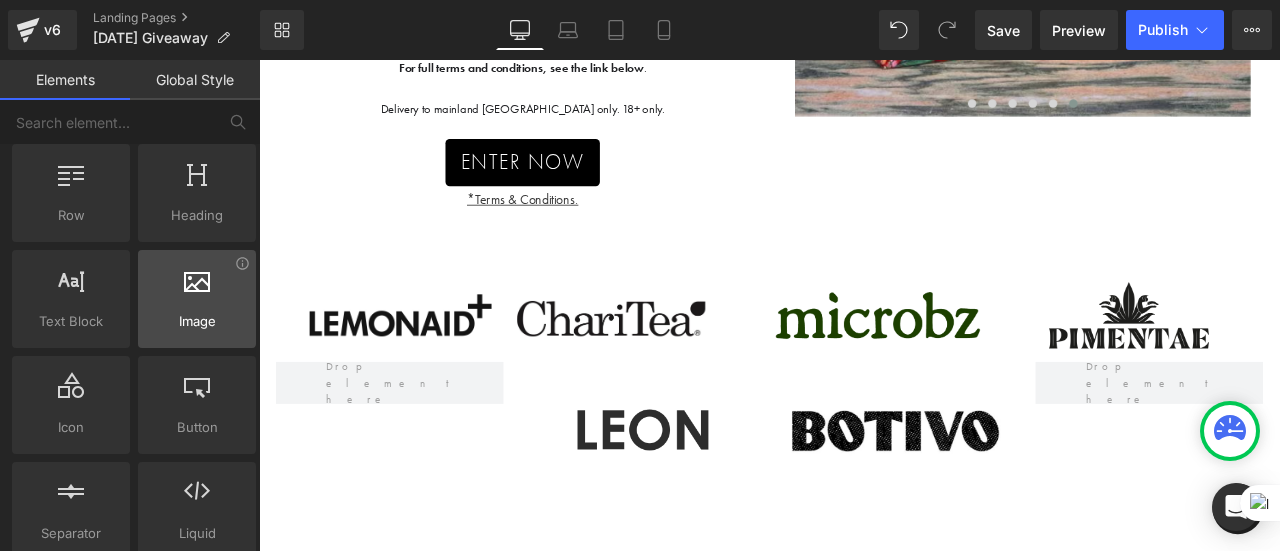 click on "Image" at bounding box center (197, 321) 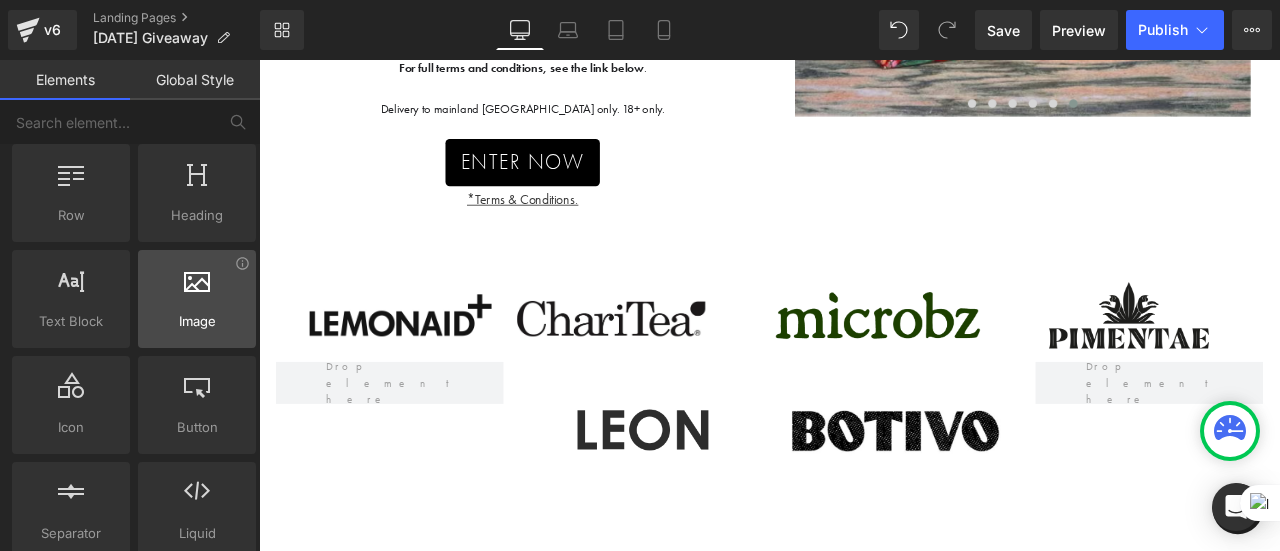 click on "Image" at bounding box center [197, 321] 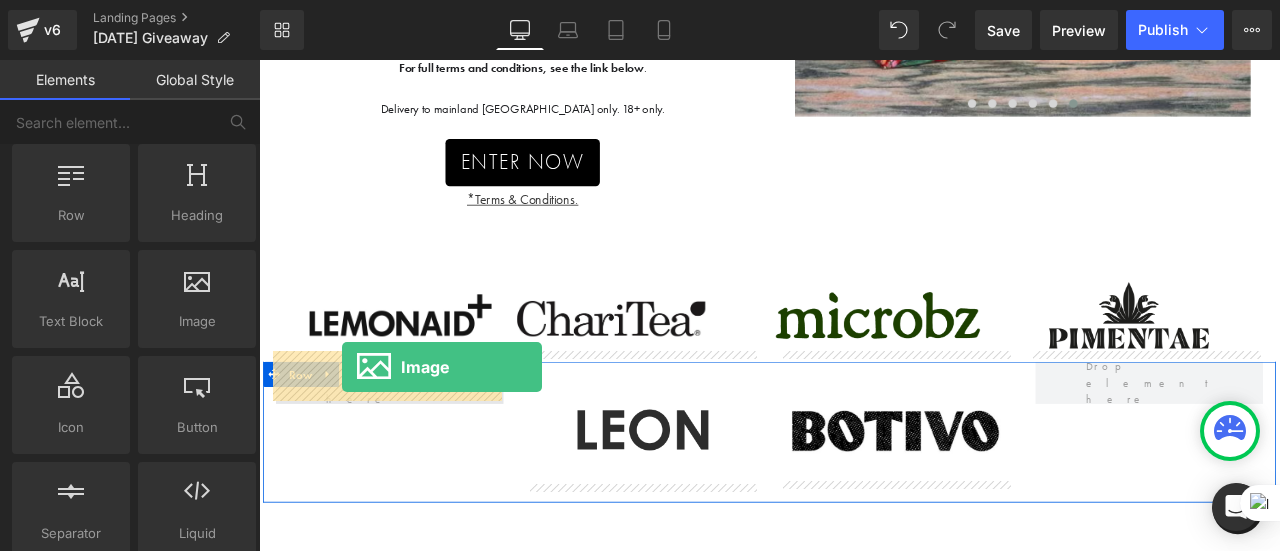 drag, startPoint x: 451, startPoint y: 347, endPoint x: 357, endPoint y: 426, distance: 122.78844 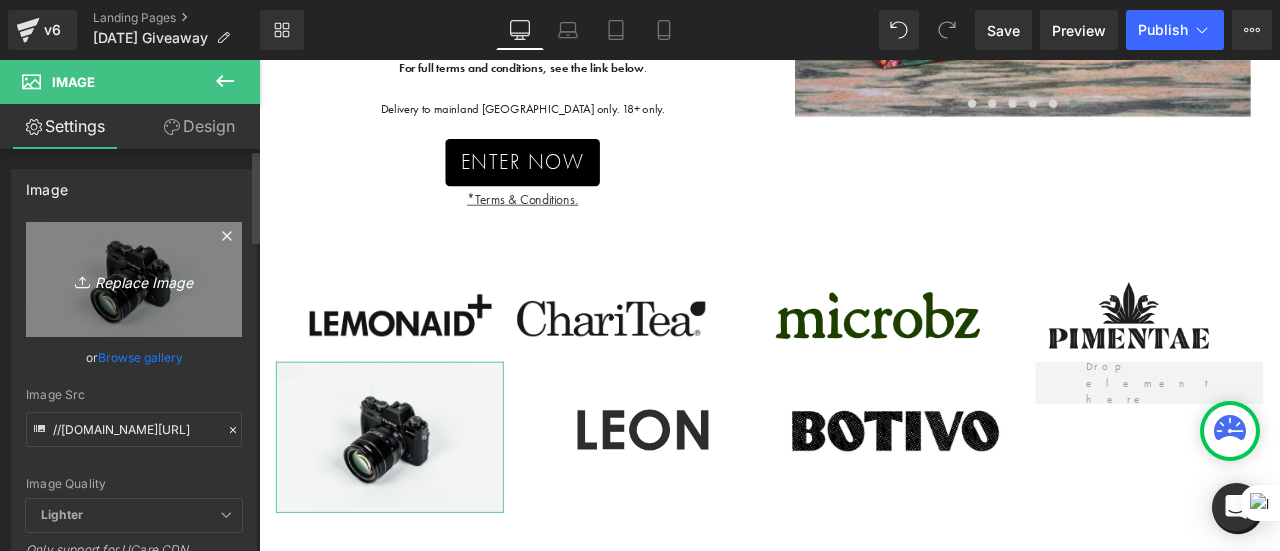 click on "Replace Image" at bounding box center [134, 279] 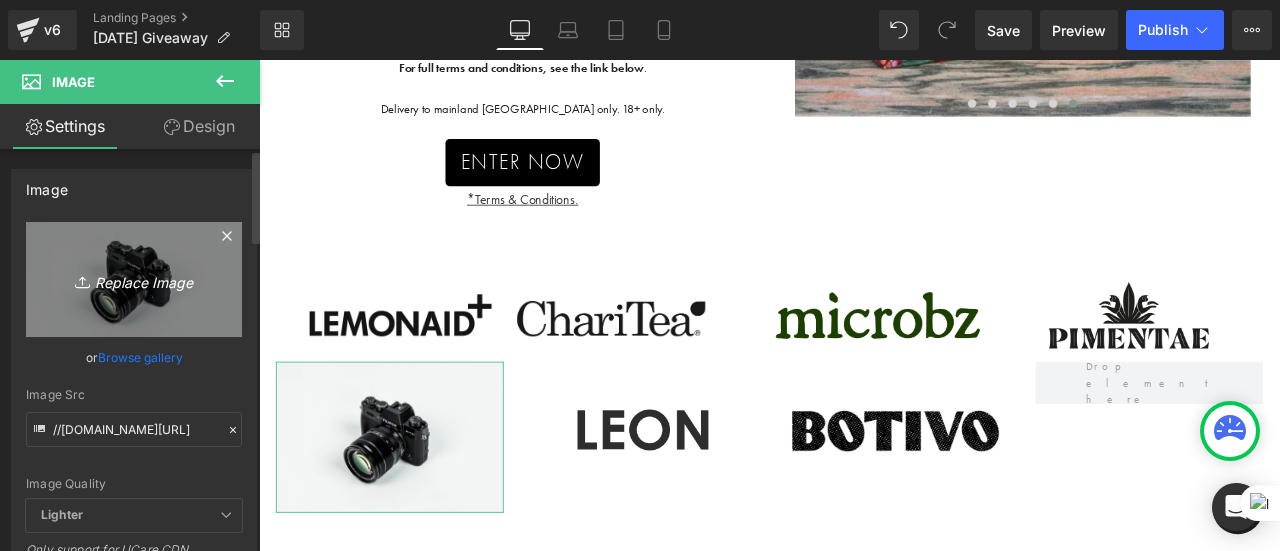 type on "C:\fakepath\186_ChocolateExpressBrandThumbnail.jpg" 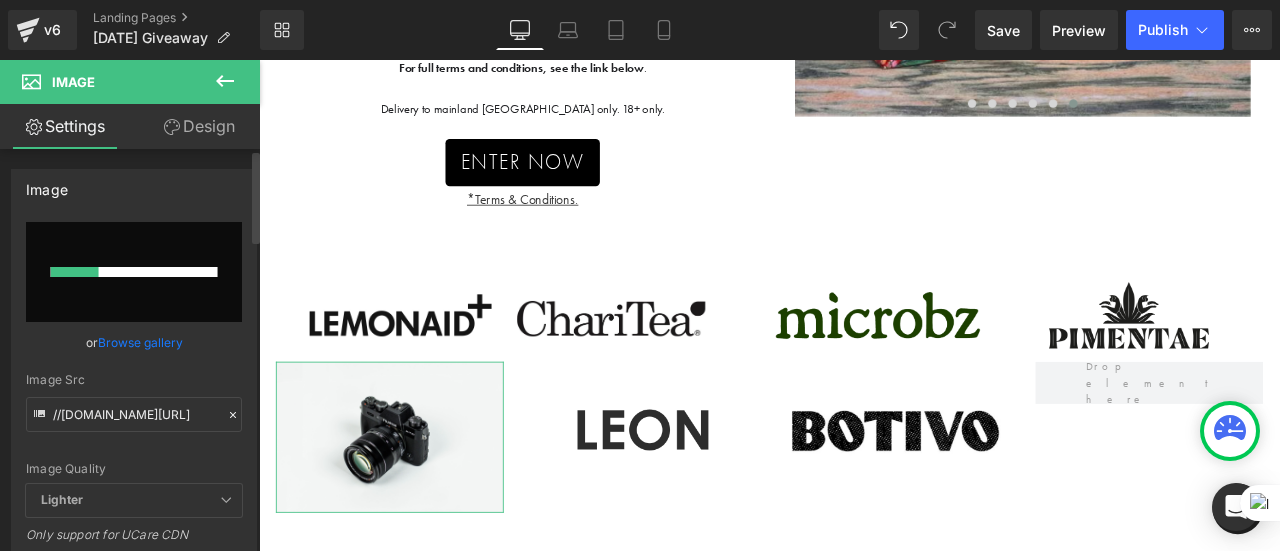 type 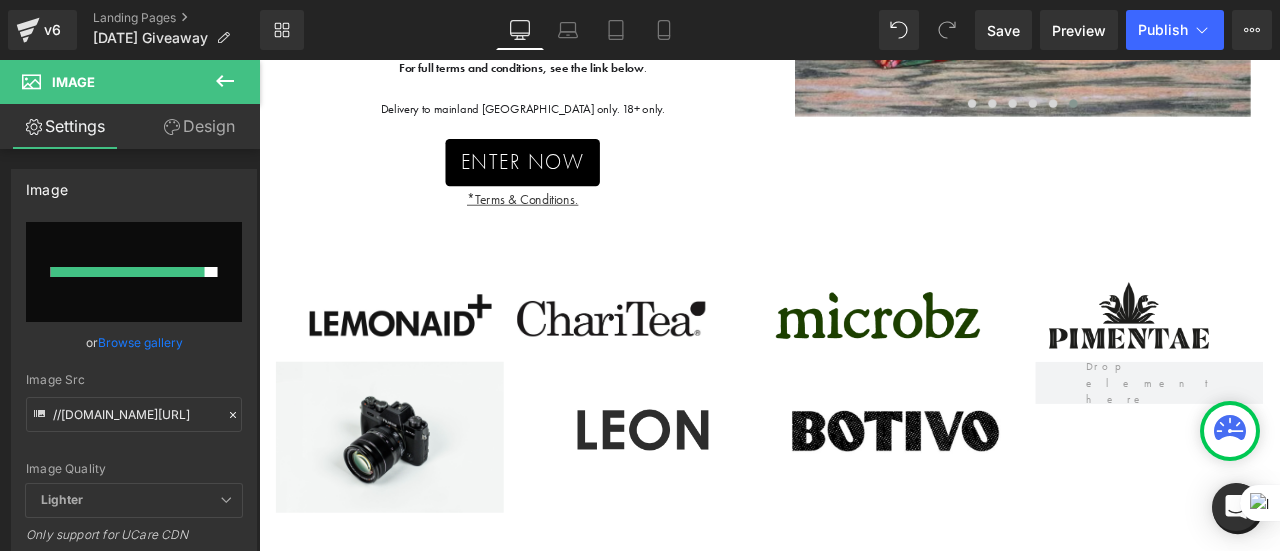 type on "[URL][DOMAIN_NAME]" 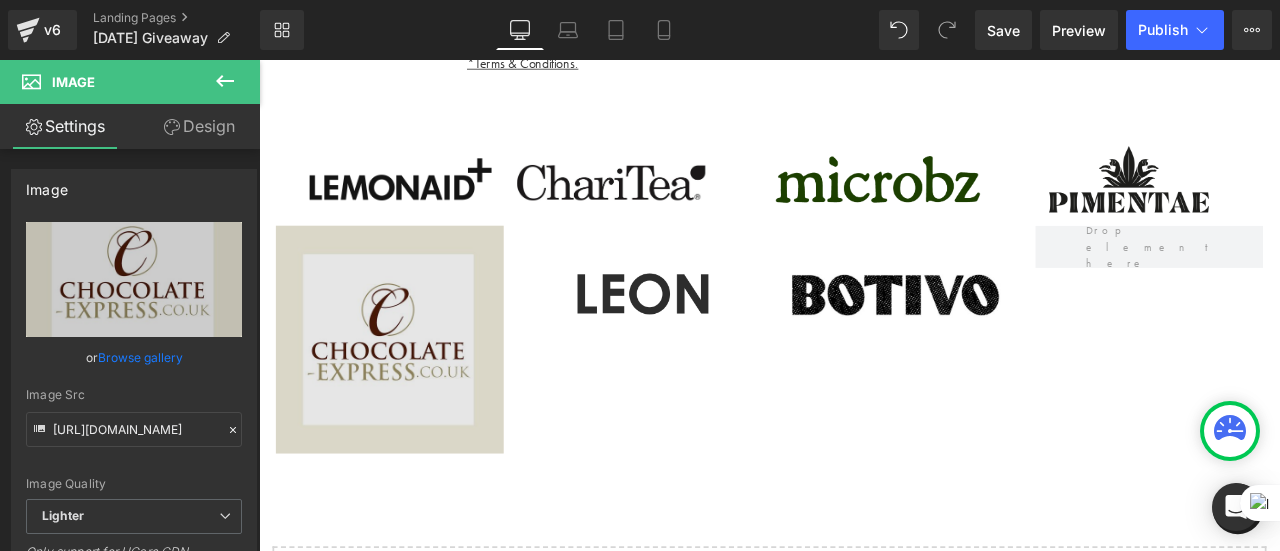 scroll, scrollTop: 780, scrollLeft: 0, axis: vertical 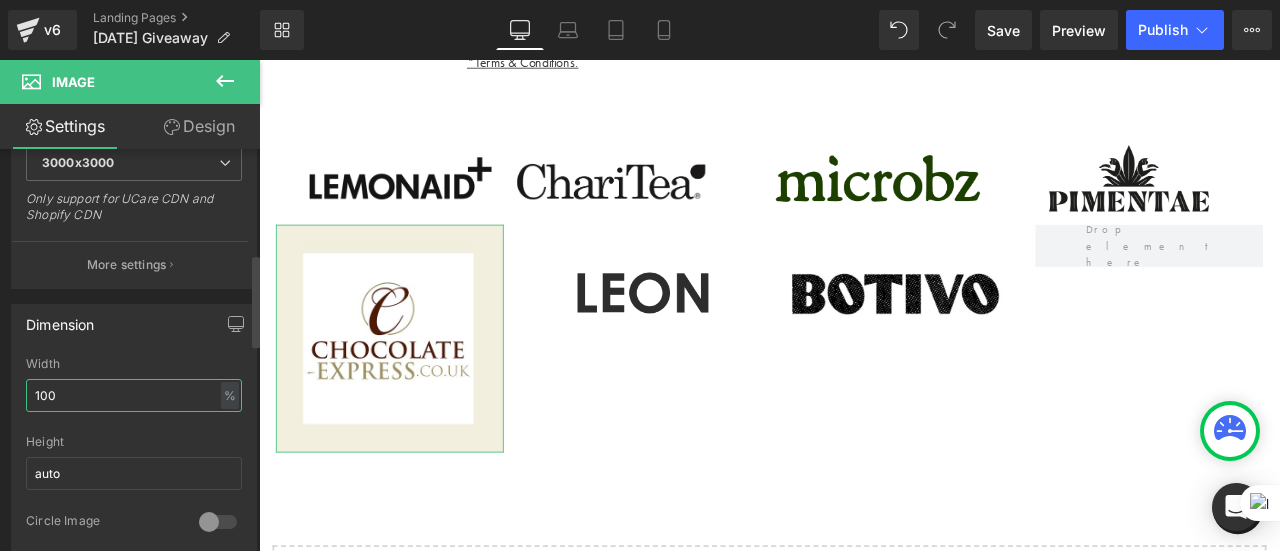 click on "100" at bounding box center [134, 395] 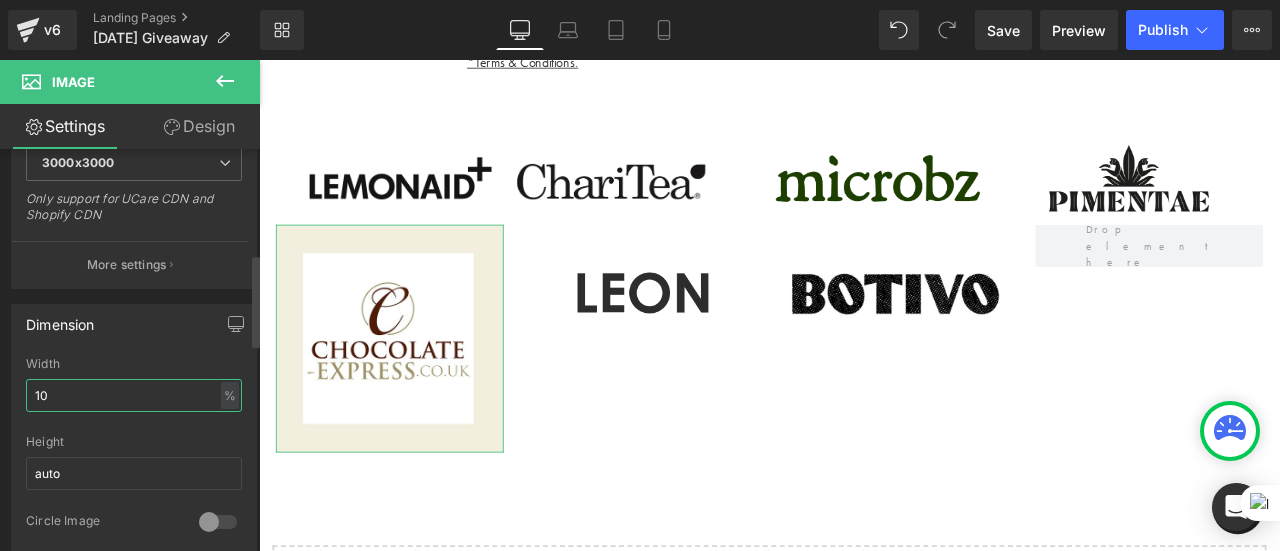 type on "1" 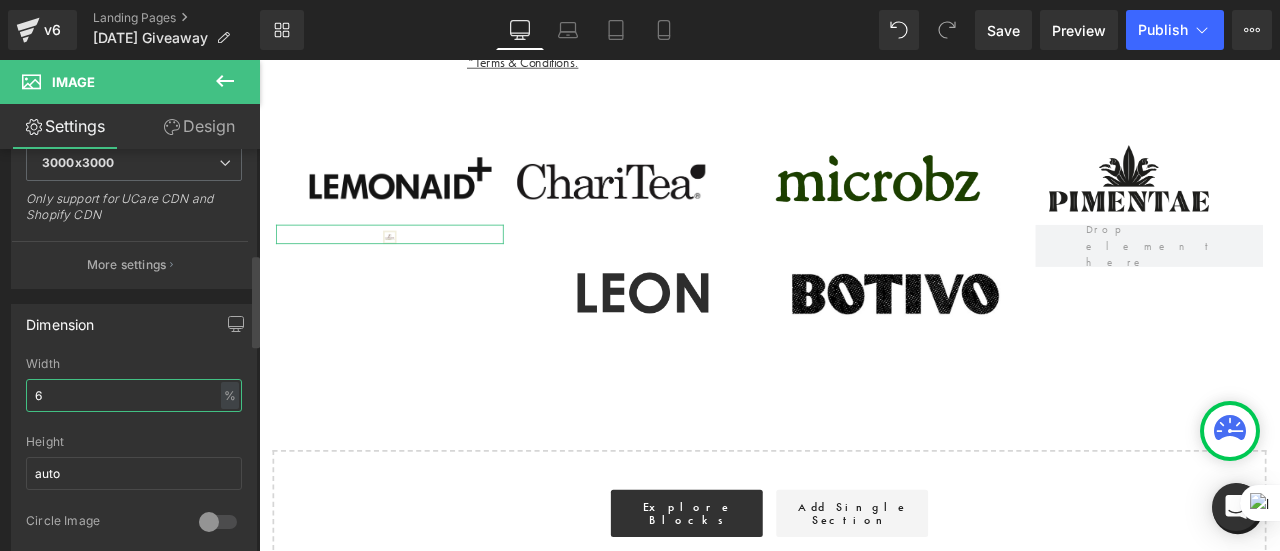 type on "60" 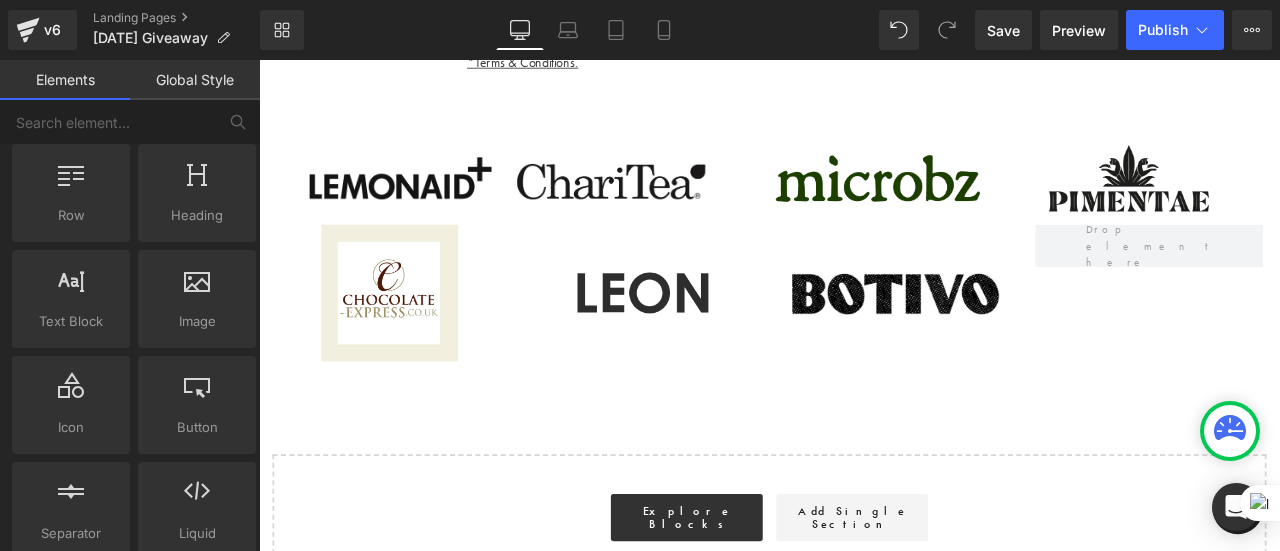 click on "Summer flying by? Make the most out of it with these goodies ! Text Block         We’ve teamed up with  Microbz, [PERSON_NAME], Chocolate Express, Botivo,  and  Pimentae Drinks,  to bring you  all you need   for a mindful day this summer. Have guilty-free fun delivered right at your doorstep! Valued at over  £100 ,  this joint giveaway is ensured to brighten your day with goodies that are incredibly good for you! From amazing gut-health shots and non alcoholic spirits to indulgent chocolate treats and margaritas - all with natural ingredients and ethically produced, this bundle is for those who like to have fun mindfully . And of course, count with [PERSON_NAME] & [PERSON_NAME] to join the party!🍋💚 The giveaway closes on [DATE] 11.59PM. The winner will be contacted by [PERSON_NAME] & [PERSON_NAME] directly.  By entering you agree to receive marketing updates from Microbz, [PERSON_NAME] Groceries, Chocolate Express, Botivo, and Pimentae Drinks.  .  Delivery to mainland [GEOGRAPHIC_DATA] only. 18+ only.  Text Block" at bounding box center [864, 61] 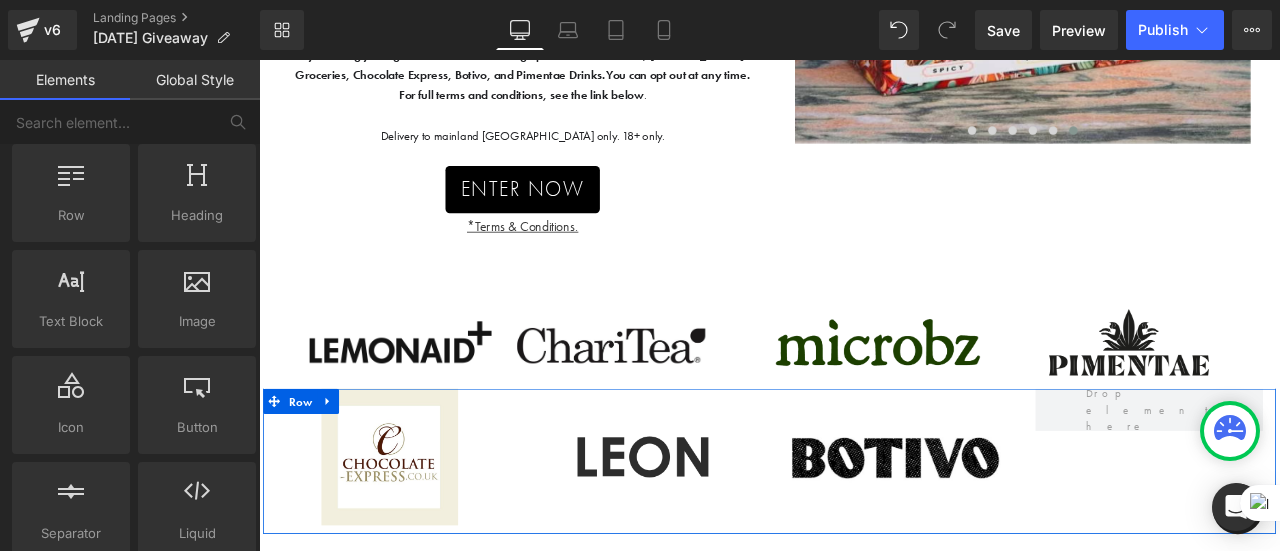 scroll, scrollTop: 577, scrollLeft: 0, axis: vertical 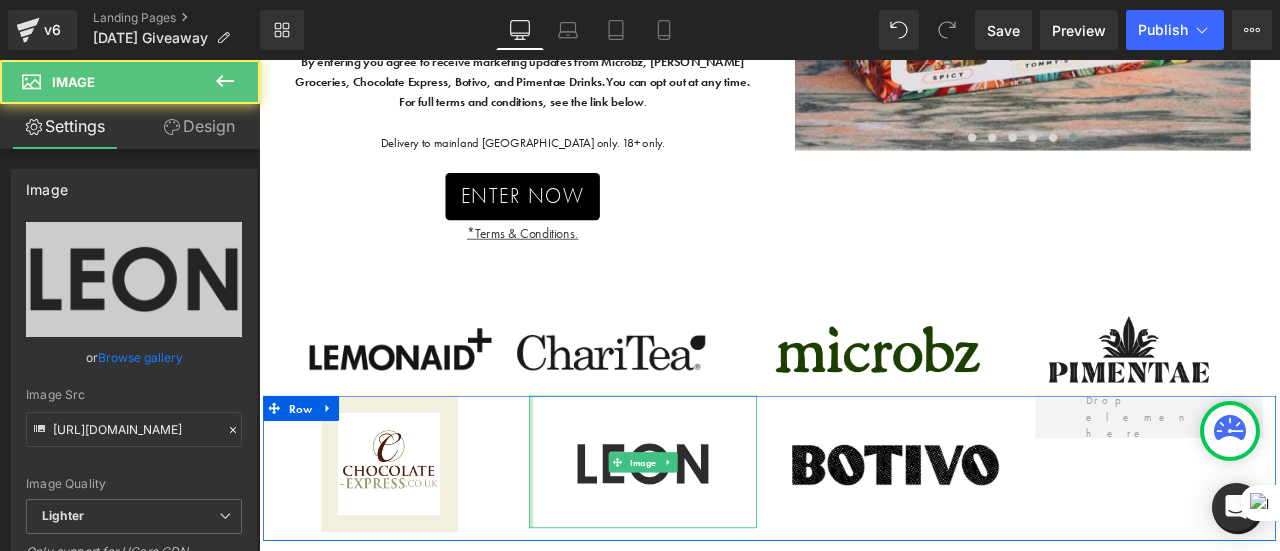drag, startPoint x: 576, startPoint y: 524, endPoint x: 527, endPoint y: 521, distance: 49.09175 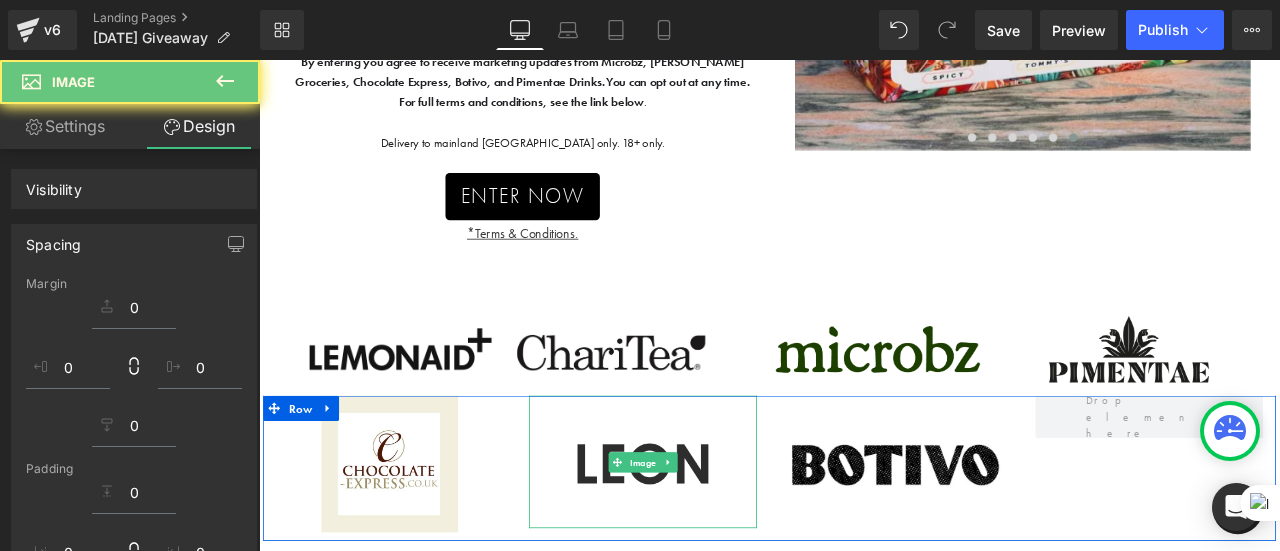 click on "Image" at bounding box center (414, 539) 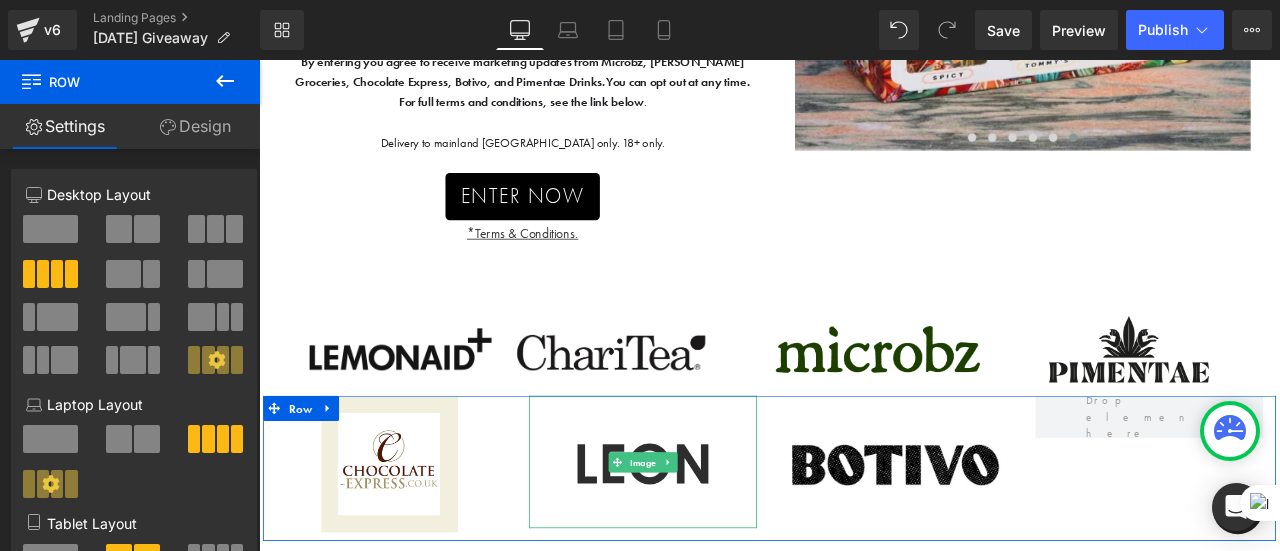 click on "Image         Image         Image         Row" at bounding box center [864, 544] 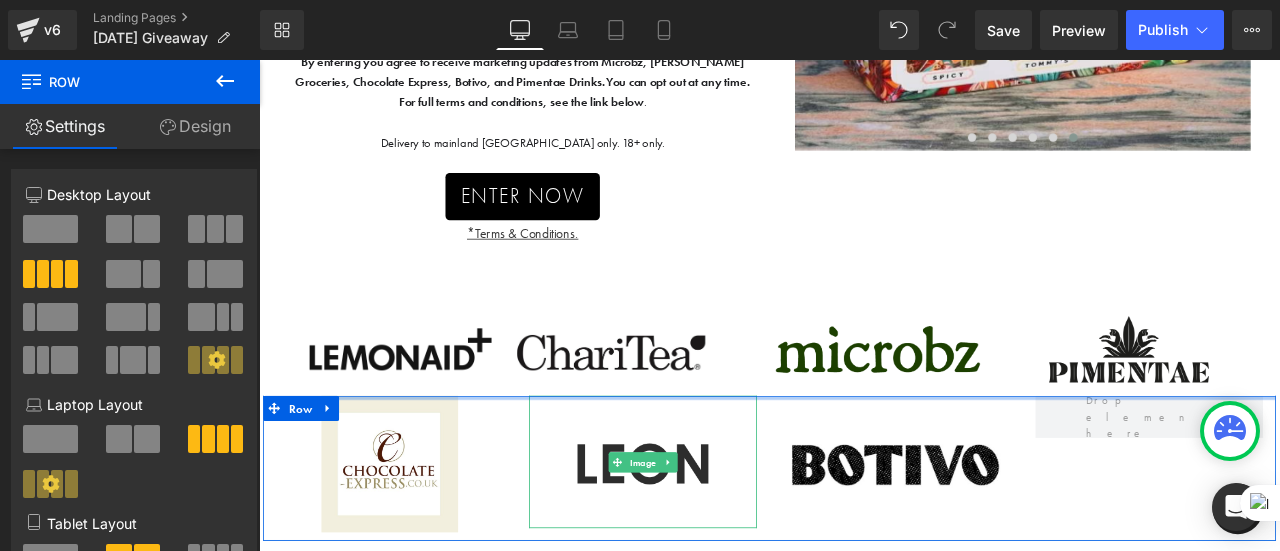 click at bounding box center (864, 460) 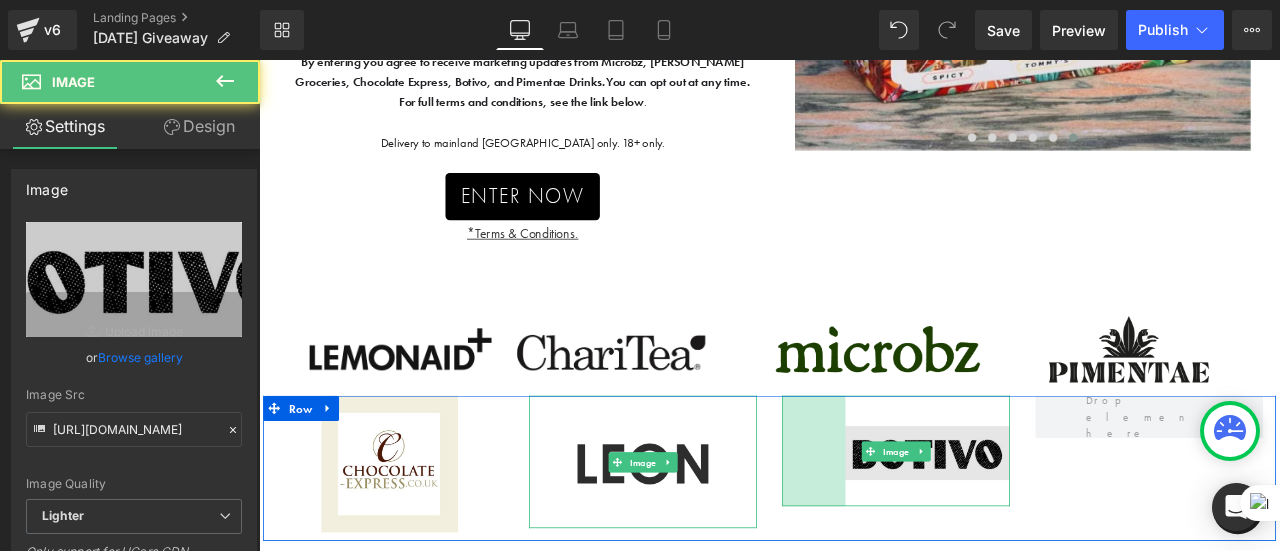 drag, startPoint x: 879, startPoint y: 524, endPoint x: 960, endPoint y: 512, distance: 81.88406 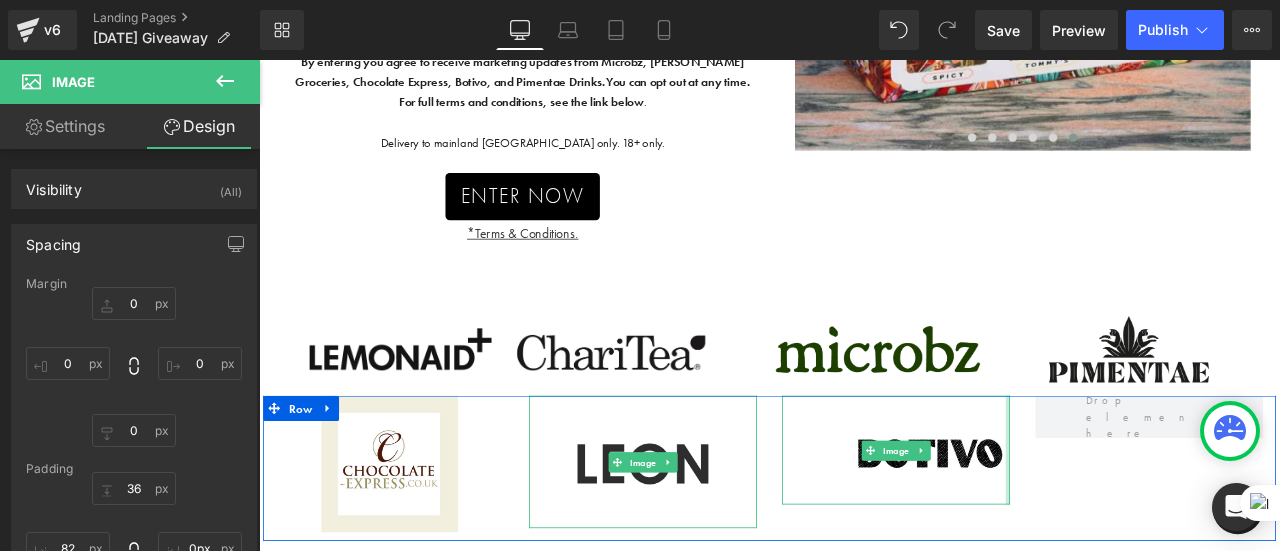 drag, startPoint x: 1145, startPoint y: 523, endPoint x: 1254, endPoint y: 528, distance: 109.11462 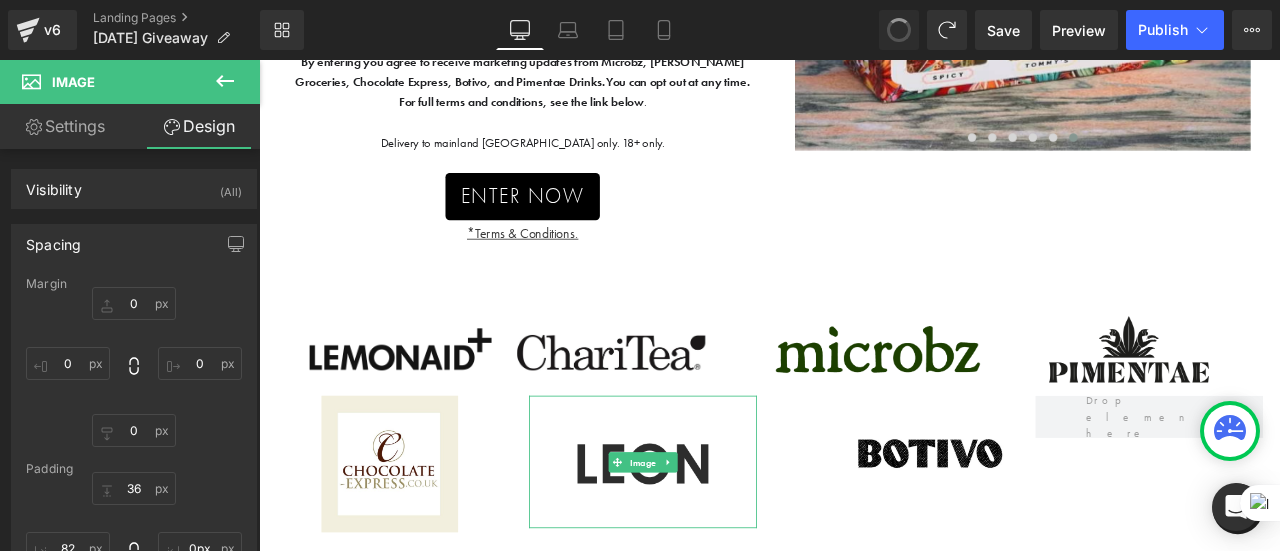 type on "0" 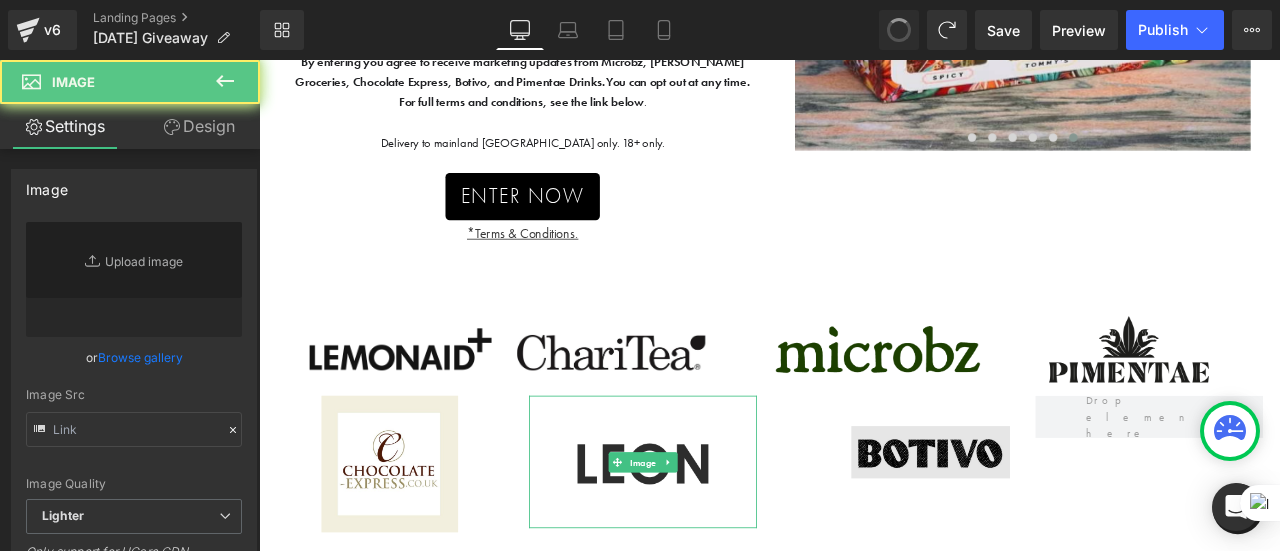 click at bounding box center (1014, 522) 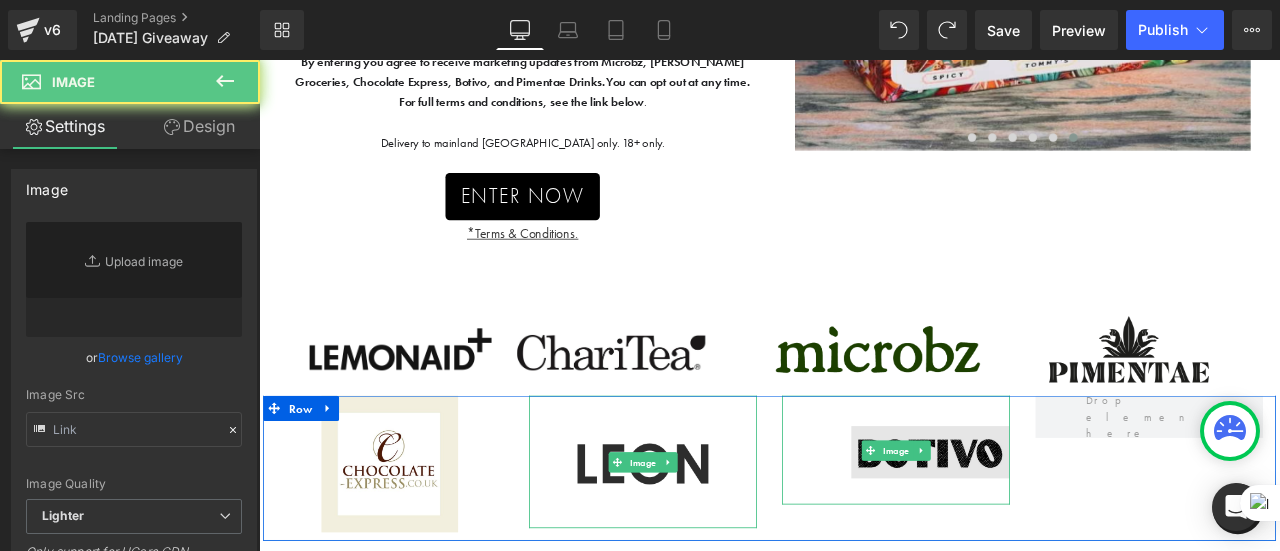 type on "[URL][DOMAIN_NAME]" 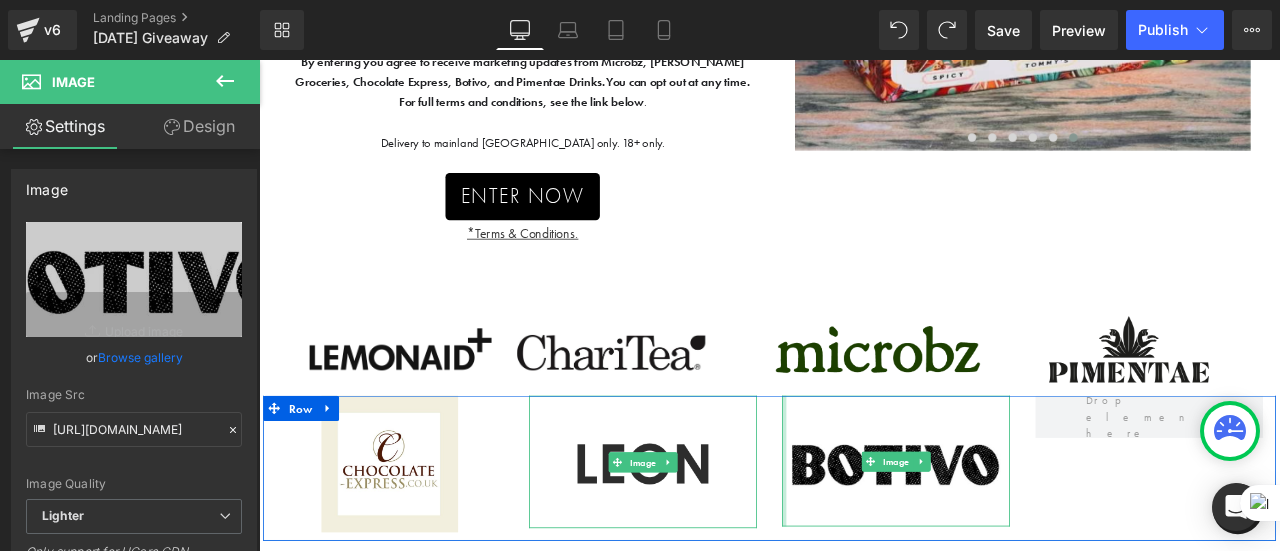 drag, startPoint x: 880, startPoint y: 515, endPoint x: 860, endPoint y: 520, distance: 20.615528 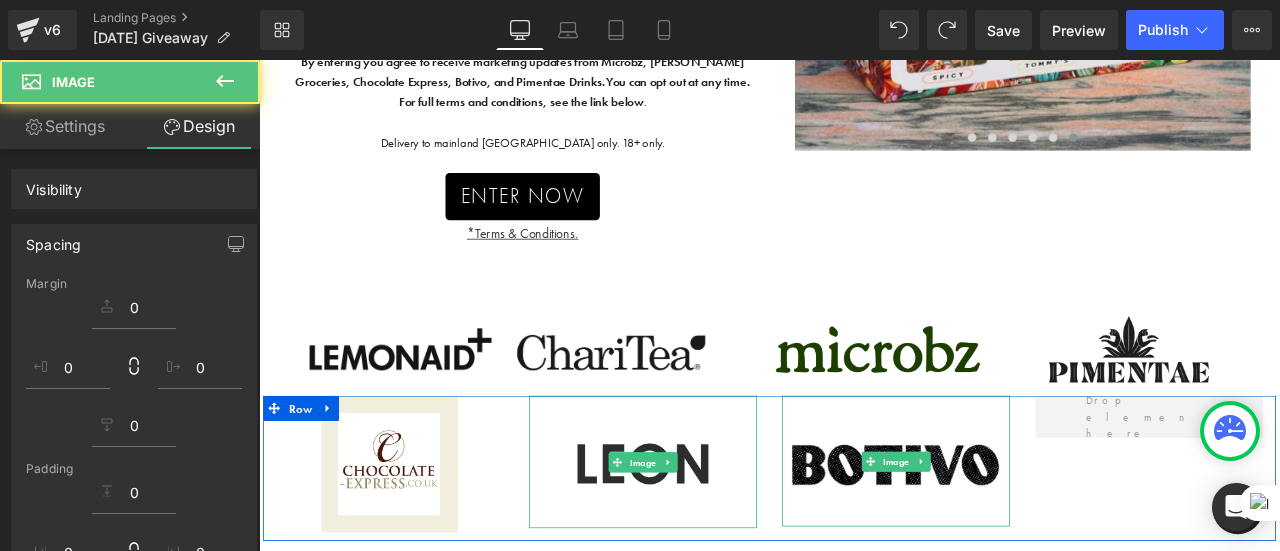 click on "Image         Image         Image         Row" at bounding box center [864, 544] 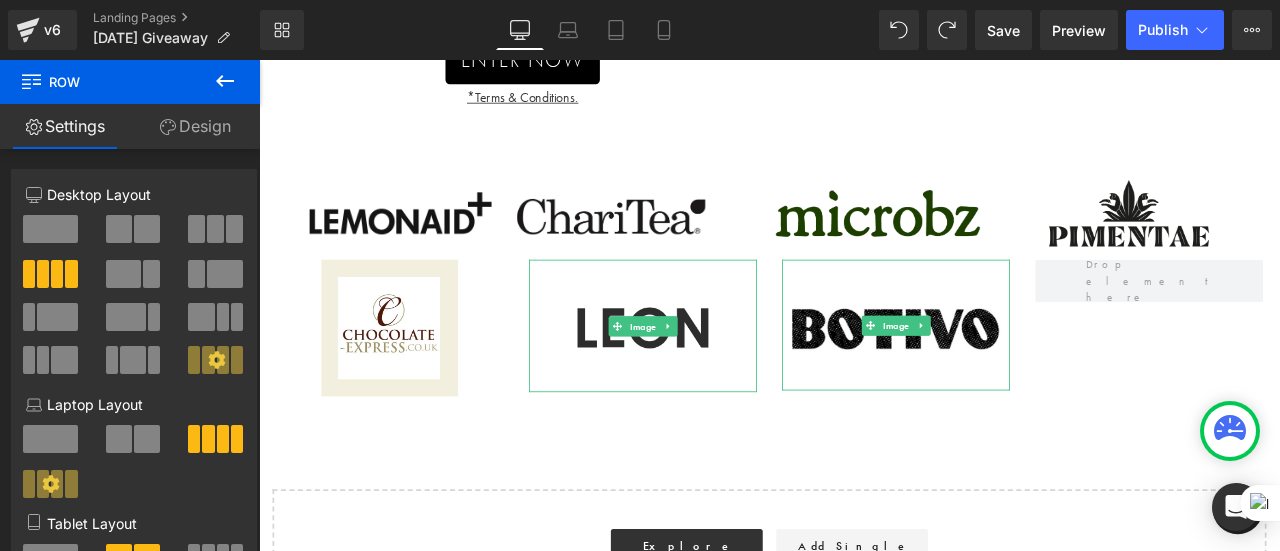 scroll, scrollTop: 767, scrollLeft: 0, axis: vertical 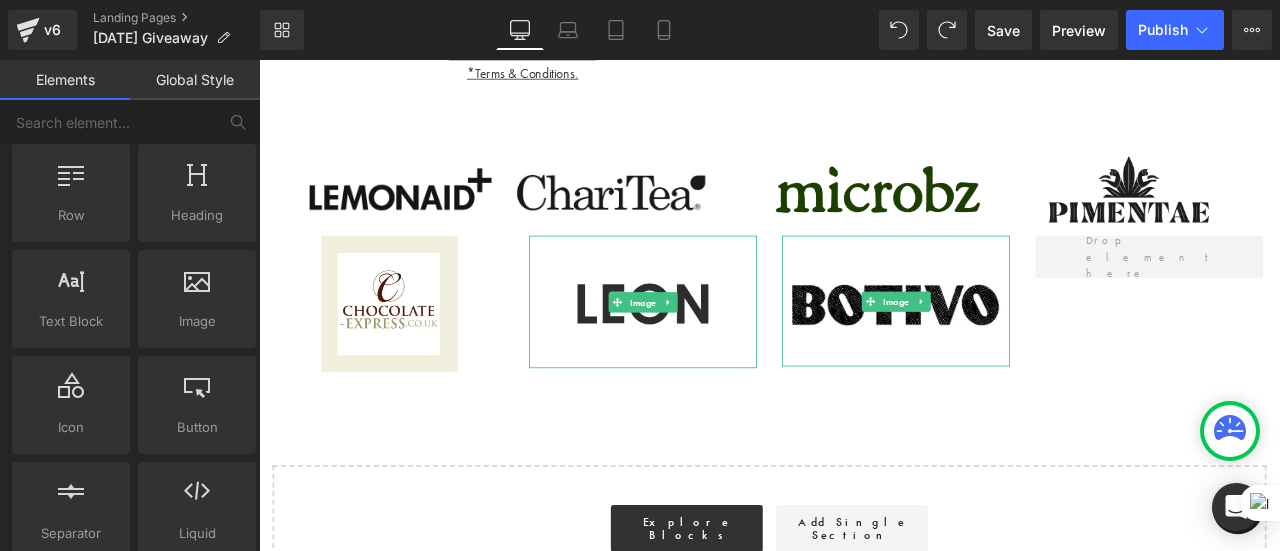 click on "Summer flying by? Make the most out of it with these goodies ! Text Block         We’ve teamed up with  Microbz, [PERSON_NAME], Chocolate Express, Botivo,  and  Pimentae Drinks,  to bring you  all you need   for a mindful day this summer. Have guilty-free fun delivered right at your doorstep! Valued at over  £100 ,  this joint giveaway is ensured to brighten your day with goodies that are incredibly good for you! From amazing gut-health shots and non alcoholic spirits to indulgent chocolate treats and margaritas - all with natural ingredients and ethically produced, this bundle is for those who like to have fun mindfully . And of course, count with [PERSON_NAME] & [PERSON_NAME] to join the party!🍋💚 The giveaway closes on [DATE] 11.59PM. The winner will be contacted by [PERSON_NAME] & [PERSON_NAME] directly.  By entering you agree to receive marketing updates from Microbz, [PERSON_NAME] Groceries, Chocolate Express, Botivo, and Pimentae Drinks.  .  Delivery to mainland [GEOGRAPHIC_DATA] only. 18+ only.  Text Block" at bounding box center [864, 74] 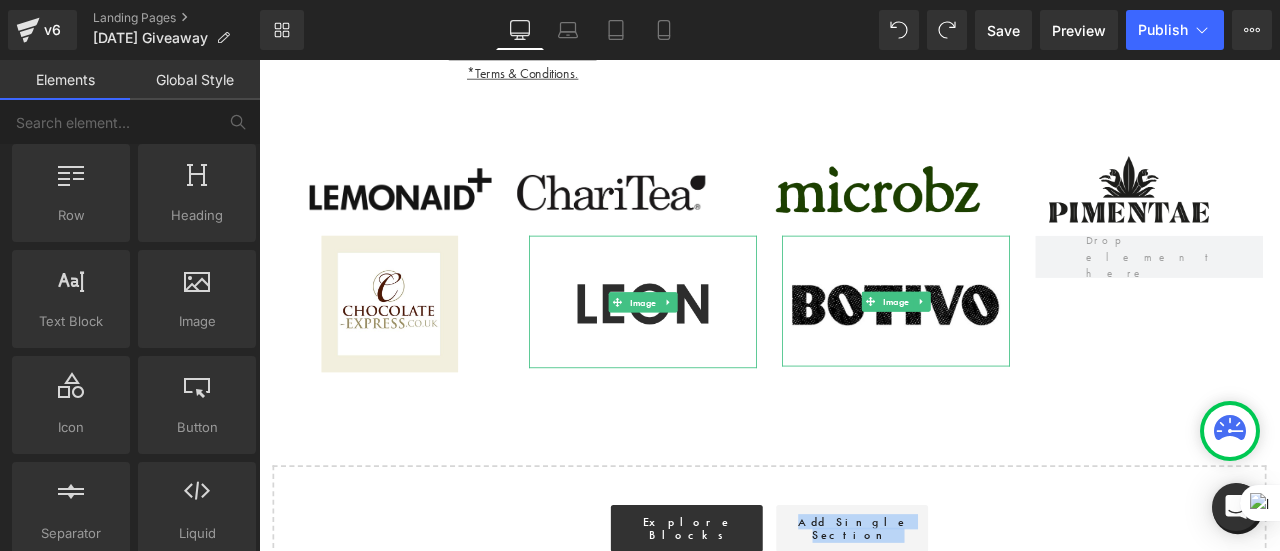 click on "Summer flying by? Make the most out of it with these goodies ! Text Block         We’ve teamed up with  Microbz, [PERSON_NAME], Chocolate Express, Botivo,  and  Pimentae Drinks,  to bring you  all you need   for a mindful day this summer. Have guilty-free fun delivered right at your doorstep! Valued at over  £100 ,  this joint giveaway is ensured to brighten your day with goodies that are incredibly good for you! From amazing gut-health shots and non alcoholic spirits to indulgent chocolate treats and margaritas - all with natural ingredients and ethically produced, this bundle is for those who like to have fun mindfully . And of course, count with [PERSON_NAME] & [PERSON_NAME] to join the party!🍋💚 The giveaway closes on [DATE] 11.59PM. The winner will be contacted by [PERSON_NAME] & [PERSON_NAME] directly.  By entering you agree to receive marketing updates from Microbz, [PERSON_NAME] Groceries, Chocolate Express, Botivo, and Pimentae Drinks.  .  Delivery to mainland [GEOGRAPHIC_DATA] only. 18+ only.  Text Block" at bounding box center (864, 74) 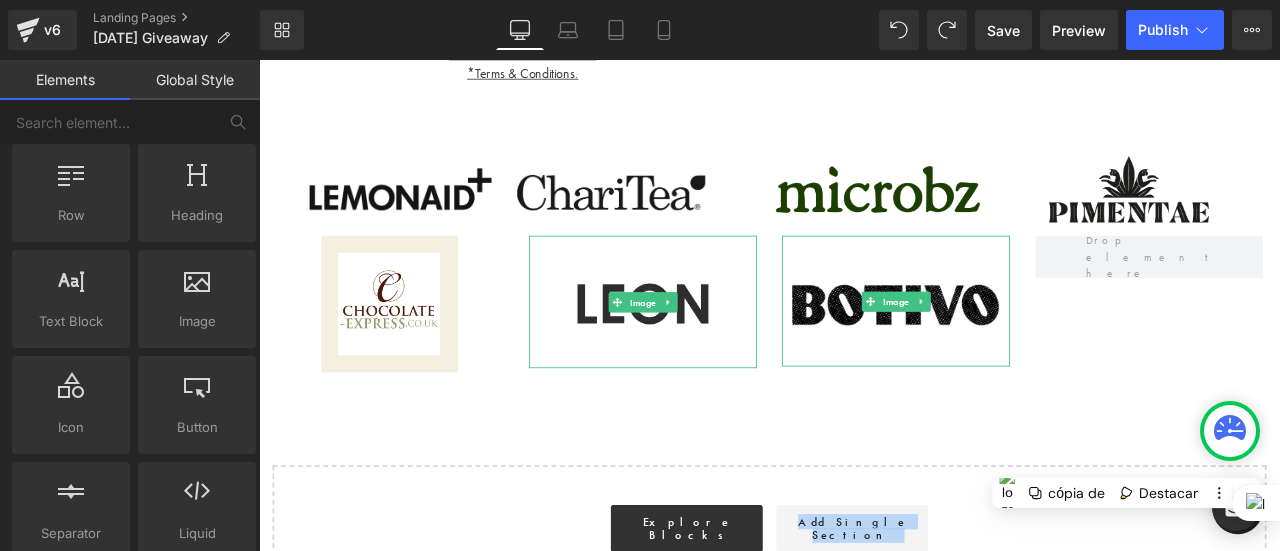 click on "Summer flying by? Make the most out of it with these goodies ! Text Block         We’ve teamed up with  Microbz, [PERSON_NAME], Chocolate Express, Botivo,  and  Pimentae Drinks,  to bring you  all you need   for a mindful day this summer. Have guilty-free fun delivered right at your doorstep! Valued at over  £100 ,  this joint giveaway is ensured to brighten your day with goodies that are incredibly good for you! From amazing gut-health shots and non alcoholic spirits to indulgent chocolate treats and margaritas - all with natural ingredients and ethically produced, this bundle is for those who like to have fun mindfully . And of course, count with [PERSON_NAME] & [PERSON_NAME] to join the party!🍋💚 The giveaway closes on [DATE] 11.59PM. The winner will be contacted by [PERSON_NAME] & [PERSON_NAME] directly.  By entering you agree to receive marketing updates from Microbz, [PERSON_NAME] Groceries, Chocolate Express, Botivo, and Pimentae Drinks.  .  Delivery to mainland [GEOGRAPHIC_DATA] only. 18+ only.  Text Block" at bounding box center [864, 74] 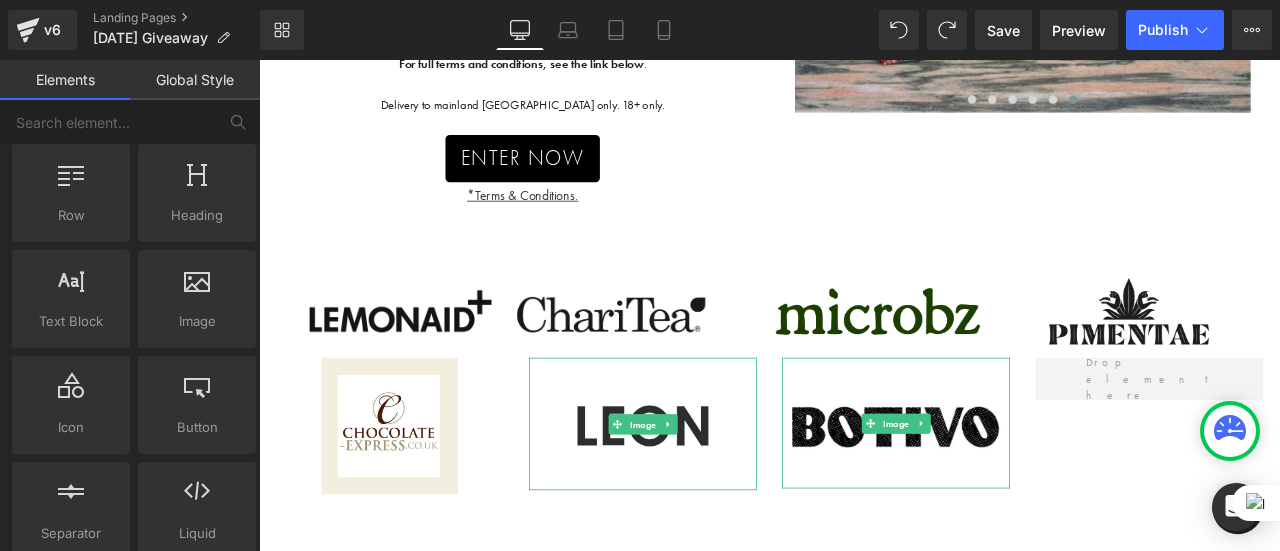 scroll, scrollTop: 653, scrollLeft: 0, axis: vertical 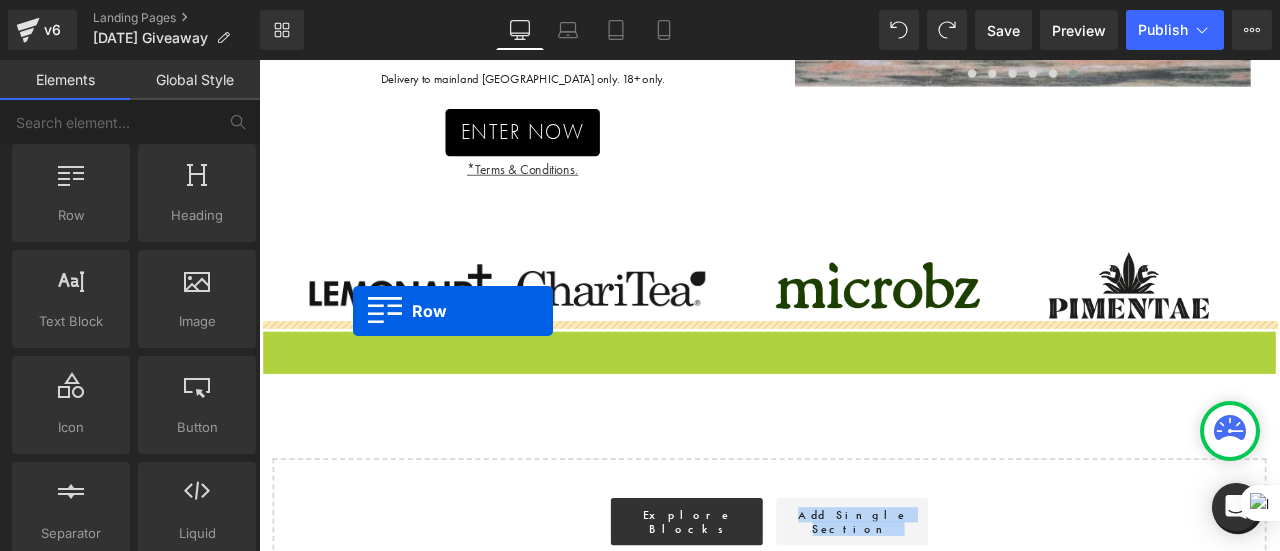drag, startPoint x: 277, startPoint y: 384, endPoint x: 370, endPoint y: 360, distance: 96.04687 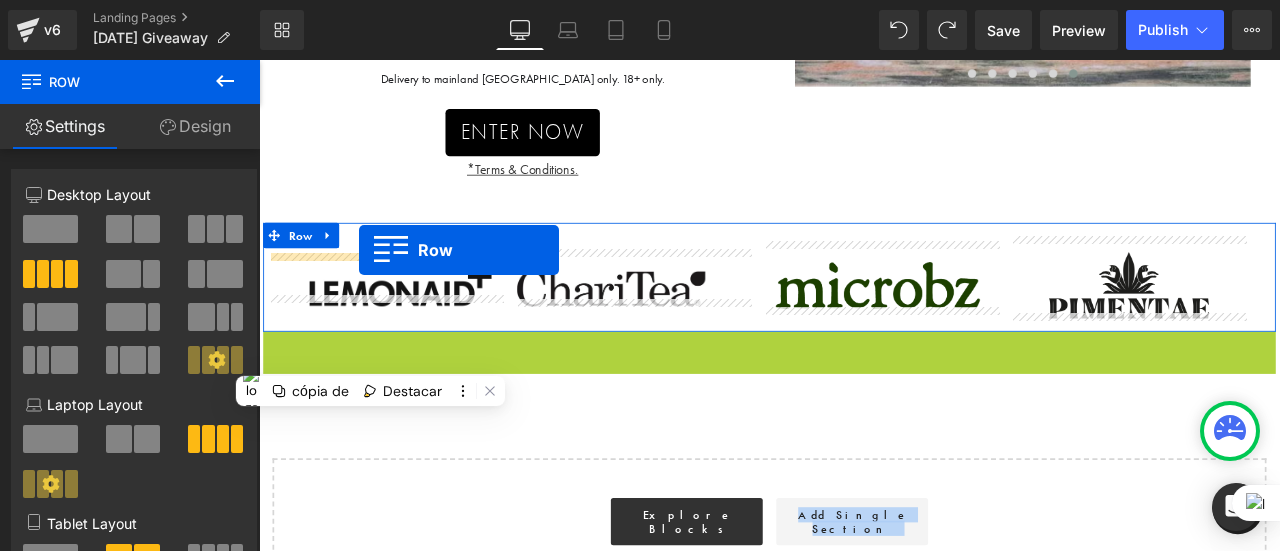 drag, startPoint x: 272, startPoint y: 386, endPoint x: 377, endPoint y: 285, distance: 145.69145 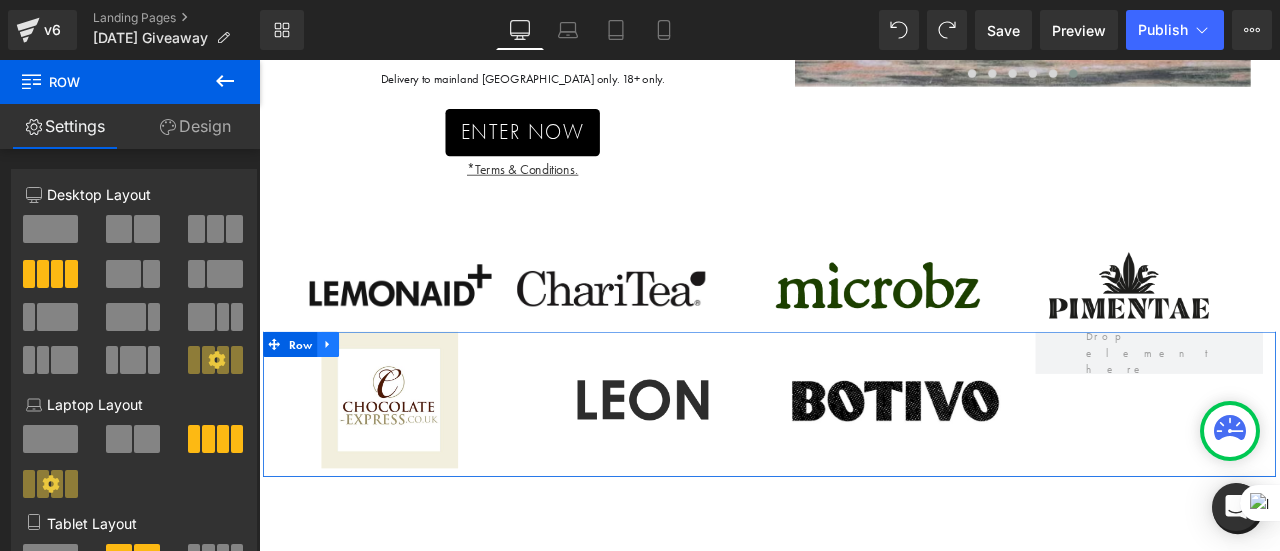 click 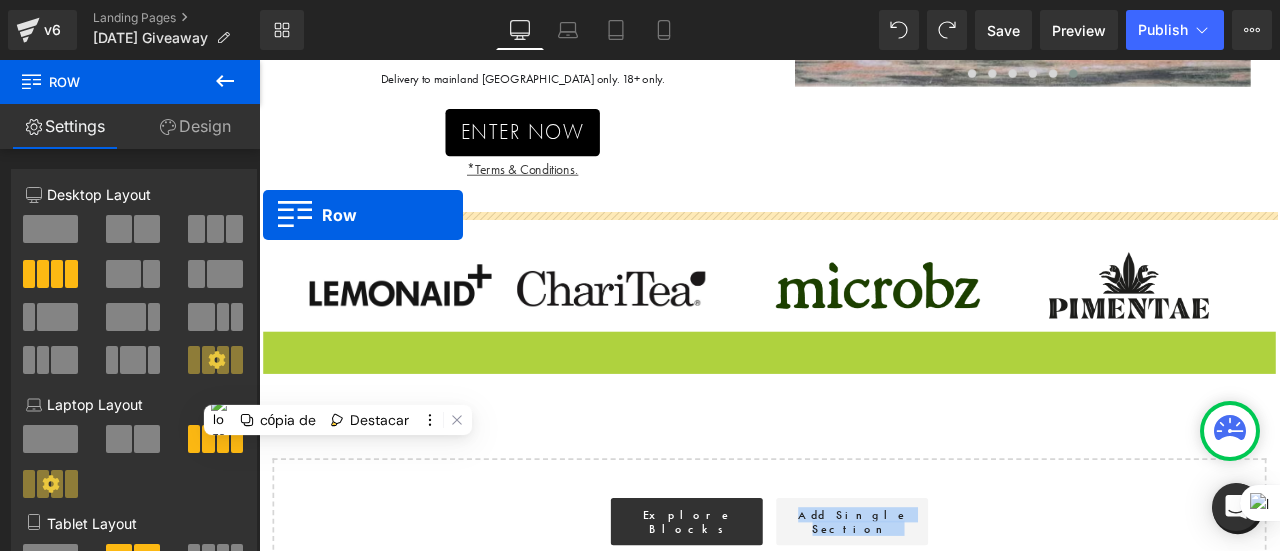 drag, startPoint x: 275, startPoint y: 384, endPoint x: 263, endPoint y: 244, distance: 140.51335 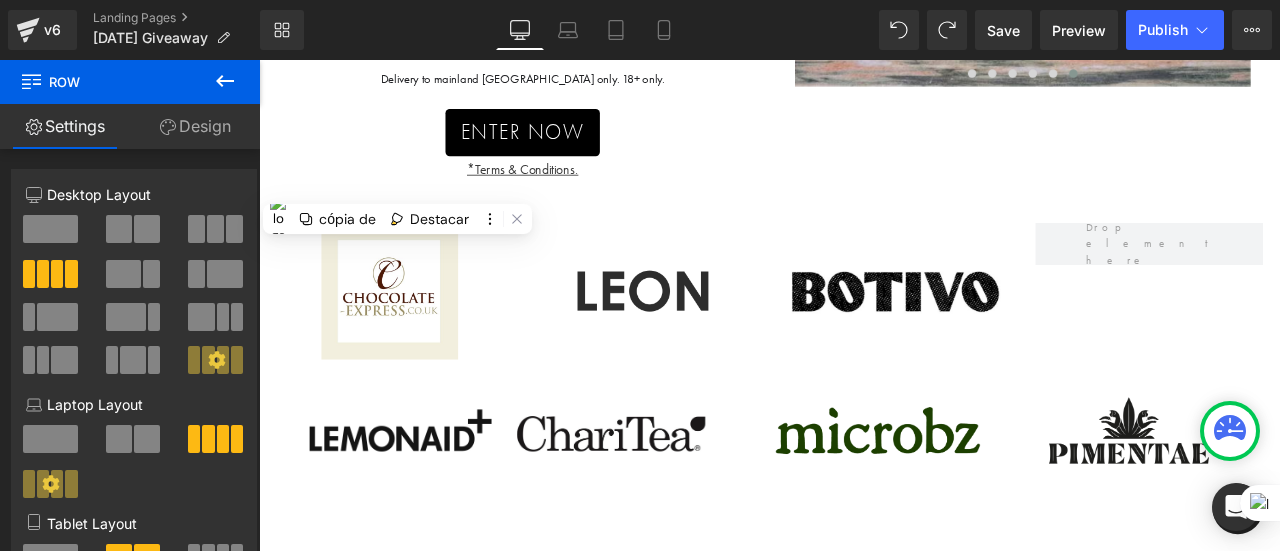 click on "Summer flying by? Make the most out of it with these goodies ! Text Block         We’ve teamed up with  Microbz, [PERSON_NAME], Chocolate Express, Botivo,  and  Pimentae Drinks,  to bring you  all you need   for a mindful day this summer. Have guilty-free fun delivered right at your doorstep! Valued at over  £100 ,  this joint giveaway is ensured to brighten your day with goodies that are incredibly good for you! From amazing gut-health shots and non alcoholic spirits to indulgent chocolate treats and margaritas - all with natural ingredients and ethically produced, this bundle is for those who like to have fun mindfully . And of course, count with [PERSON_NAME] & [PERSON_NAME] to join the party!🍋💚 The giveaway closes on [DATE] 11.59PM. The winner will be contacted by [PERSON_NAME] & [PERSON_NAME] directly.  By entering you agree to receive marketing updates from Microbz, [PERSON_NAME] Groceries, Chocolate Express, Botivo, and Pimentae Drinks.  .  Delivery to mainland [GEOGRAPHIC_DATA] only. 18+ only.  Text Block" at bounding box center [864, 188] 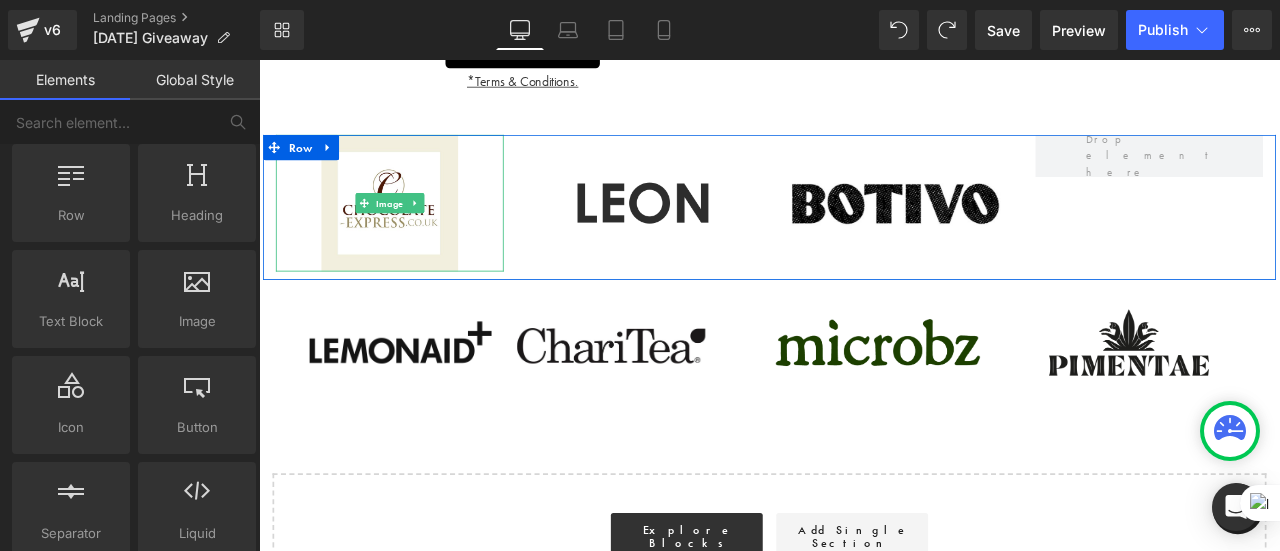 scroll, scrollTop: 756, scrollLeft: 0, axis: vertical 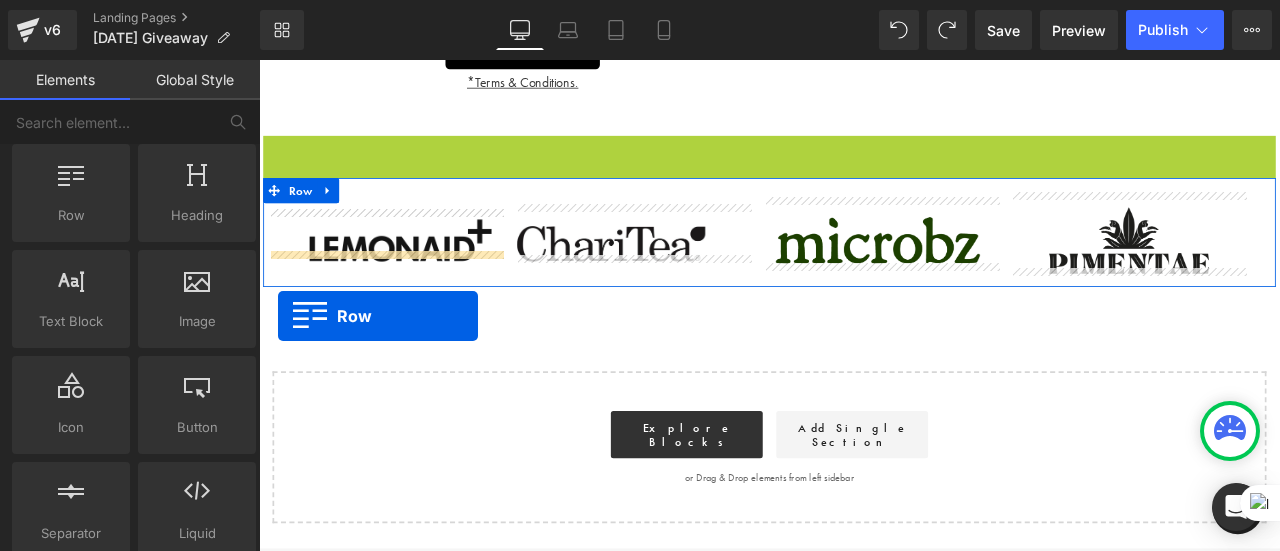 drag, startPoint x: 274, startPoint y: 150, endPoint x: 285, endPoint y: 365, distance: 215.2812 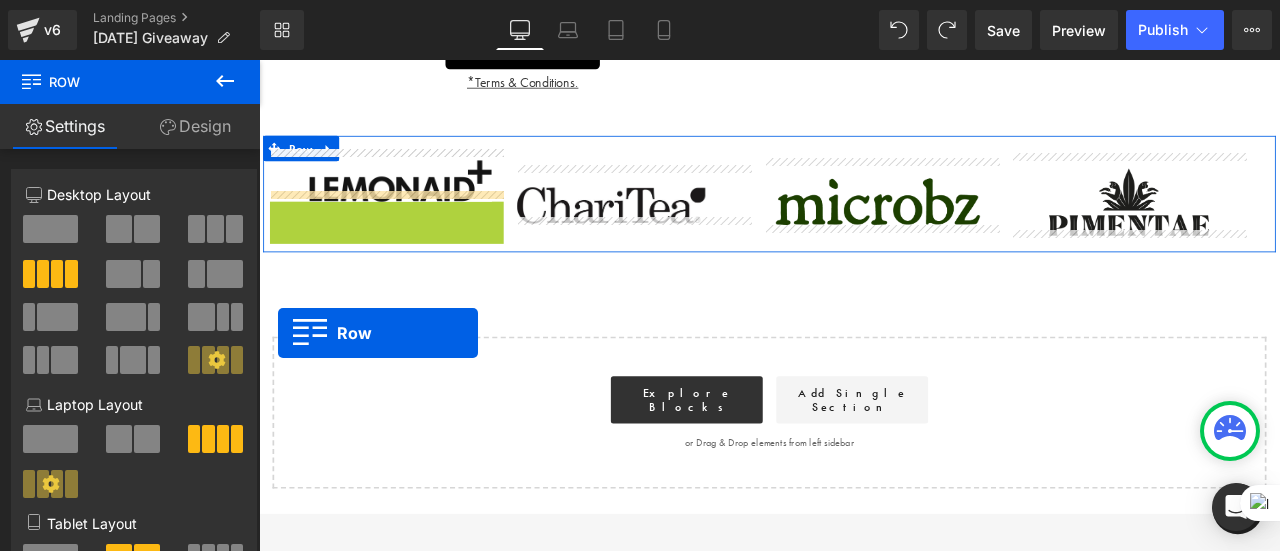 drag, startPoint x: 279, startPoint y: 228, endPoint x: 279, endPoint y: 422, distance: 194 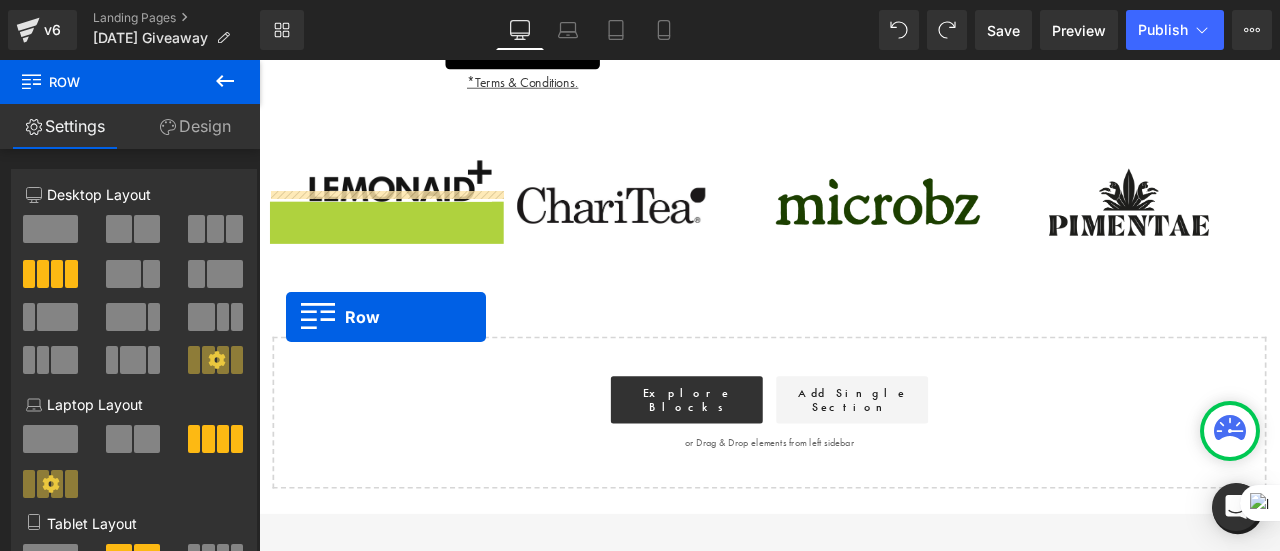 drag, startPoint x: 283, startPoint y: 234, endPoint x: 289, endPoint y: 359, distance: 125.14392 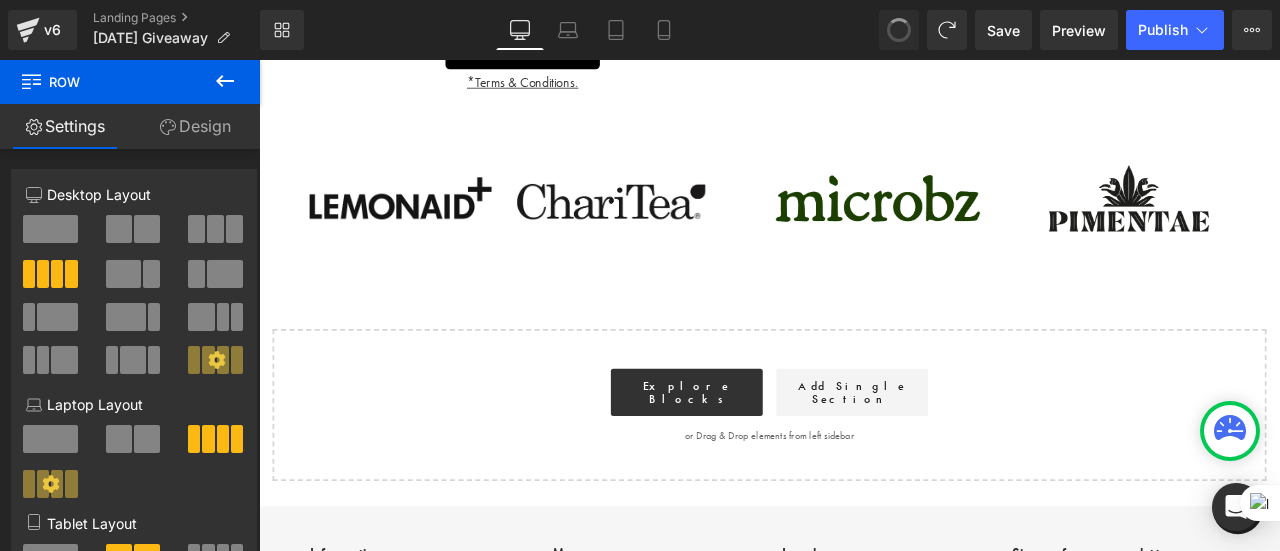 click at bounding box center [899, 30] 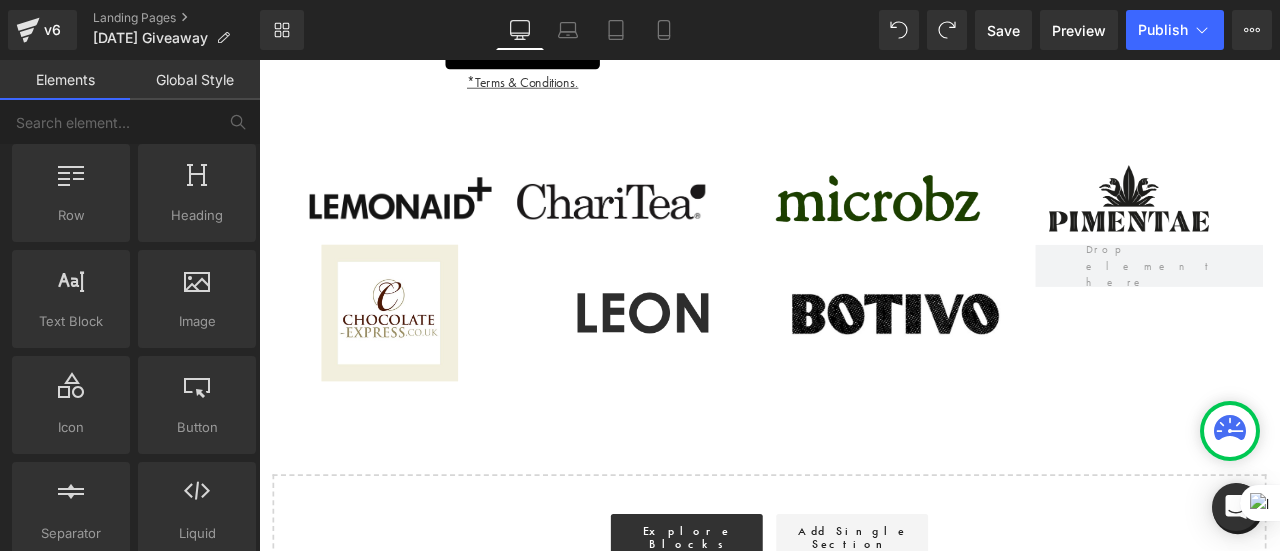 click on "Summer flying by? Make the most out of it with these goodies ! Text Block         We’ve teamed up with  Microbz, [PERSON_NAME], Chocolate Express, Botivo,  and  Pimentae Drinks,  to bring you  all you need   for a mindful day this summer. Have guilty-free fun delivered right at your doorstep! Valued at over  £100 ,  this joint giveaway is ensured to brighten your day with goodies that are incredibly good for you! From amazing gut-health shots and non alcoholic spirits to indulgent chocolate treats and margaritas - all with natural ingredients and ethically produced, this bundle is for those who like to have fun mindfully . And of course, count with [PERSON_NAME] & [PERSON_NAME] to join the party!🍋💚 The giveaway closes on [DATE] 11.59PM. The winner will be contacted by [PERSON_NAME] & [PERSON_NAME] directly.  By entering you agree to receive marketing updates from Microbz, [PERSON_NAME] Groceries, Chocolate Express, Botivo, and Pimentae Drinks.  .  Delivery to mainland [GEOGRAPHIC_DATA] only. 18+ only.  Text Block" at bounding box center (864, 85) 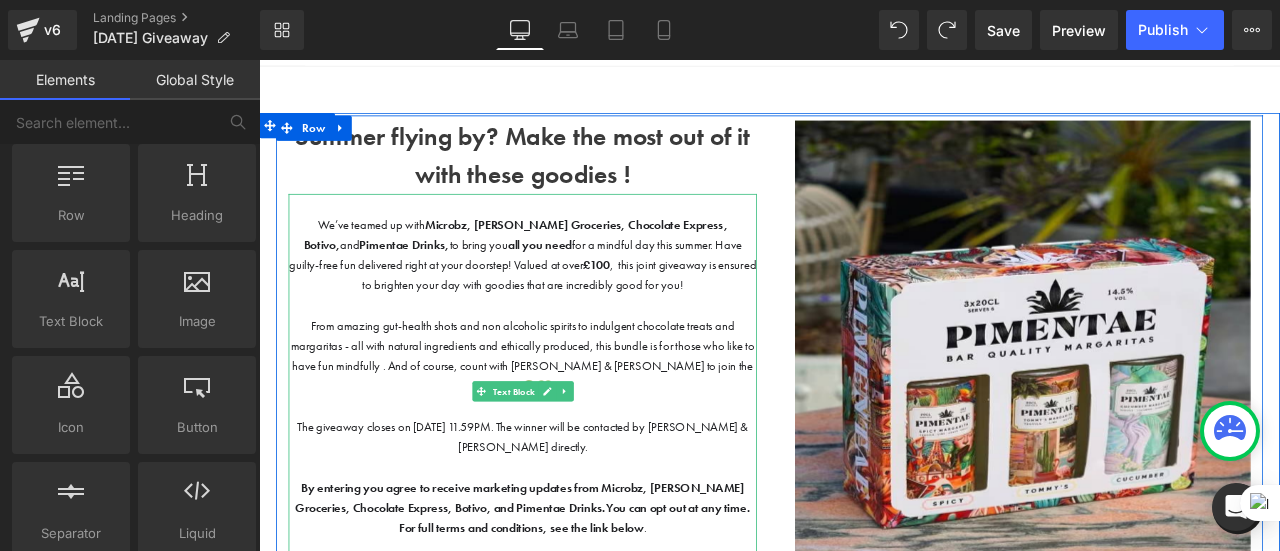 scroll, scrollTop: 71, scrollLeft: 0, axis: vertical 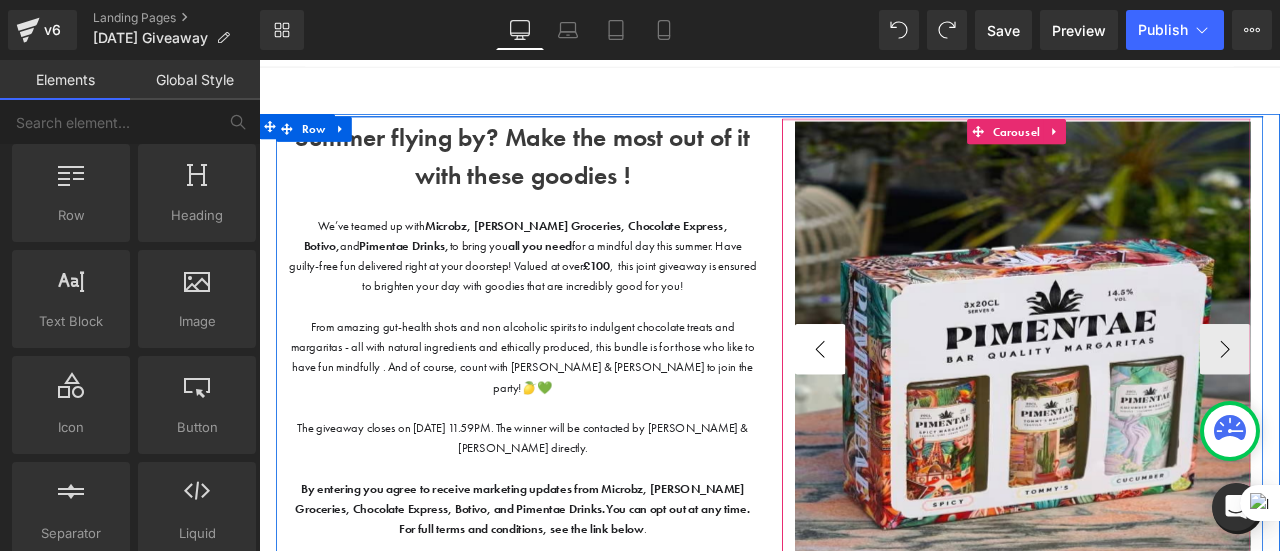 click on "‹" at bounding box center [924, 403] 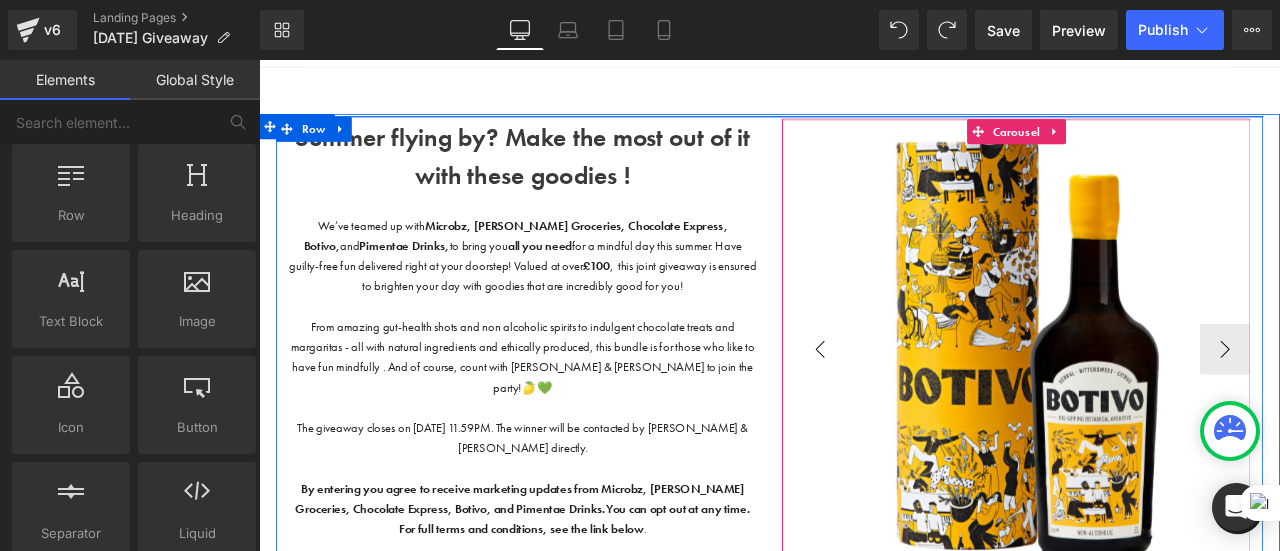 click on "‹" at bounding box center (924, 403) 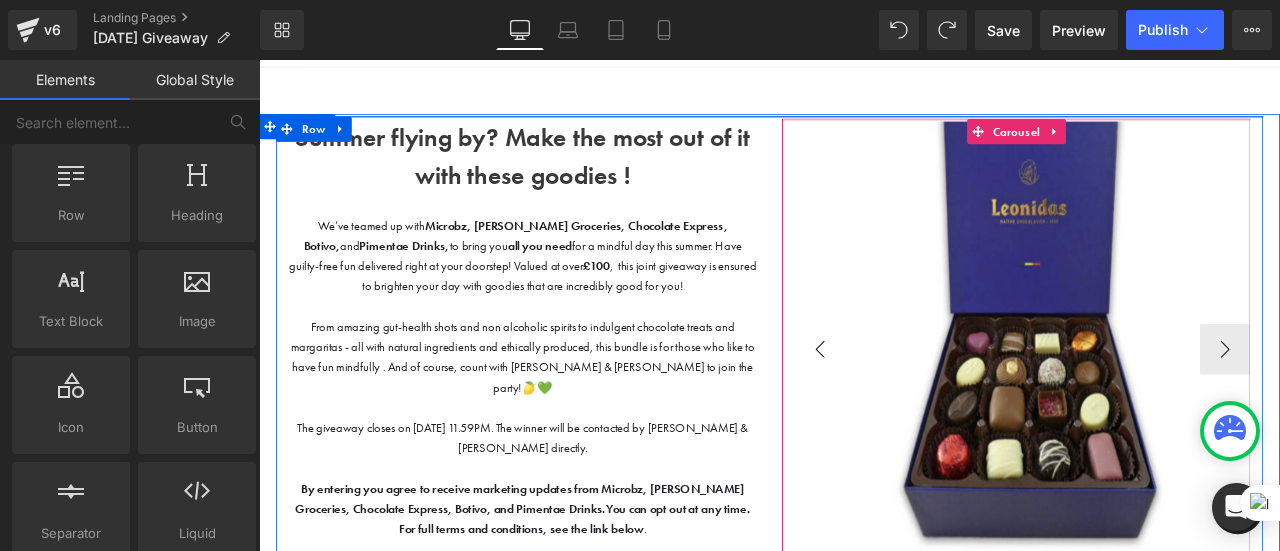 click on "‹" at bounding box center [924, 403] 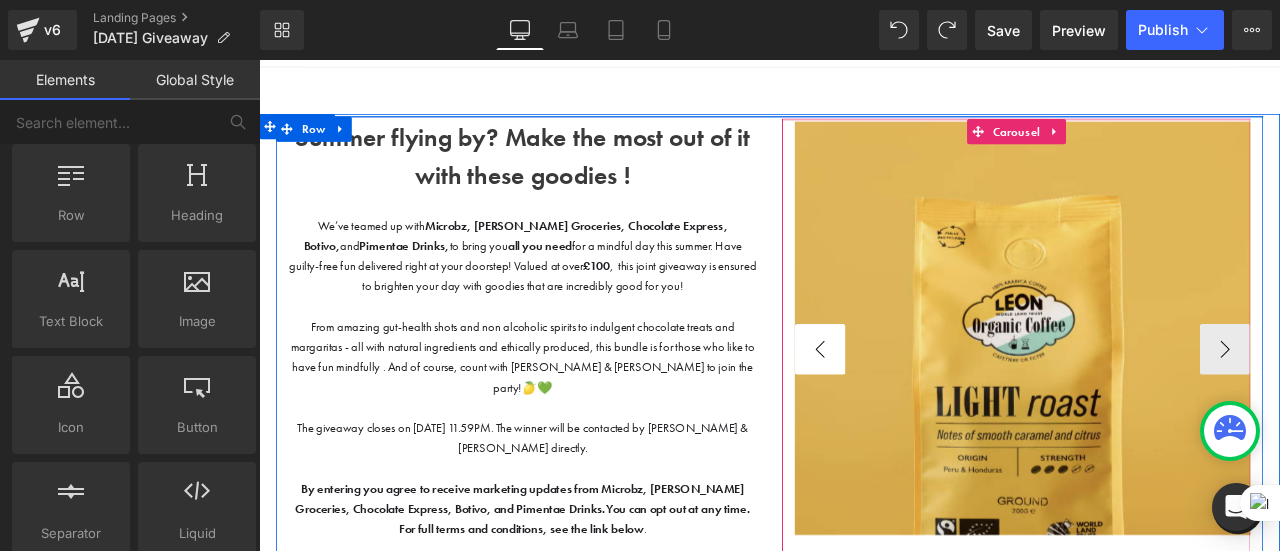 click on "‹" at bounding box center [924, 403] 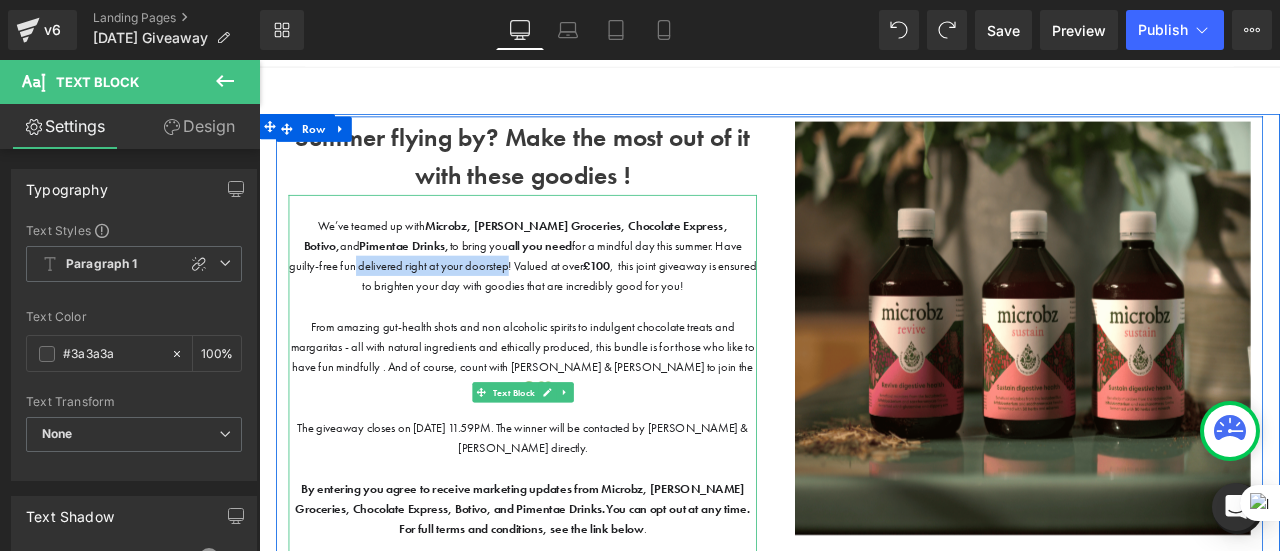 drag, startPoint x: 570, startPoint y: 306, endPoint x: 388, endPoint y: 306, distance: 182 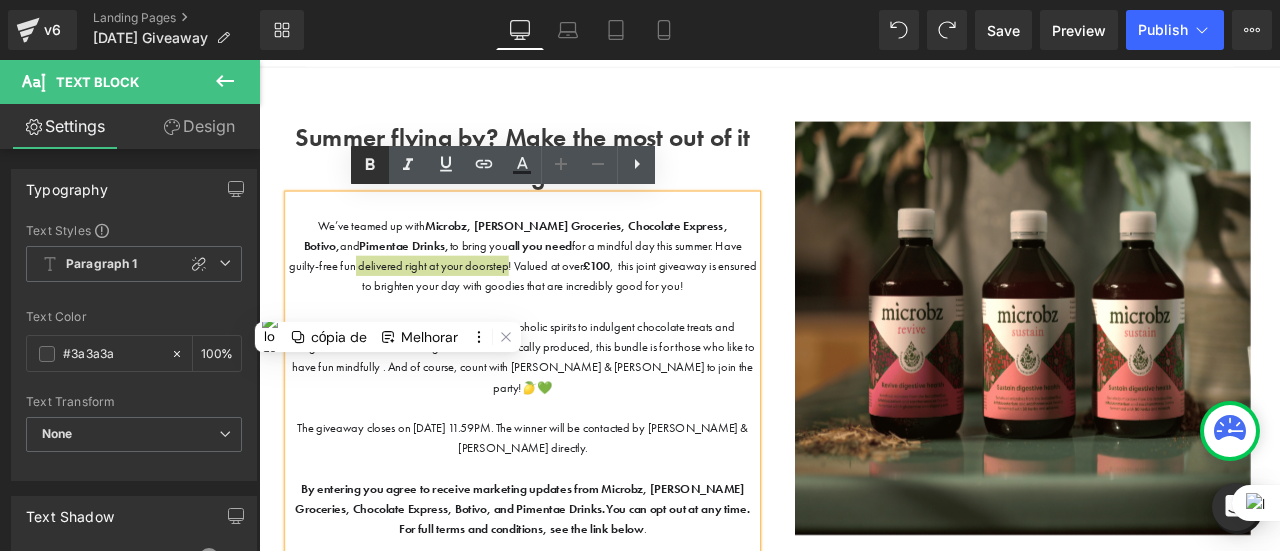 click 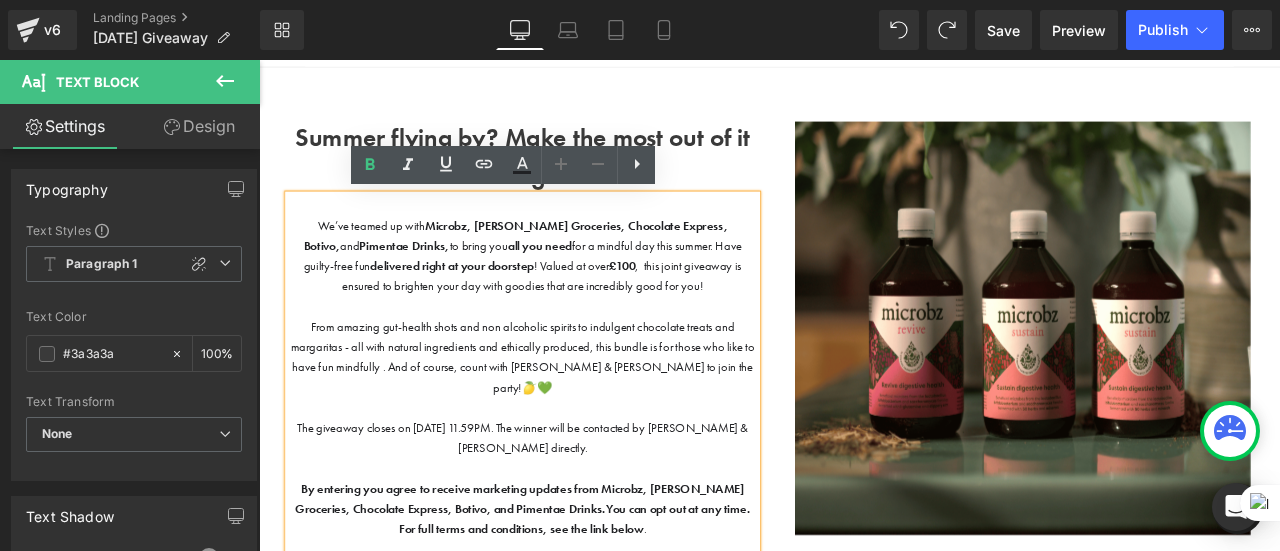 click on "We’ve teamed up with  Microbz, [PERSON_NAME], Chocolate Express, Botivo,  and  Pimentae Drinks,  to bring you  all you need   for a mindful day this summer. Have guilty-free fun  delivered right at your doorstep ! Valued at over  £100 ,  this joint giveaway is ensured to brighten your day with goodies that are incredibly good for you!" at bounding box center [571, 292] 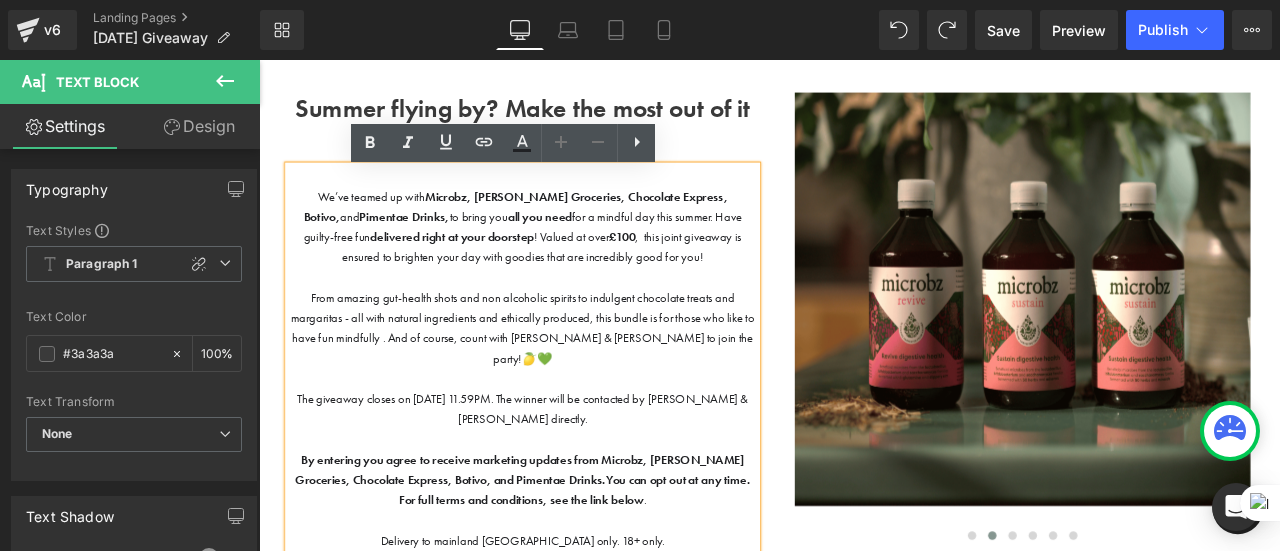 scroll, scrollTop: 86, scrollLeft: 0, axis: vertical 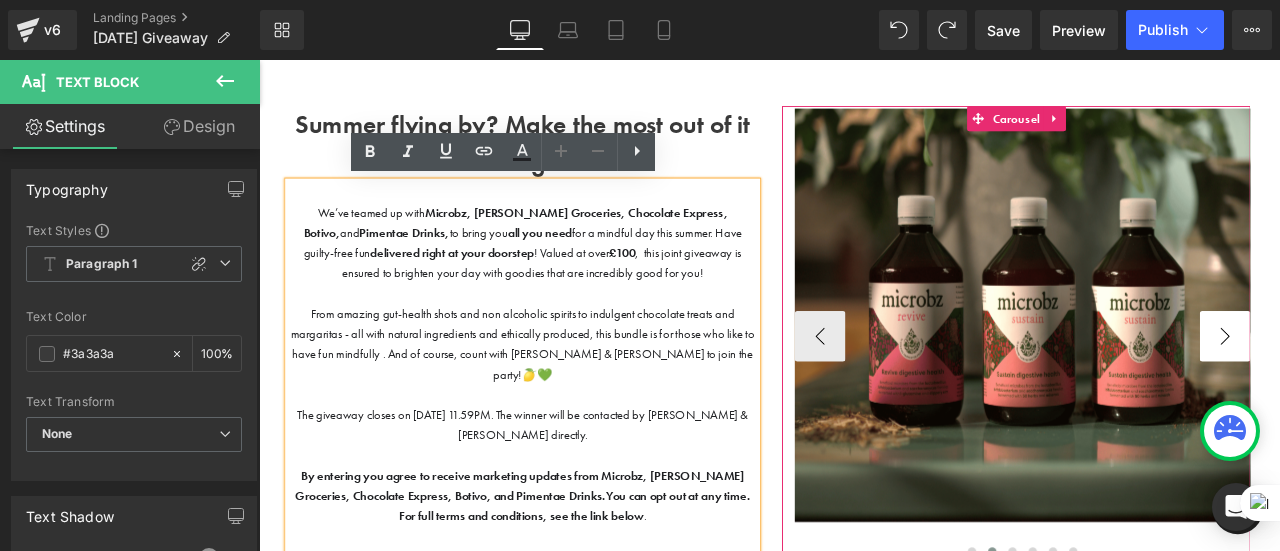 click on "›" at bounding box center [1404, 388] 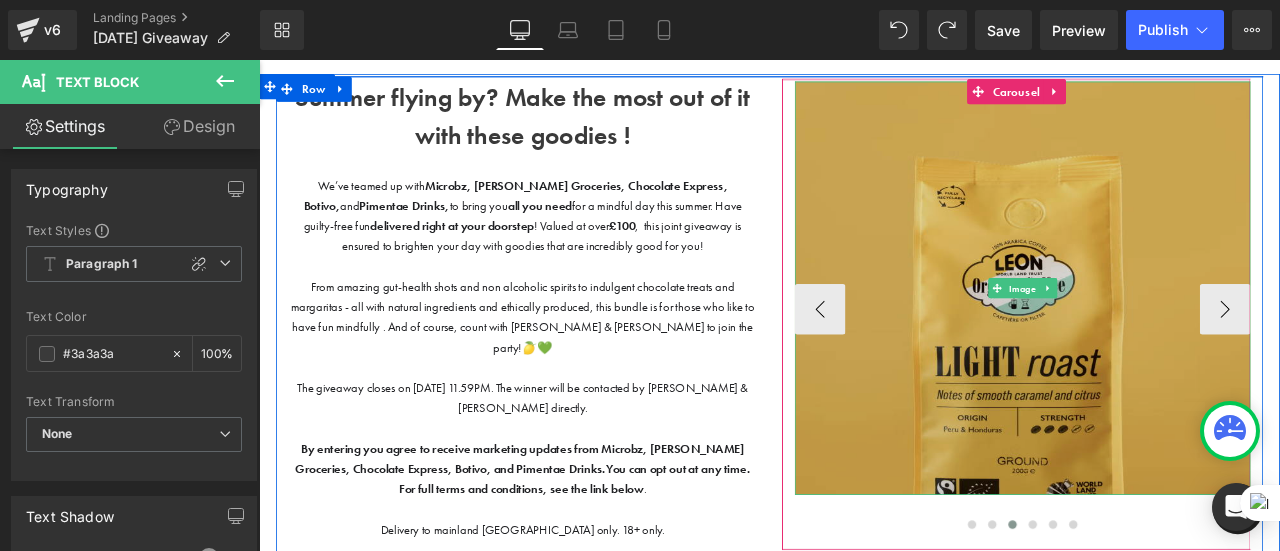 scroll, scrollTop: 123, scrollLeft: 0, axis: vertical 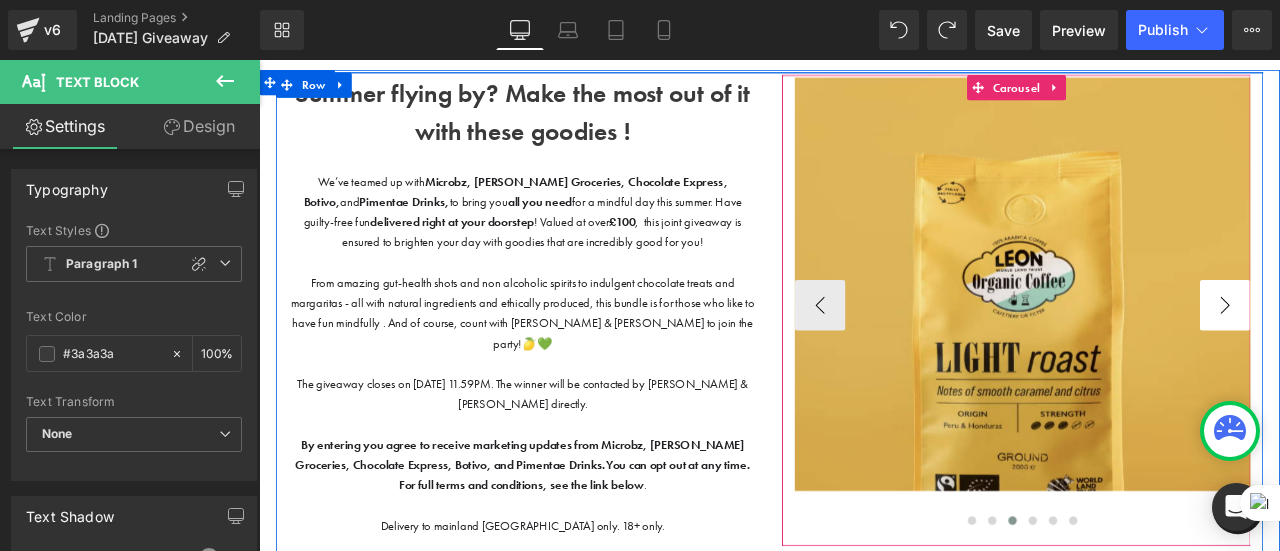 click on "›" at bounding box center (1404, 351) 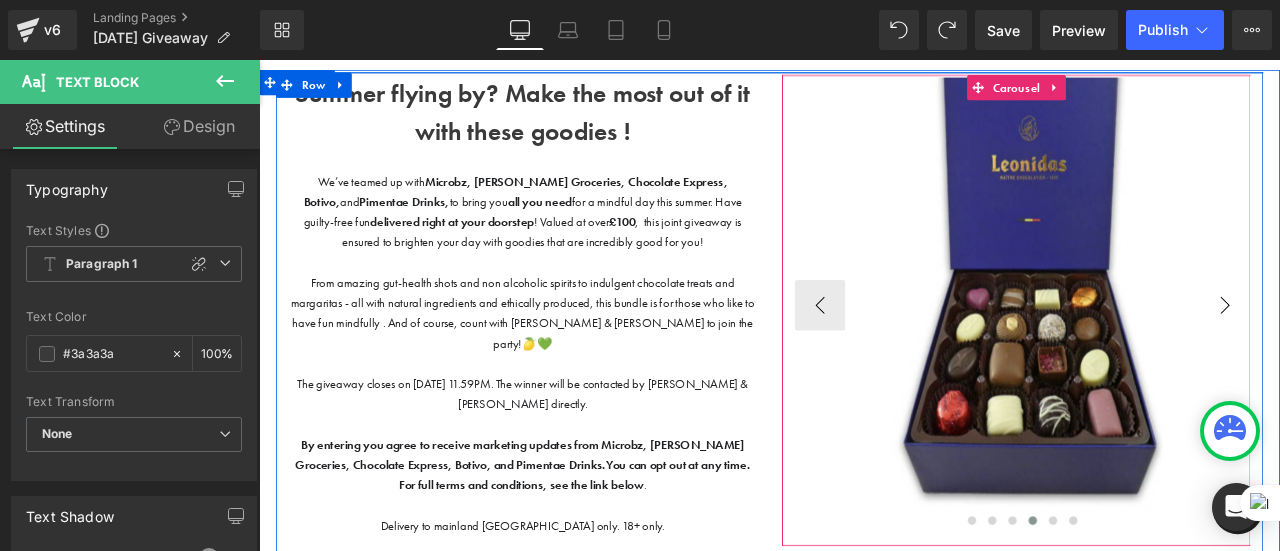 click on "›" at bounding box center [1404, 351] 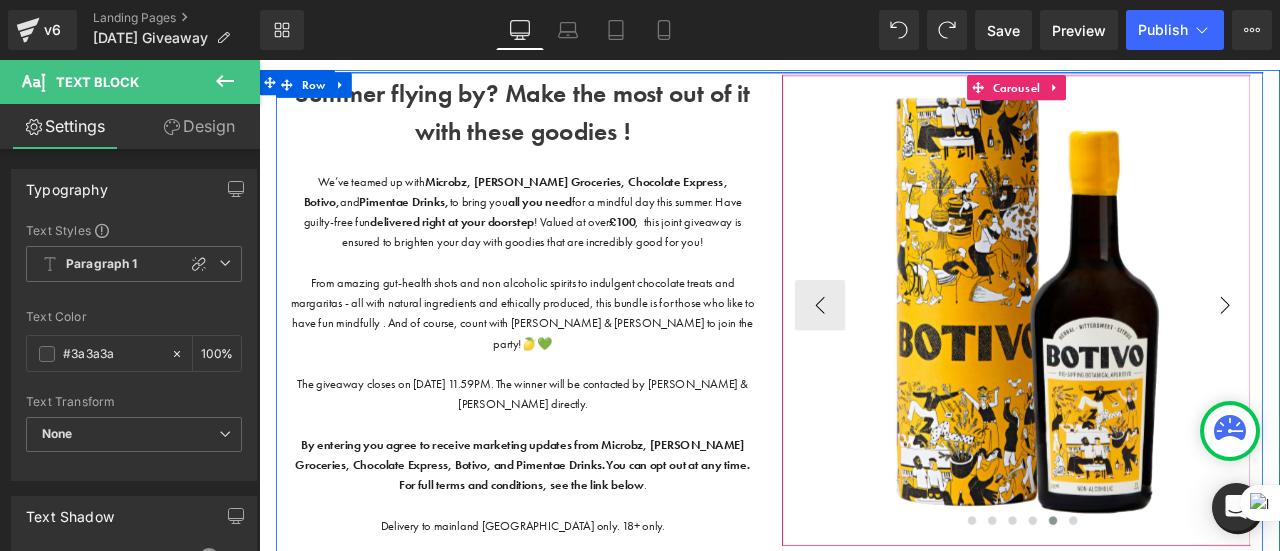 click on "›" at bounding box center (1404, 351) 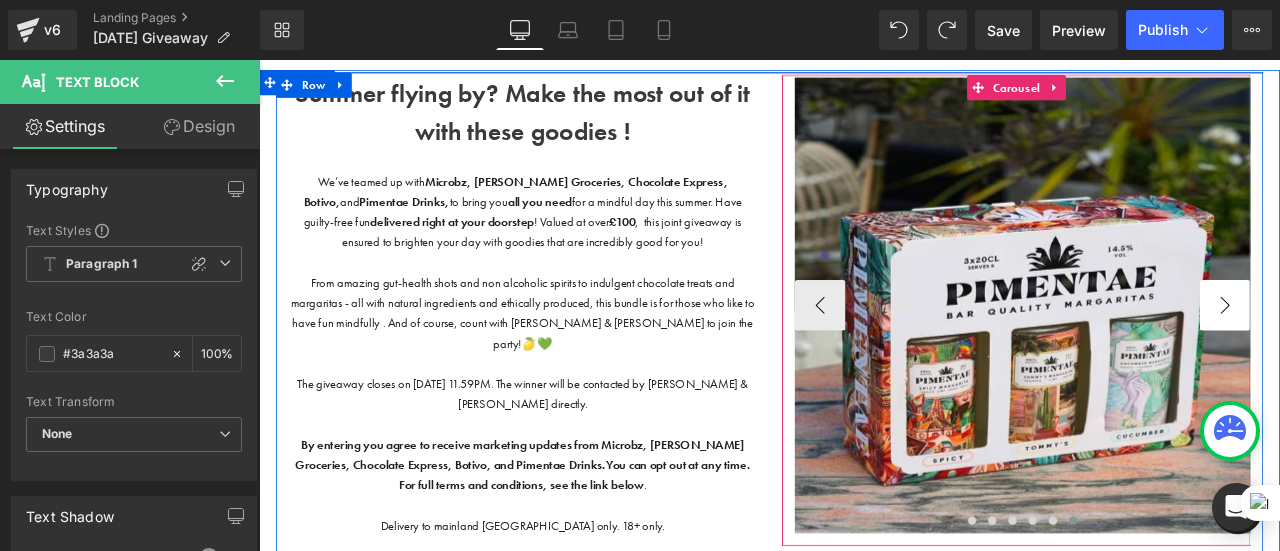 click on "›" at bounding box center [1404, 351] 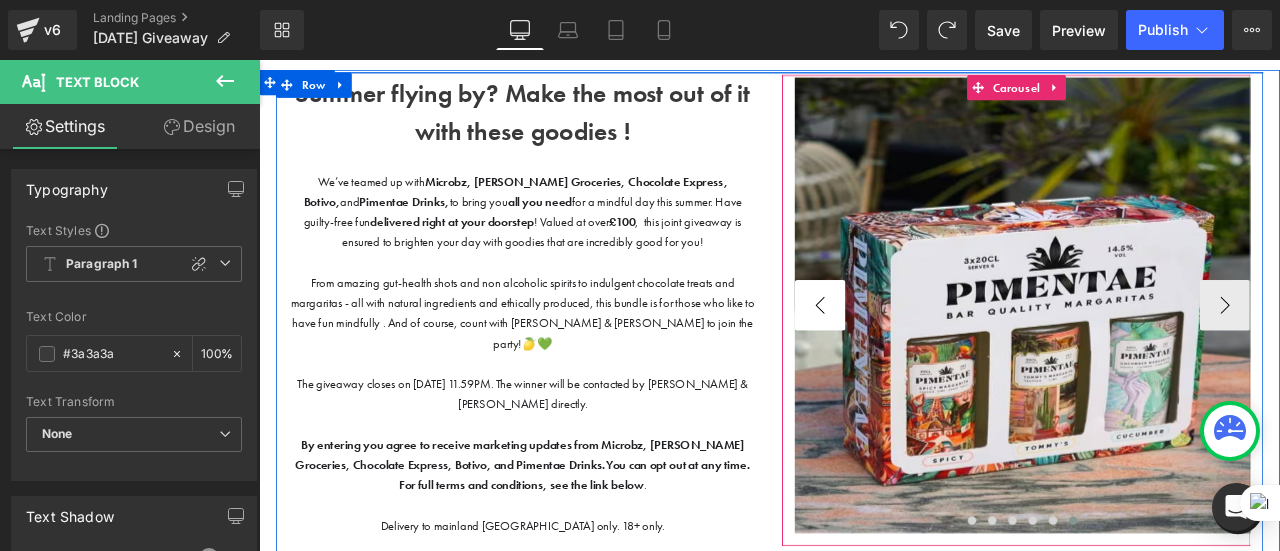 click on "‹" at bounding box center (924, 351) 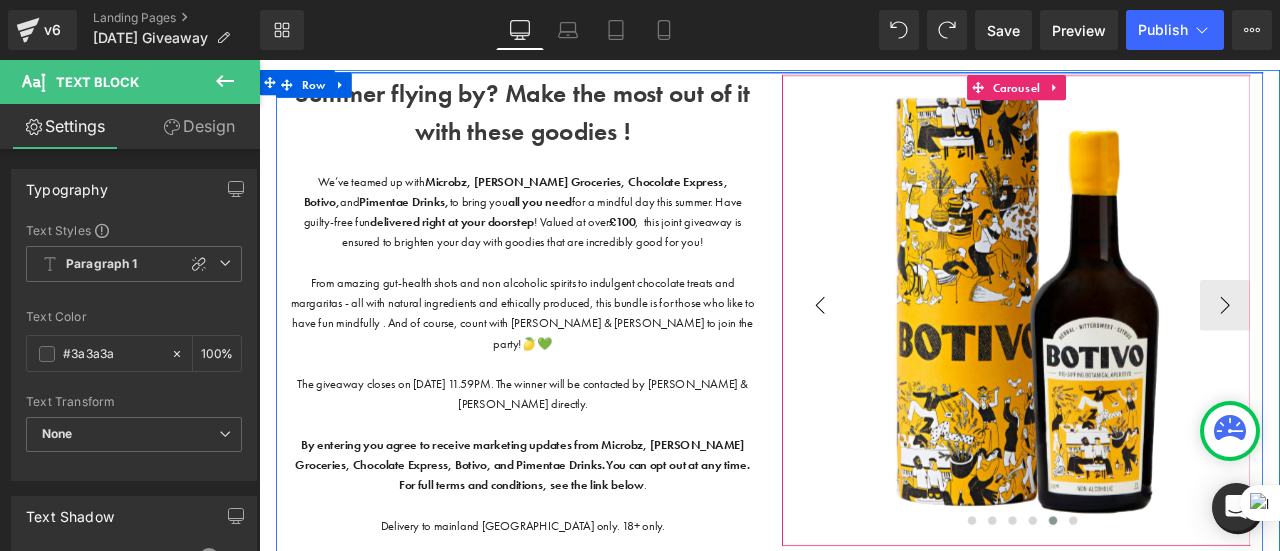 click on "‹" at bounding box center [924, 351] 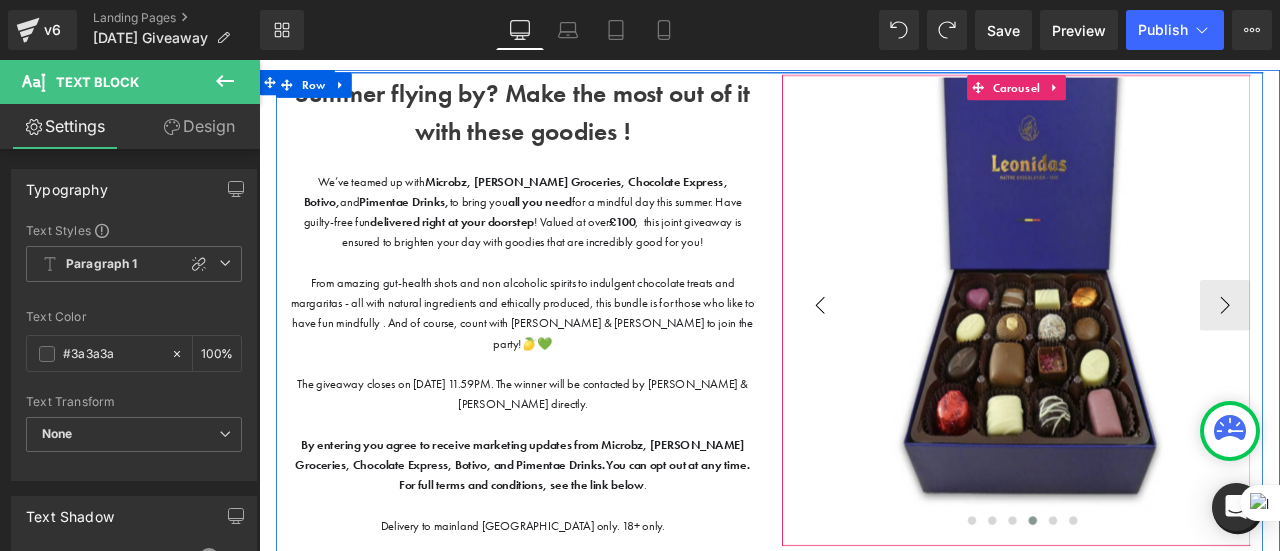 click on "‹" at bounding box center (924, 351) 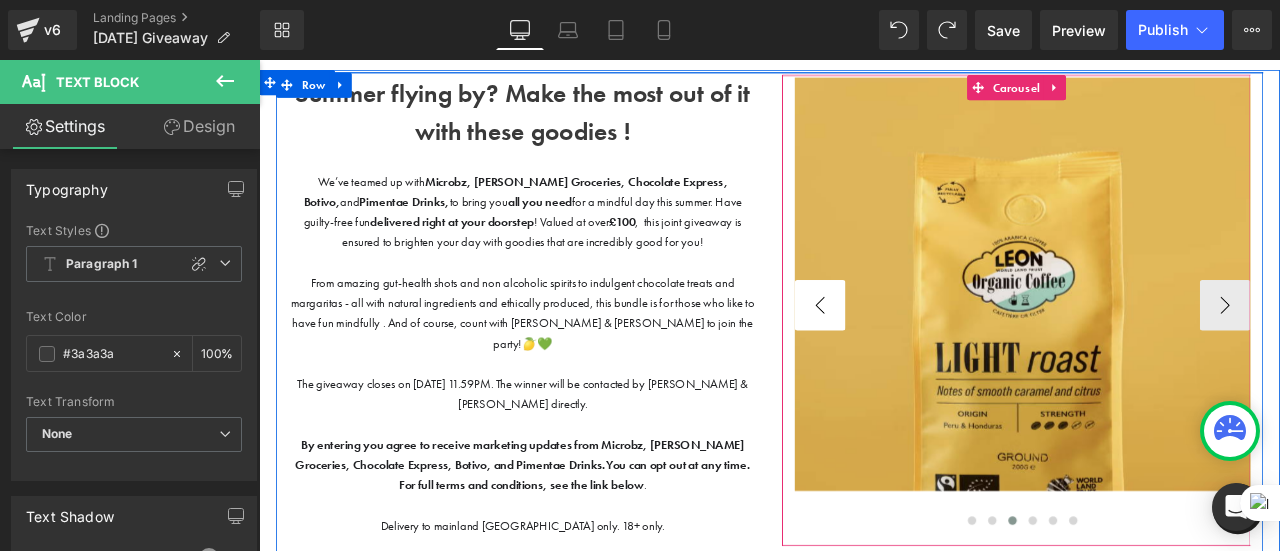 click on "‹" at bounding box center [924, 351] 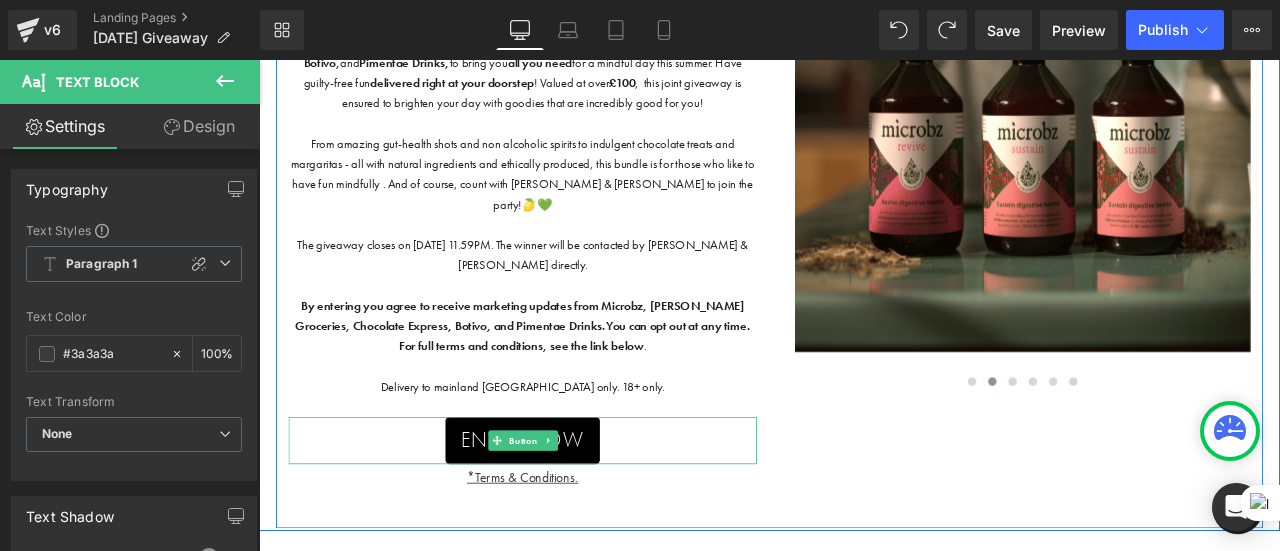 scroll, scrollTop: 286, scrollLeft: 0, axis: vertical 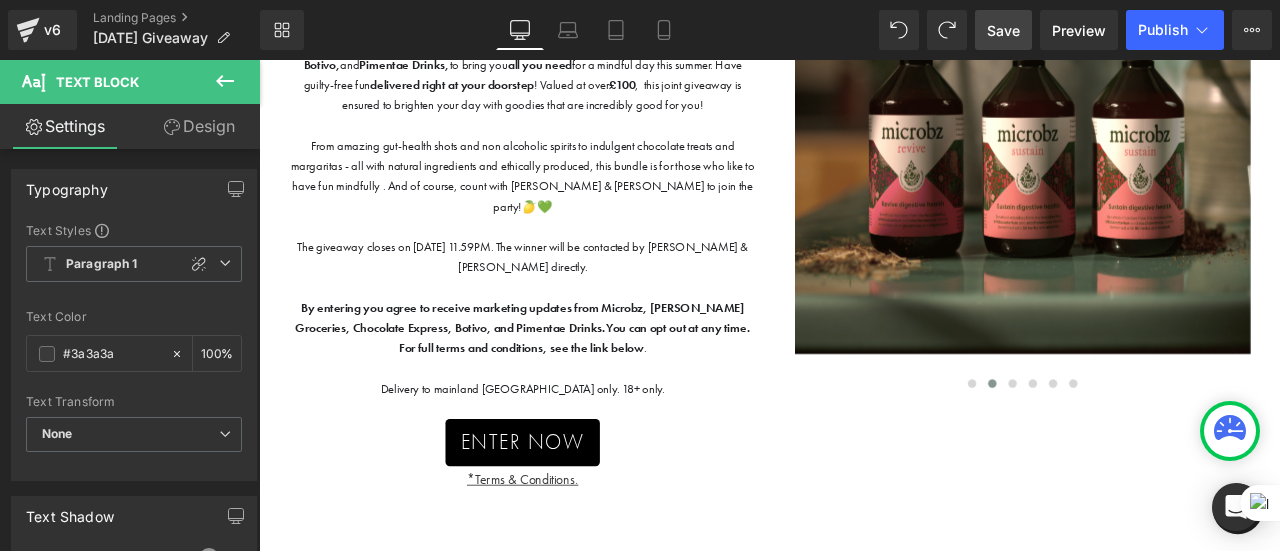 click on "Save" at bounding box center [1003, 30] 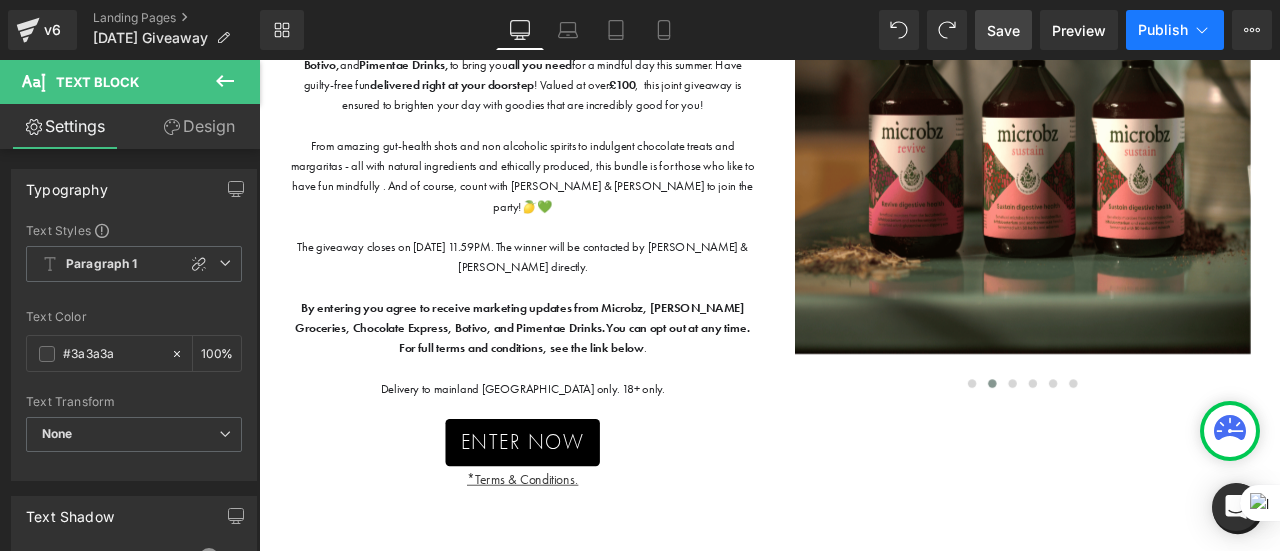 click on "Publish" at bounding box center (1163, 30) 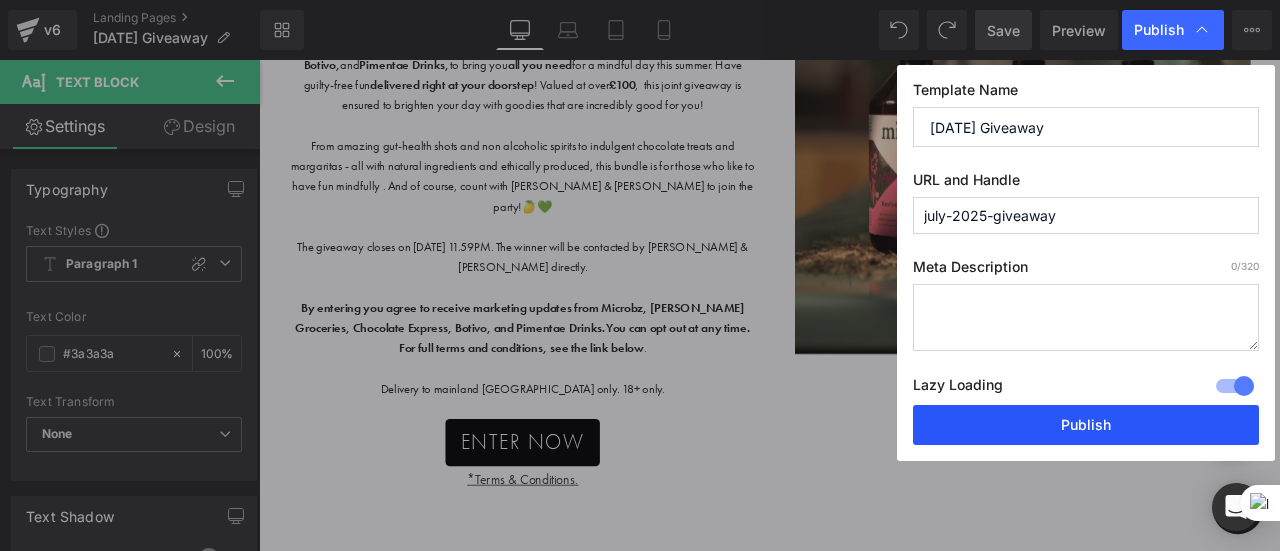 click on "Publish" at bounding box center (1086, 425) 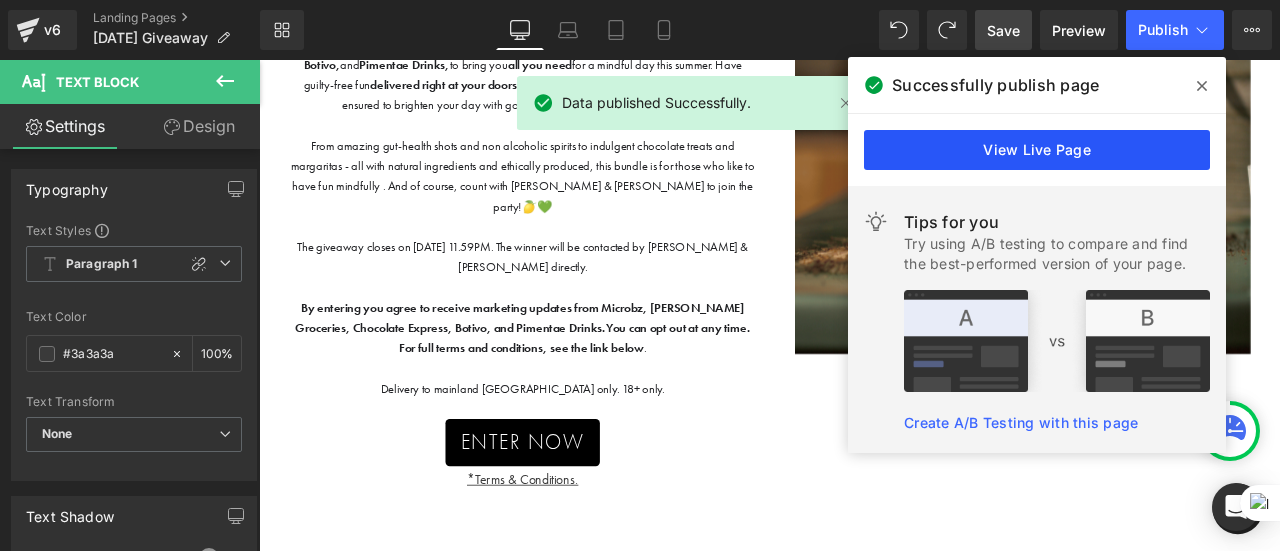 click on "View Live Page" at bounding box center (1037, 150) 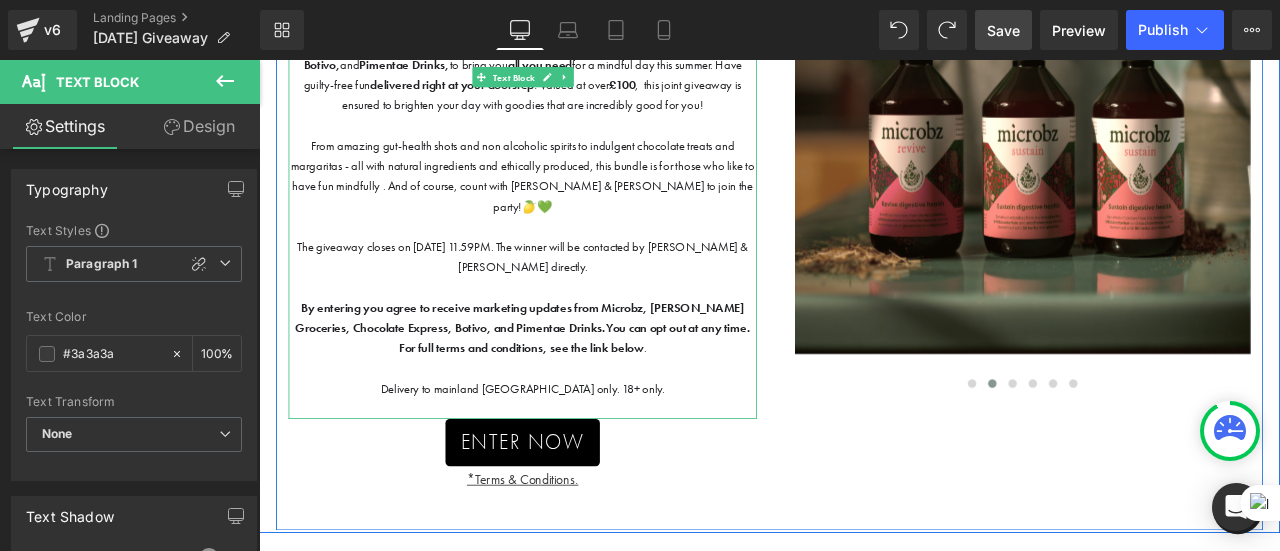 click on "The giveaway closes on [DATE] 11.59PM. The winner will be contacted by [PERSON_NAME] & [PERSON_NAME] directly." at bounding box center (572, 293) 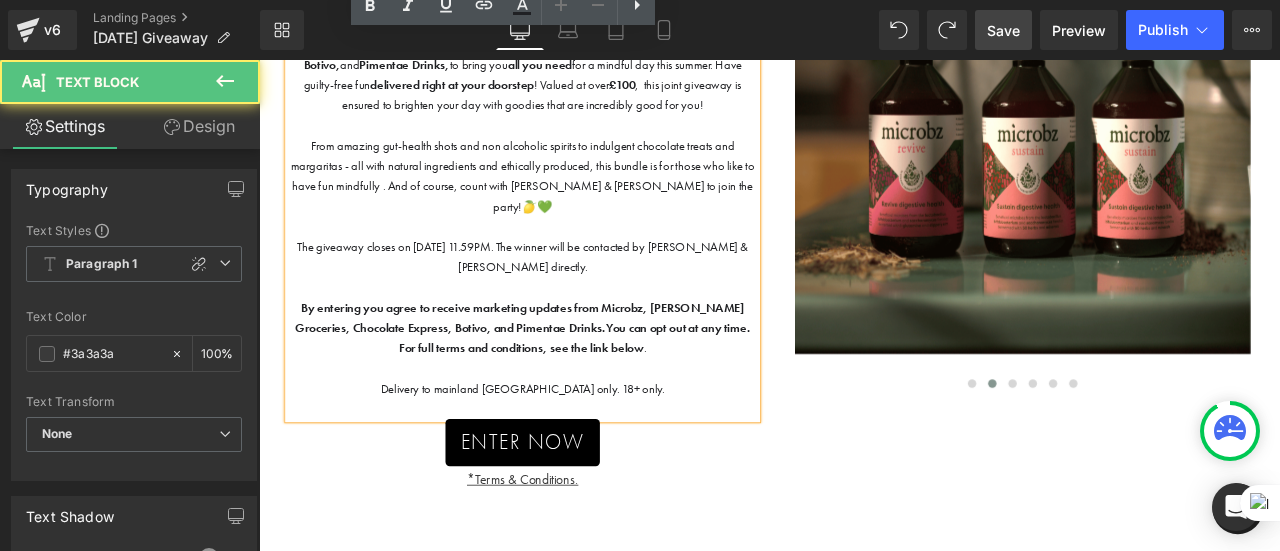 scroll, scrollTop: 184, scrollLeft: 0, axis: vertical 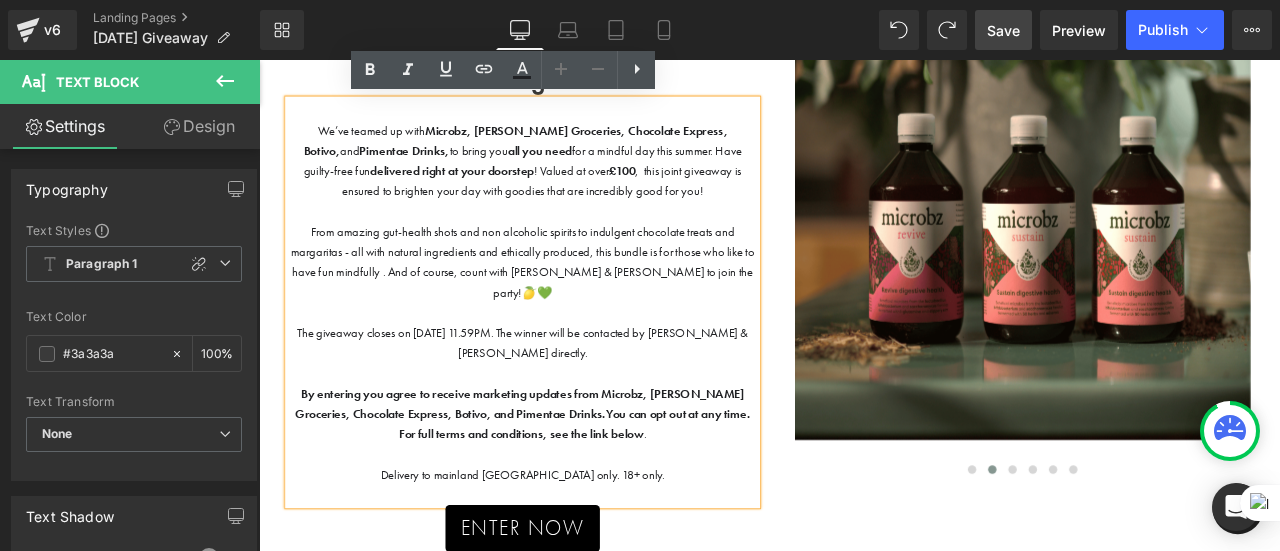 click on "We’ve teamed up with  Microbz, [PERSON_NAME], Chocolate Express, Botivo,  and  Pimentae Drinks,  to bring you  all you need   for a mindful day this summer. Have guilty-free fun  delivered right at your doorstep ! Valued at over  £100 ,  this joint giveaway is ensured to brighten your day with goodies that are incredibly good for you!" at bounding box center [571, 179] 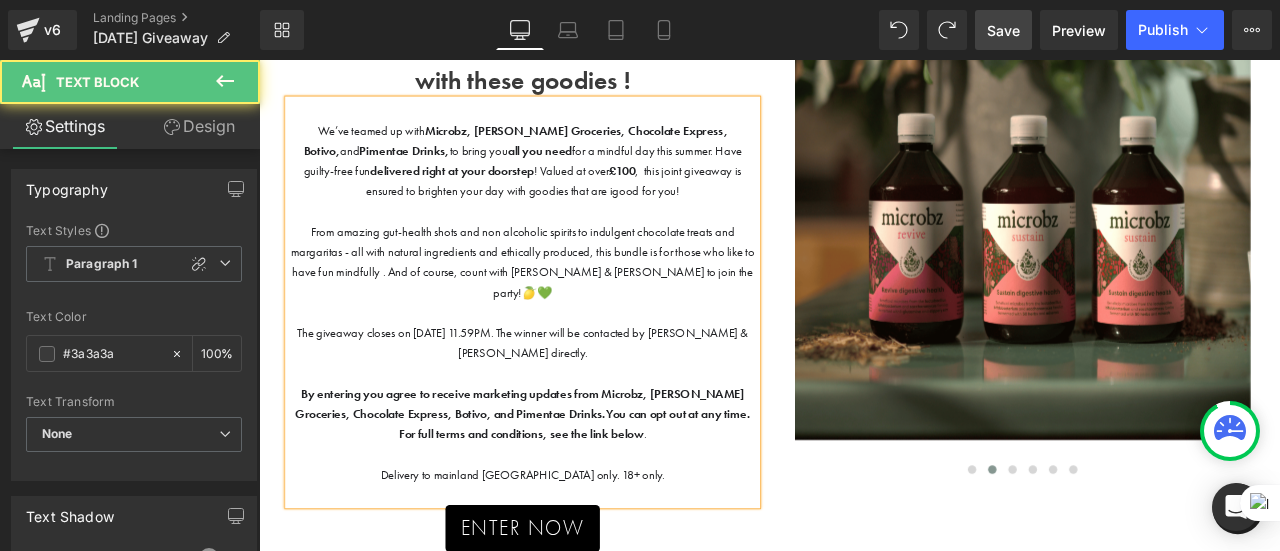 click on "We’ve teamed up with  Microbz, [PERSON_NAME], Chocolate Express, Botivo,  and  Pimentae Drinks,  to bring you  all you need   for a mindful day this summer. Have guilty-free fun  delivered right at your doorstep ! Valued at over  £100 ,  this joint giveaway is ensured to brighten your day with goodies that are igood for you!" at bounding box center [571, 179] 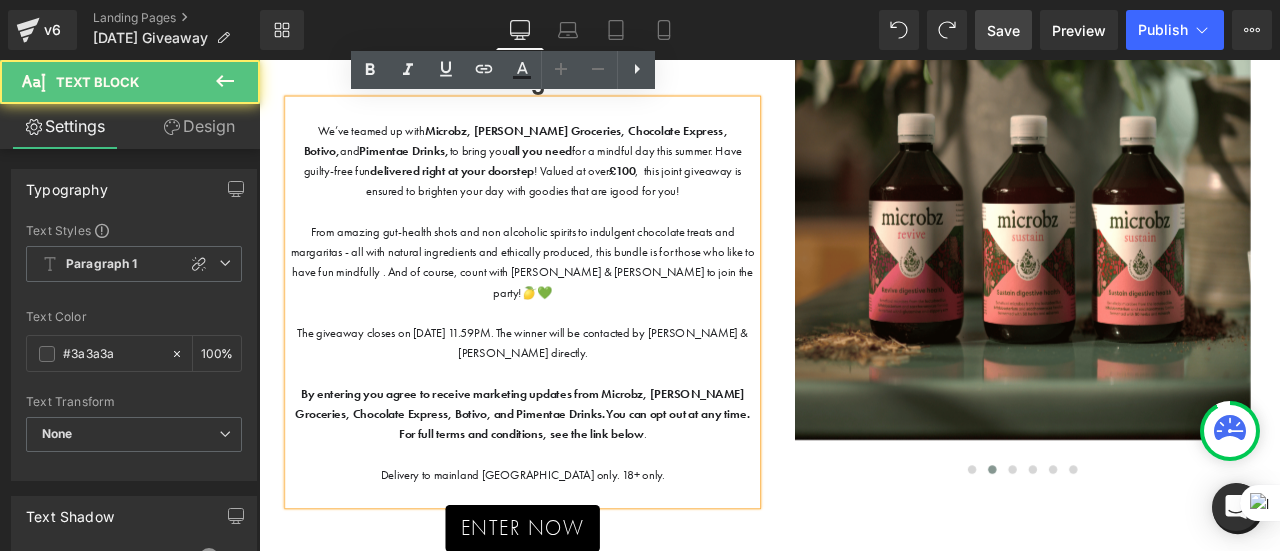 click on "We’ve teamed up with  Microbz, [PERSON_NAME], Chocolate Express, Botivo,  and  Pimentae Drinks,  to bring you  all you need   for a mindful day this summer. Have guilty-free fun  delivered right at your doorstep ! Valued at over  £100 ,  this joint giveaway is ensured to brighten your day with goodies that are igood for you!" at bounding box center (571, 179) 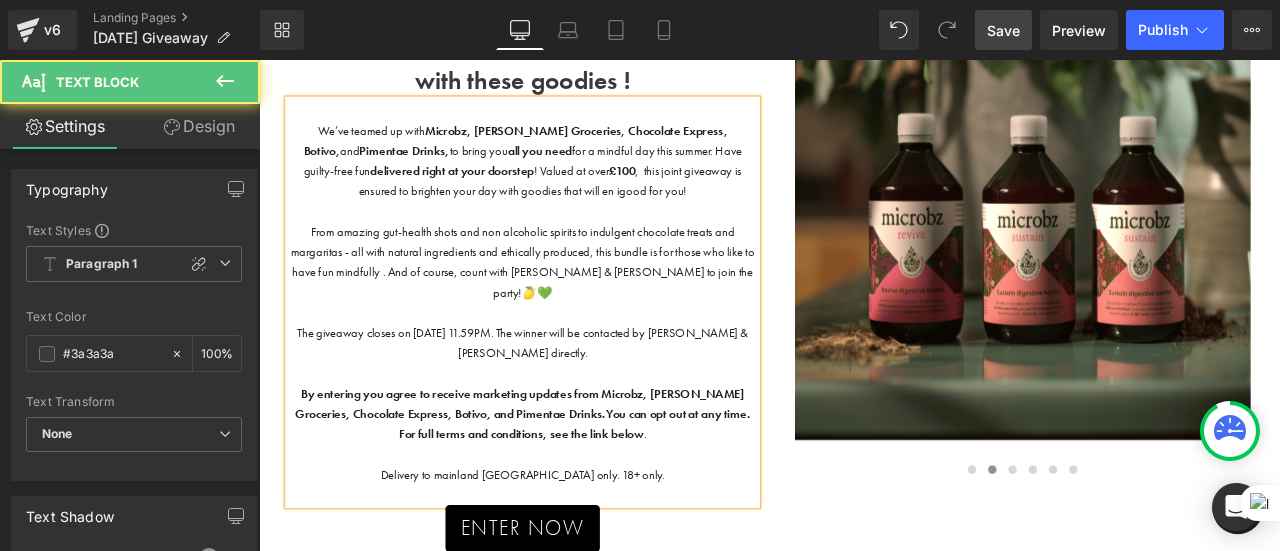 click on "From amazing gut-health shots and non alcoholic spirits to indulgent chocolate treats and margaritas - all with natural ingredients and ethically produced, this bundle is for those who like to have fun mindfully . And of course, count with [PERSON_NAME] & [PERSON_NAME] to join the party!🍋💚" at bounding box center [572, 299] 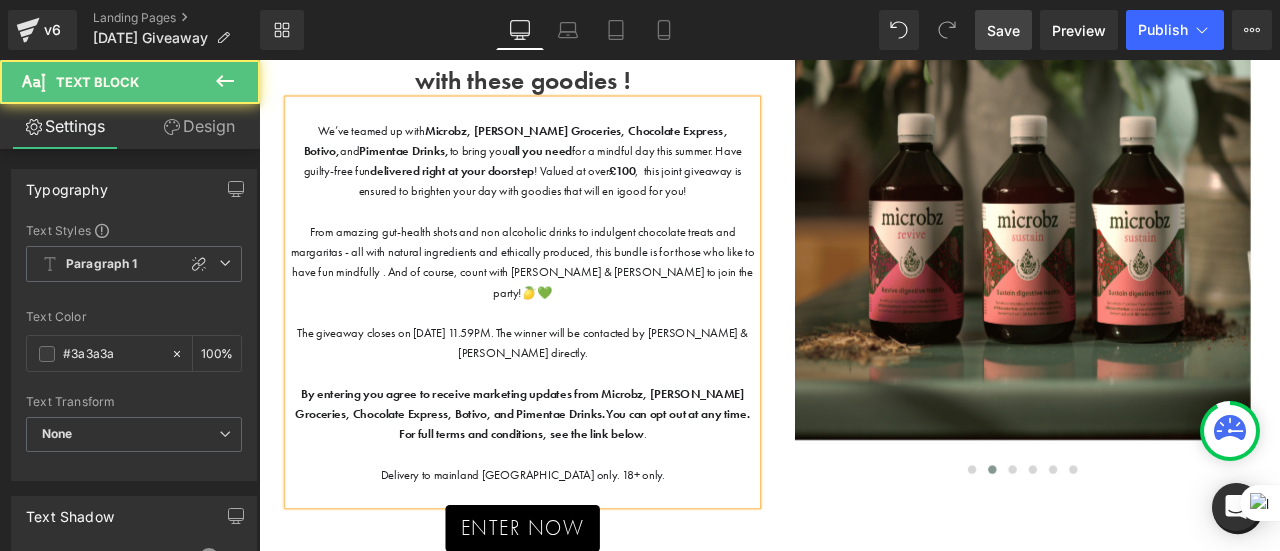 click on "We’ve teamed up with  Microbz, [PERSON_NAME], Chocolate Express, Botivo,  and  Pimentae Drinks,  to bring you  all you need   for a mindful day this summer. Have guilty-free fun  delivered right at your doorstep ! Valued at over  £100 ,  this joint giveaway is ensured to brighten your day with goodies that will en igood for you!" at bounding box center [571, 179] 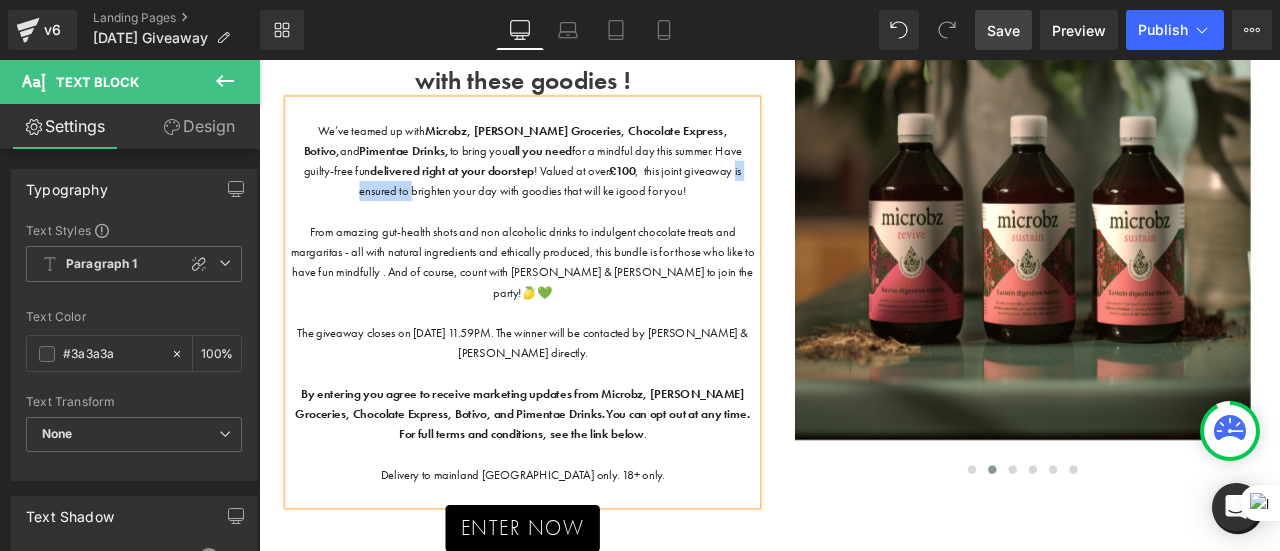 drag, startPoint x: 827, startPoint y: 189, endPoint x: 439, endPoint y: 220, distance: 389.23642 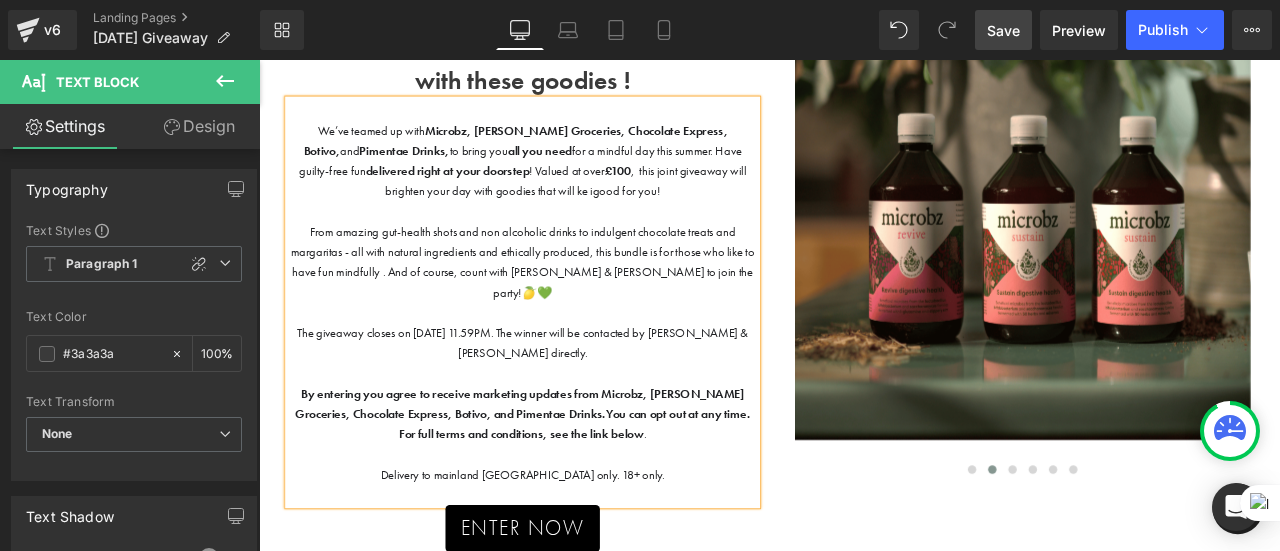 click on "We’ve teamed up with  Microbz, [PERSON_NAME], Chocolate Express, Botivo,  and  Pimentae Drinks,  to bring you  all you need   for a mindful day this summer. Have guilty-free fun  delivered right at your doorstep ! Valued at over  £100 ,  this joint giveaway will brighten your day with goodies that will ke igood for you!" at bounding box center [572, 179] 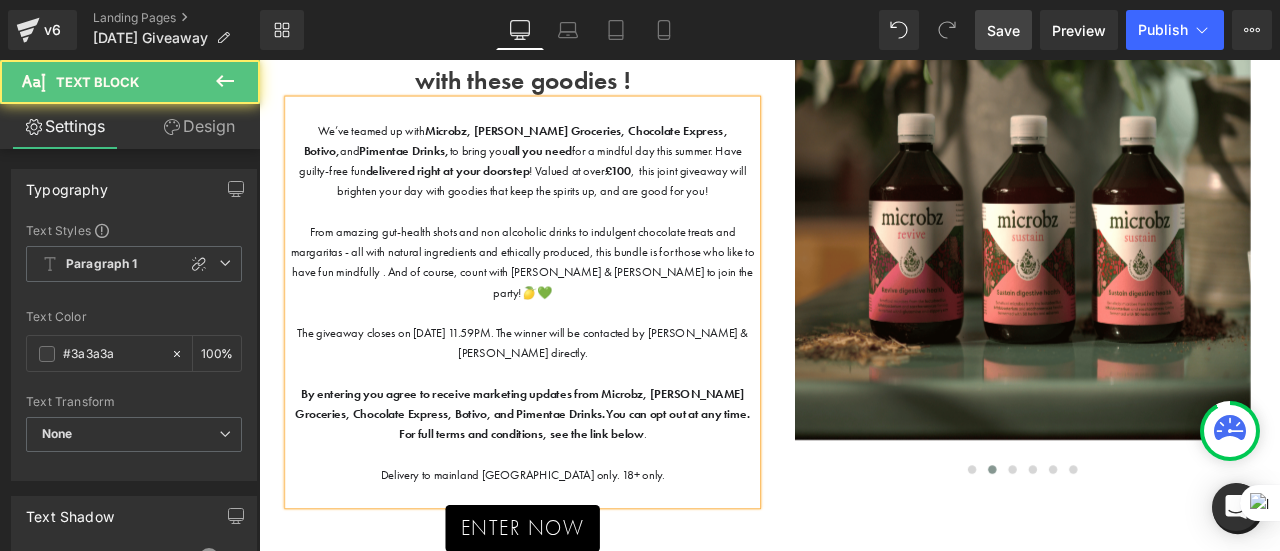 click on "We’ve teamed up with  Microbz, [PERSON_NAME], Chocolate Express, Botivo,  and  Pimentae Drinks,  to bring you  all you need   for a mindful day this summer. Have guilty-free fun  delivered right at your doorstep ! Valued at over  £100 ,  this joint giveaway will brighten your day with goodies that keep the spirits up, and are good for you!" at bounding box center (571, 179) 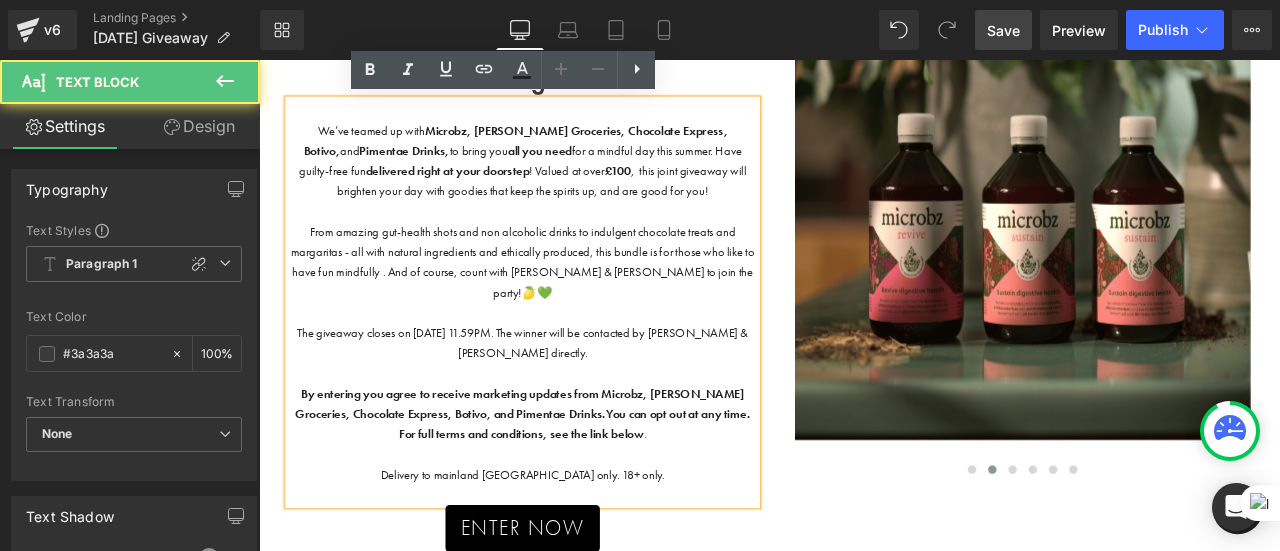 click on "We’ve teamed up with  Microbz, [PERSON_NAME], Chocolate Express, Botivo,  and  Pimentae Drinks,  to bring you  all you need   for a mindful day this summer. Have guilty-free fun  delivered right at your doorstep ! Valued at over  £100 ,  this joint giveaway will brighten your day with goodies that keep the spirits up, and are good for you!" at bounding box center (572, 179) 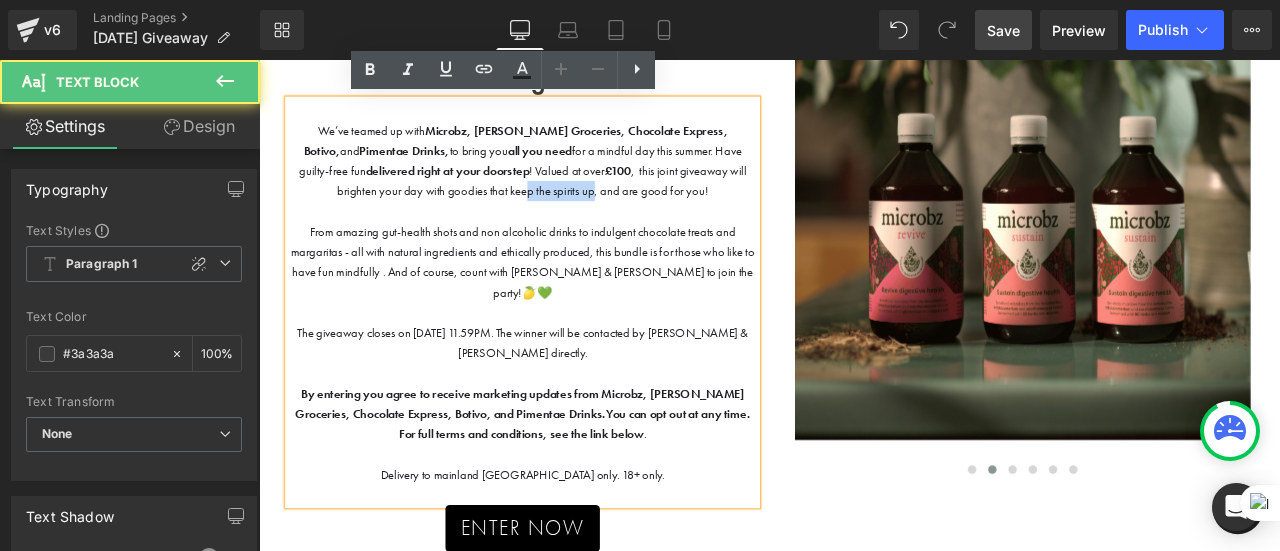 drag, startPoint x: 653, startPoint y: 216, endPoint x: 574, endPoint y: 222, distance: 79.22752 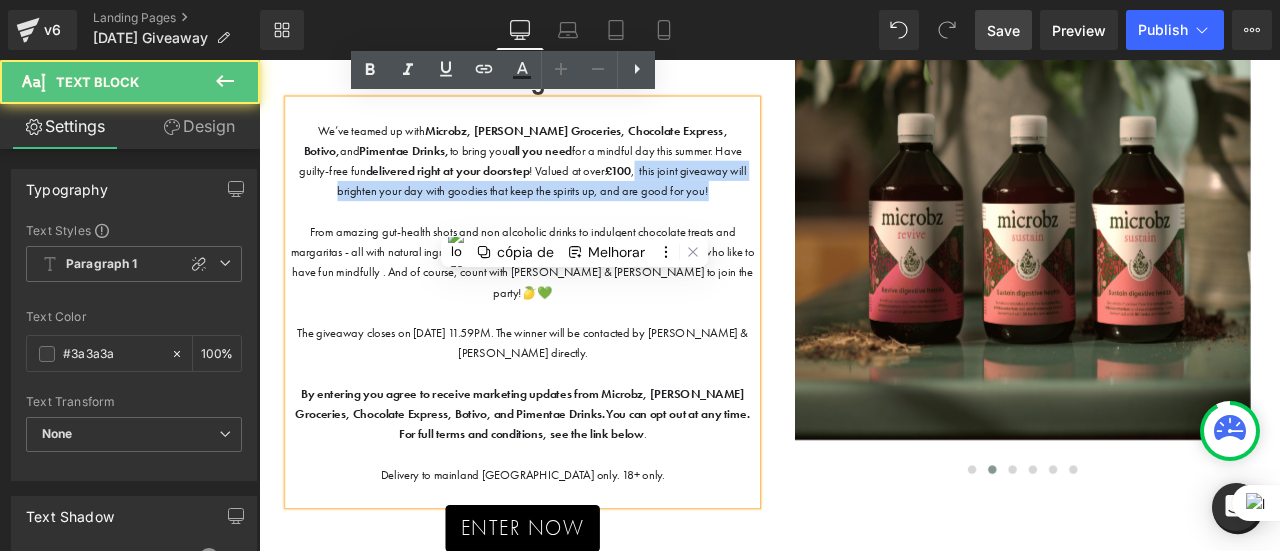 drag, startPoint x: 799, startPoint y: 214, endPoint x: 708, endPoint y: 194, distance: 93.17188 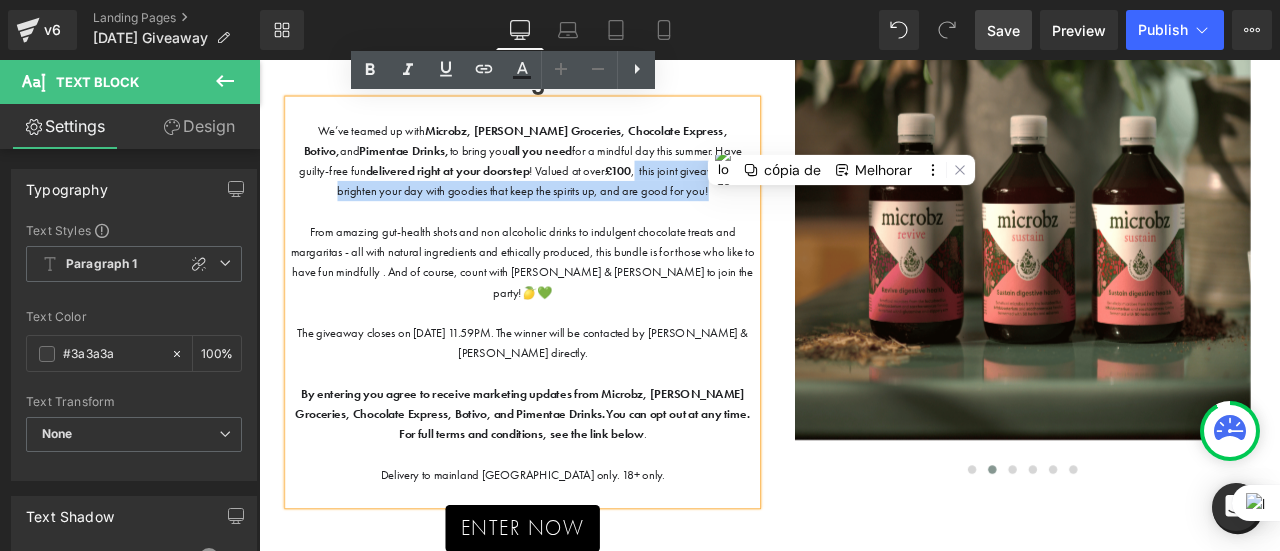 copy on "this joint giveaway will brighten your day with goodies that keep the spirits up, and are good for you!" 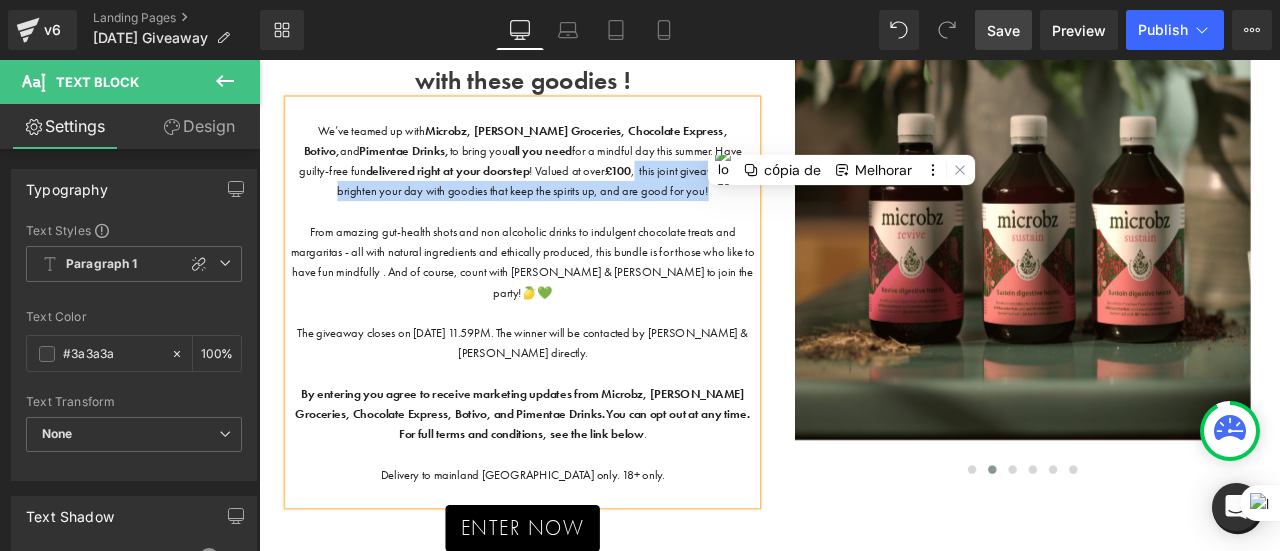 click at bounding box center [571, 239] 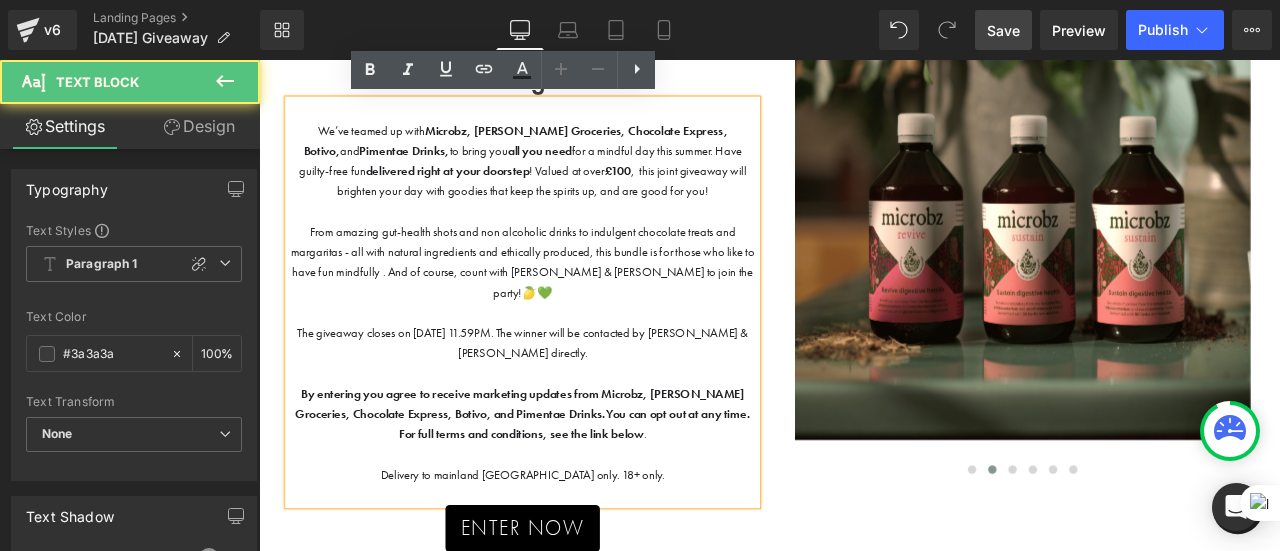 click on "We’ve teamed up with  Microbz, [PERSON_NAME], Chocolate Express, Botivo,  and  Pimentae Drinks,  to bring you  all you need   for a mindful day this summer. Have guilty-free fun  delivered right at your doorstep ! Valued at over  £100 ,  this joint giveaway will brighten your day with goodies that keep the spirits up, and are good for you!" at bounding box center (572, 179) 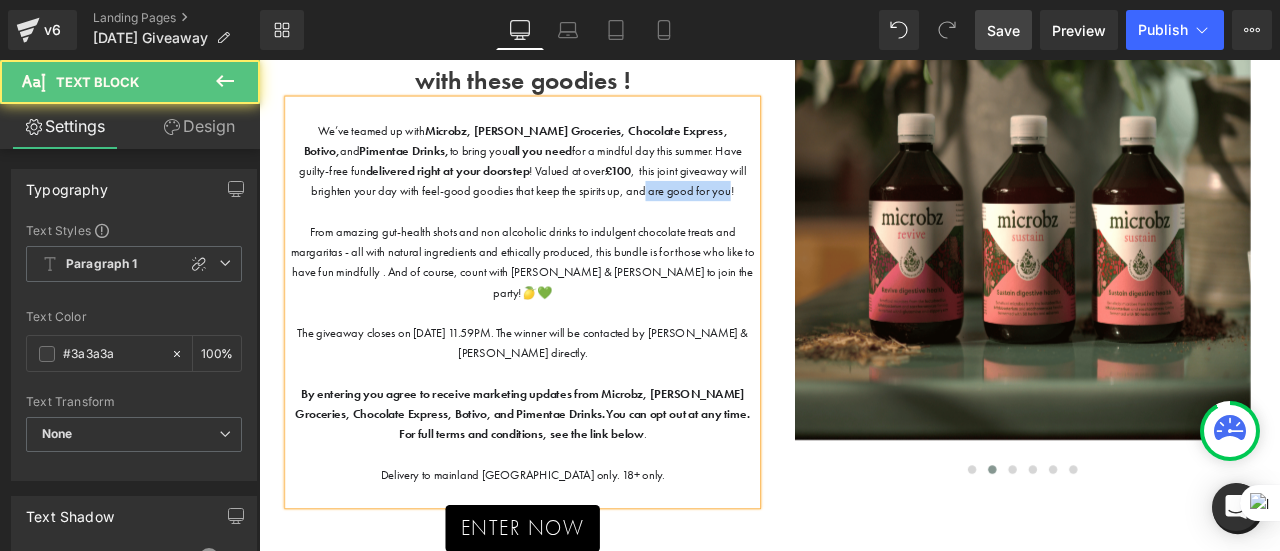 drag, startPoint x: 812, startPoint y: 219, endPoint x: 713, endPoint y: 219, distance: 99 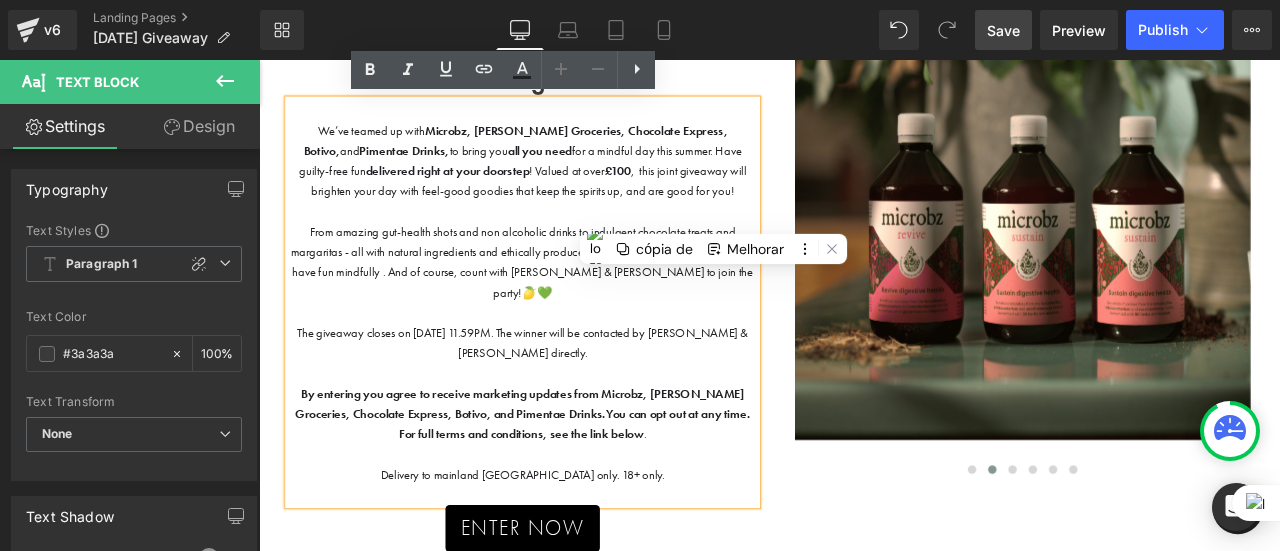 click on "We’ve teamed up with  Microbz, [PERSON_NAME], Chocolate Express, Botivo,  and  Pimentae Drinks,  to bring you  all you need   for a mindful day this summer. Have guilty-free fun  delivered right at your doorstep ! Valued at over  £100 ,  this joint giveaway will brighten your day with feel-good goodies that keep the spirits up, and are good for you!" at bounding box center [572, 179] 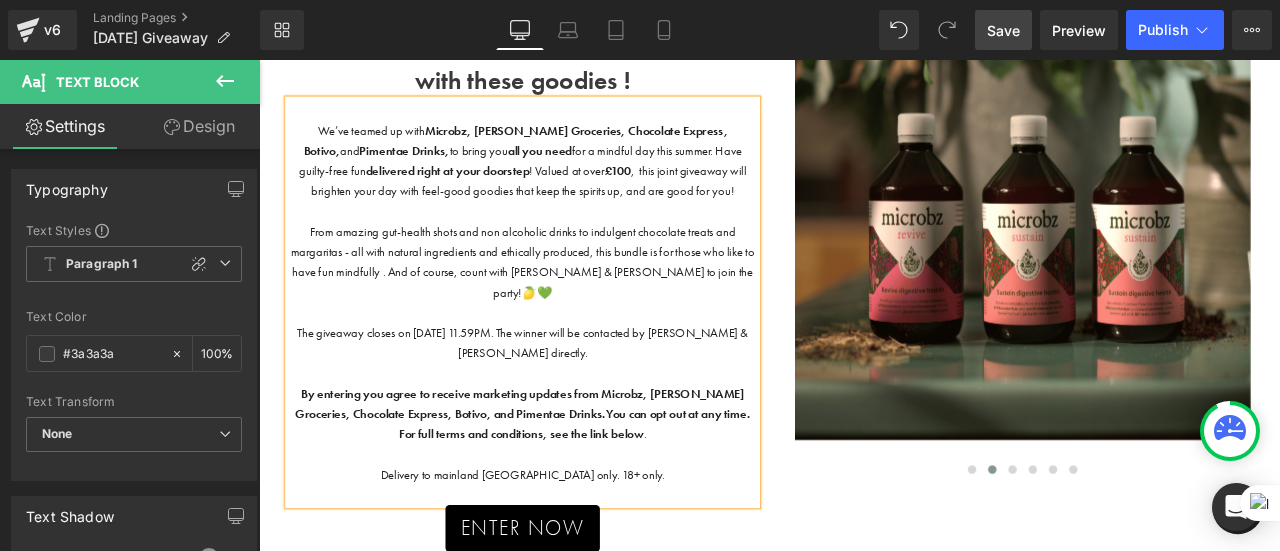 click on "We’ve teamed up with  Microbz, [PERSON_NAME], Chocolate Express, Botivo,  and  Pimentae Drinks,  to bring you  all you need   for a mindful day this summer. Have guilty-free fun  delivered right at your doorstep ! Valued at over  £100 ,  this joint giveaway will brighten your day with feel-good goodies that keep the spirits up, and are good for you!" at bounding box center (571, 179) 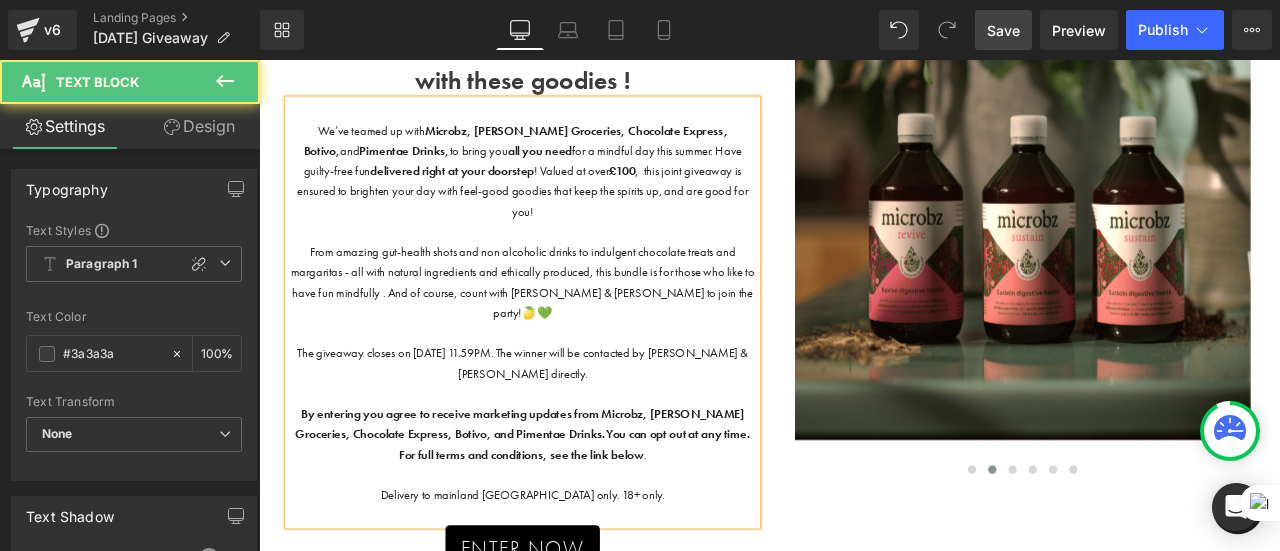 click on "We’ve teamed up with  Microbz, [PERSON_NAME], Chocolate Express, Botivo,  and  Pimentae Drinks,  to bring you  all you need   for a mindful day this summer. Have guilty-free fun  delivered right at your doorstep ! Valued at over  £100 ,  this joint giveaway is ensured to brighten your day with feel-good goodies that keep the spirits up, and are good for you!" at bounding box center [572, 191] 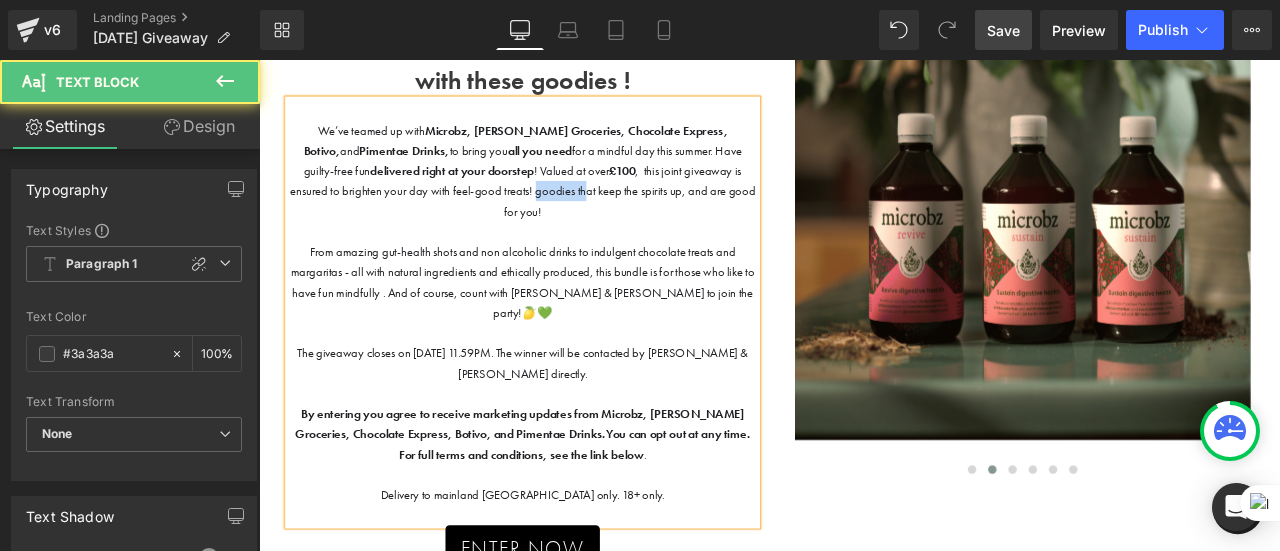 drag, startPoint x: 586, startPoint y: 218, endPoint x: 642, endPoint y: 214, distance: 56.142673 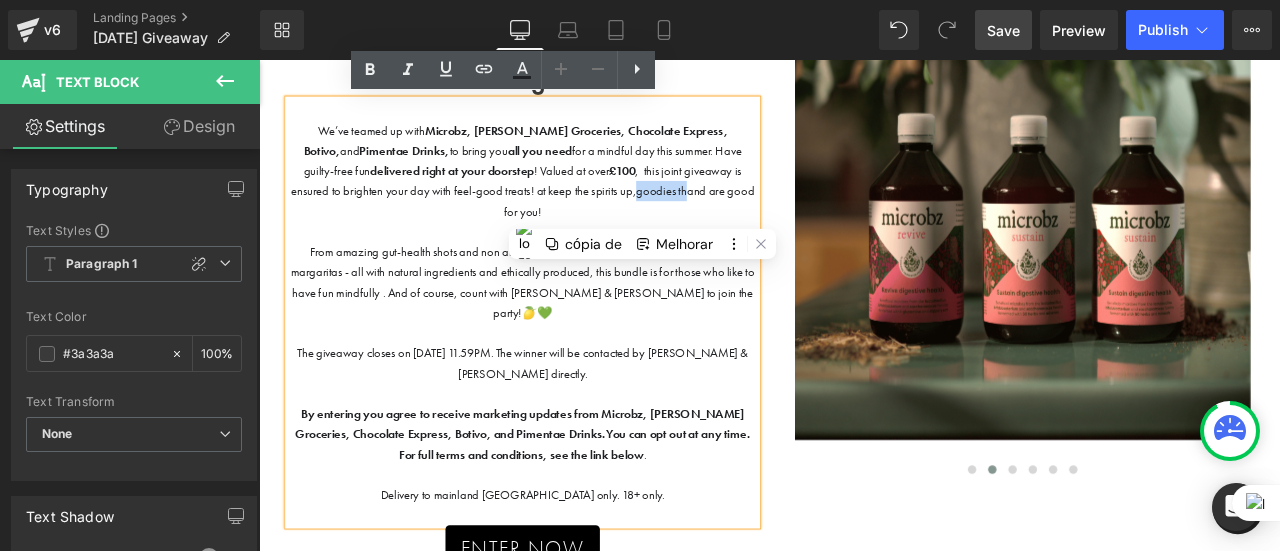 click on "goodies th" at bounding box center (736, 215) 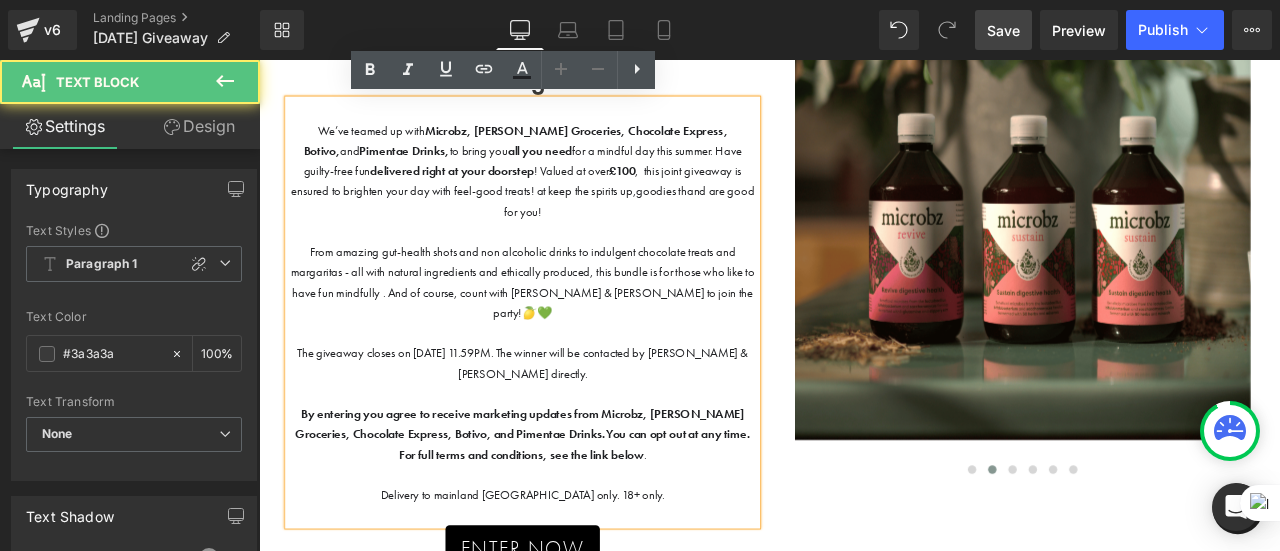 drag, startPoint x: 571, startPoint y: 216, endPoint x: 657, endPoint y: 246, distance: 91.08238 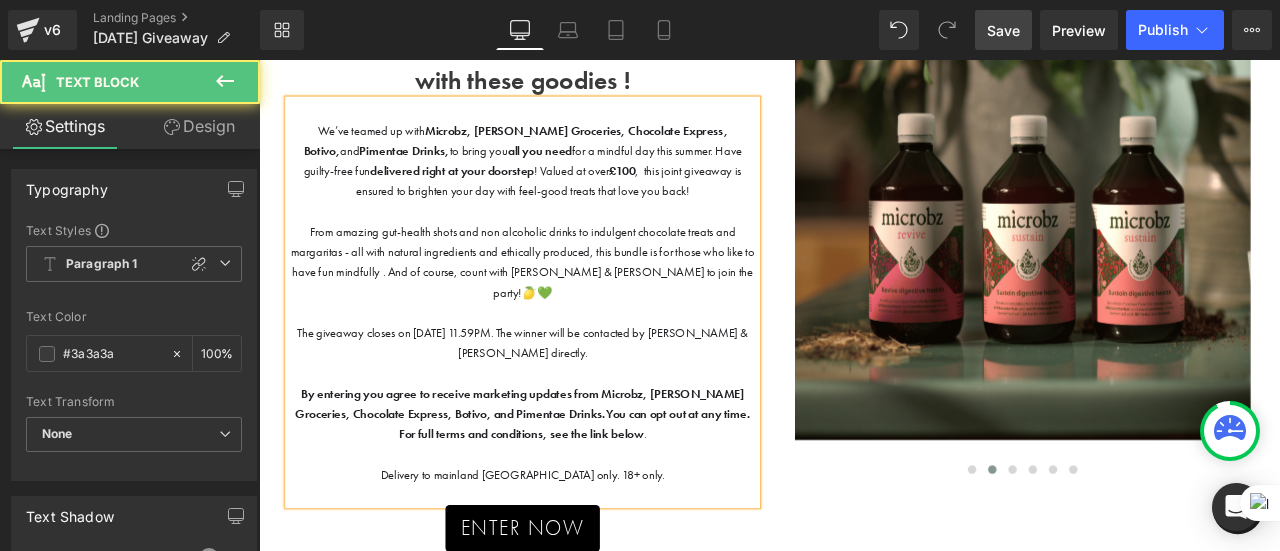 click on "We’ve teamed up with  Microbz, [PERSON_NAME], Chocolate Express, Botivo,  and  Pimentae Drinks,  to bring you  all you need   for a mindful day this summer. Have guilty-free fun  delivered right at your doorstep ! Valued at over  £100 ,  this joint giveaway is ensured to brighten your day with feel-good treats that love you back!" at bounding box center (571, 179) 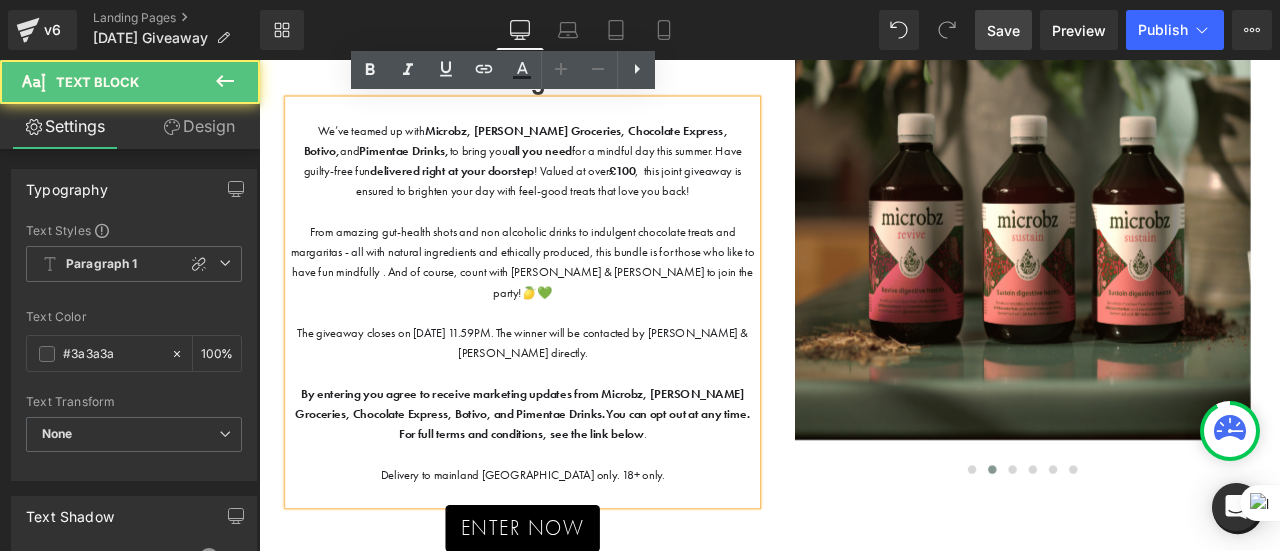 click at bounding box center (571, 239) 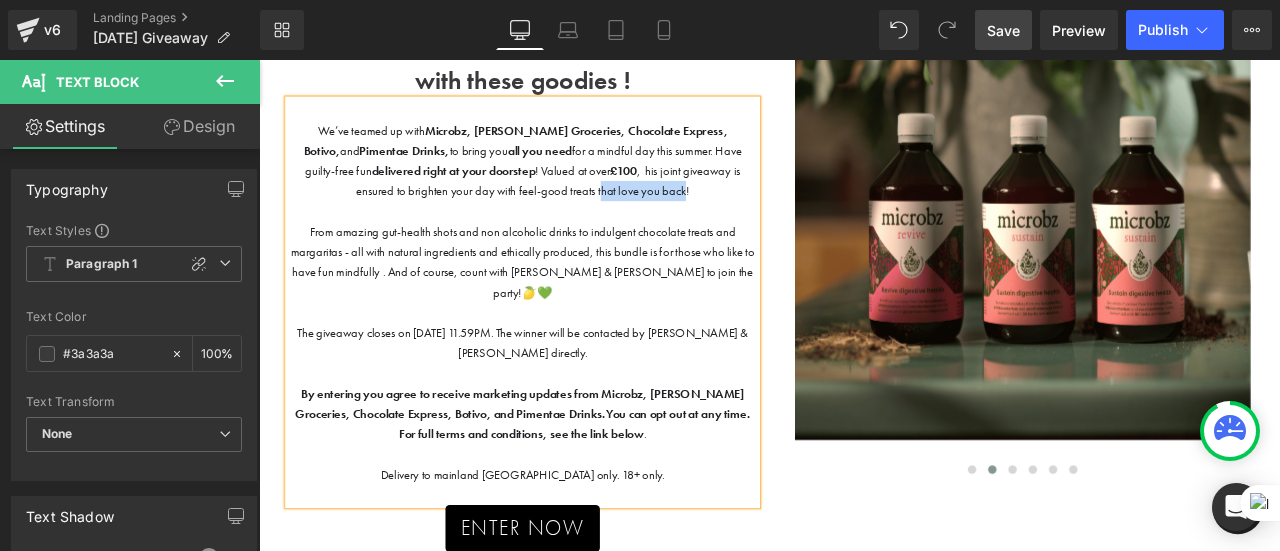 drag, startPoint x: 760, startPoint y: 218, endPoint x: 661, endPoint y: 212, distance: 99.18165 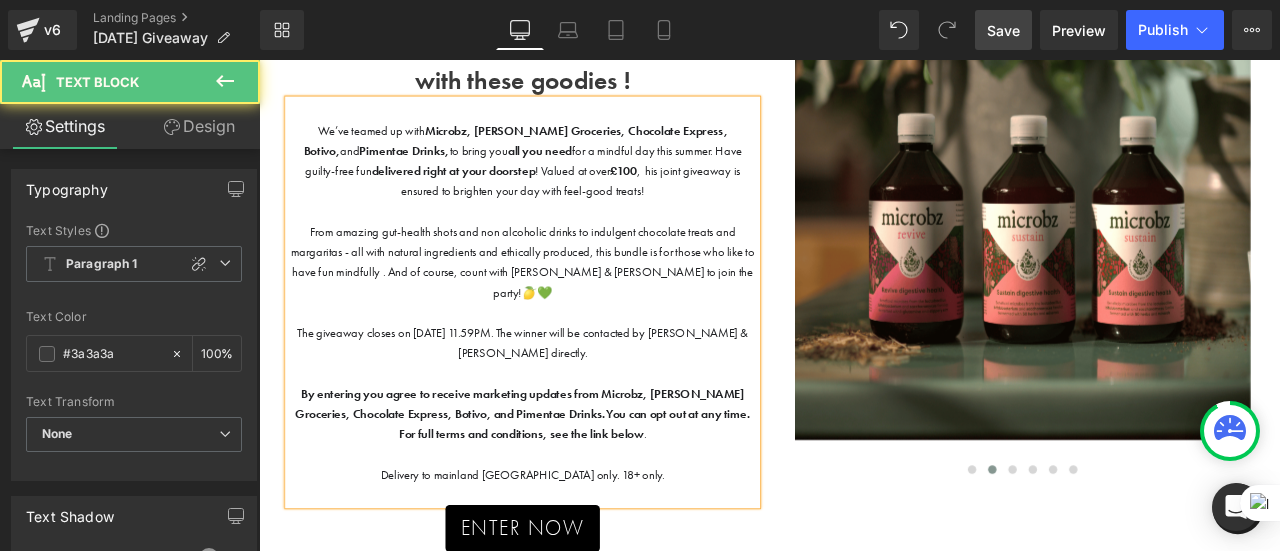 click on "We’ve teamed up with  Microbz, [PERSON_NAME], Chocolate Express, Botivo,  and  Pimentae Drinks,  to bring you  all you need   for a mindful day this summer. Have guilty-free fun  delivered right at your doorstep ! Valued at over  £100 ,  his joint giveaway is ensured to brighten your day with feel-good treats!" at bounding box center (571, 179) 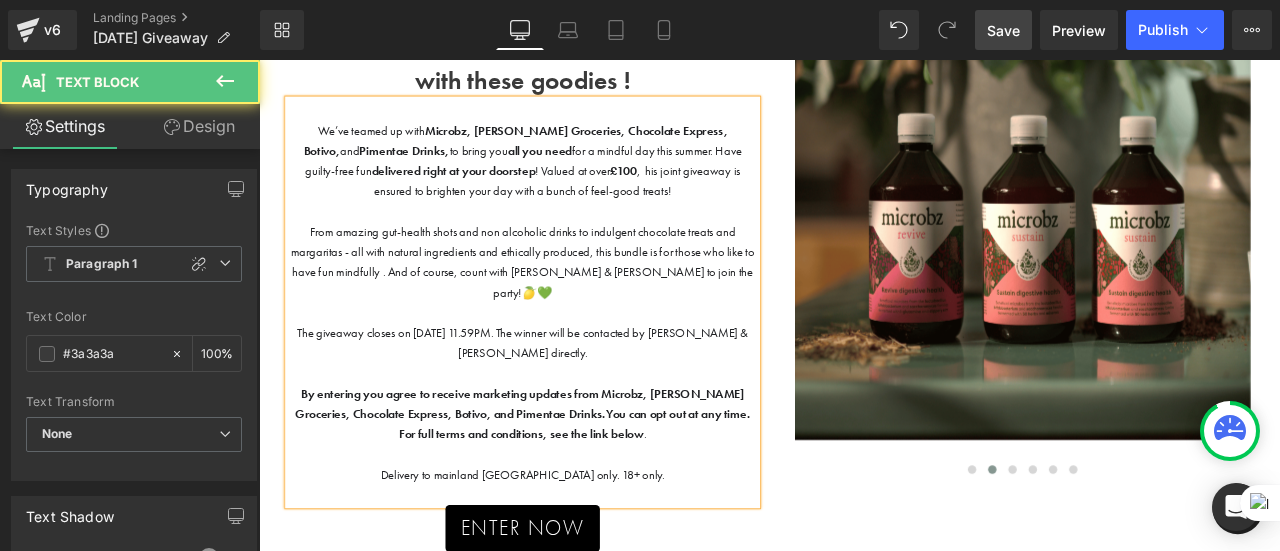 click on "We’ve teamed up with  Microbz, [PERSON_NAME], Chocolate Express, Botivo,  and  Pimentae Drinks,  to bring you  all you need   for a mindful day this summer. Have guilty-free fun  delivered right at your doorstep ! Valued at over  £100 ,  his joint giveaway is ensured to brighten your day with a bunch of feel-good treats!" at bounding box center (571, 179) 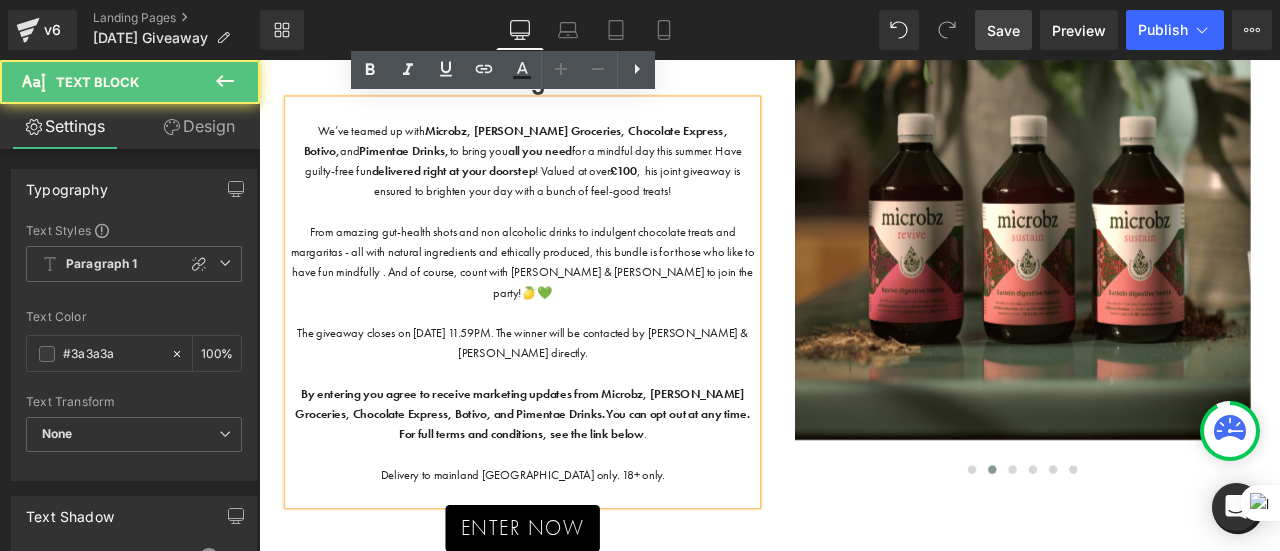 click on "We’ve teamed up with  Microbz, [PERSON_NAME], Chocolate Express, Botivo,  and  Pimentae Drinks,  to bring you  all you need   for a mindful day this summer. Have guilty-free fun  delivered right at your doorstep ! Valued at over  £100 ,  his joint giveaway is ensured to brighten your day with a bunch of feel-good treats!" at bounding box center (571, 179) 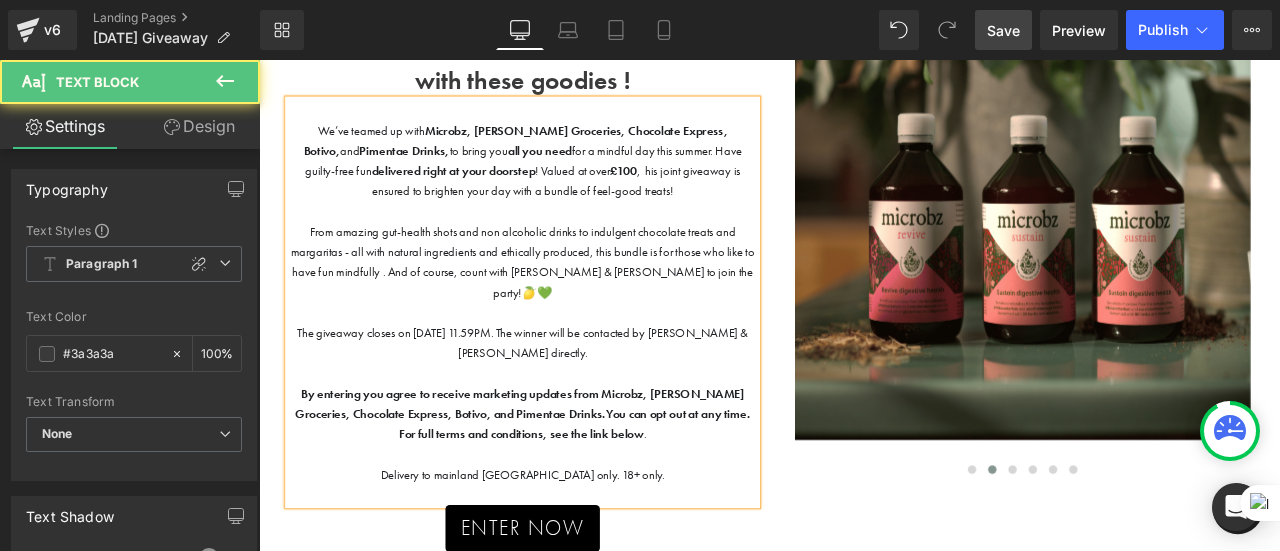 click on "We’ve teamed up with  Microbz, [PERSON_NAME], Chocolate Express, Botivo,  and  Pimentae Drinks,  to bring you  all you need   for a mindful day this summer. Have guilty-free fun  delivered right at your doorstep ! Valued at over  £100 ,  his joint giveaway is ensured to brighten your day with a bundle of feel-good treats!" at bounding box center (571, 179) 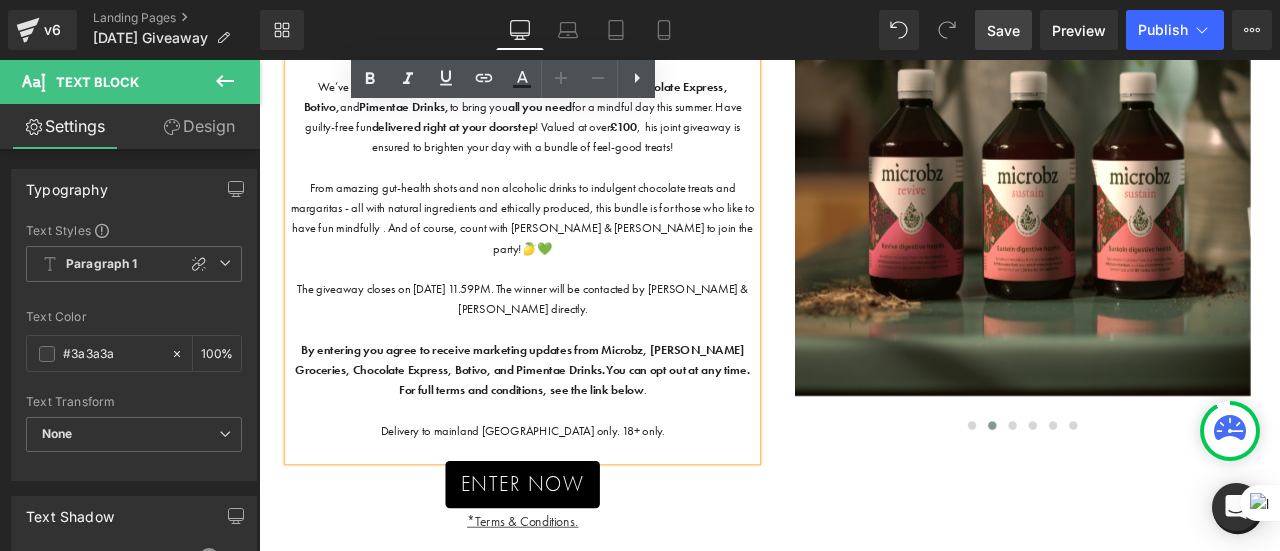 scroll, scrollTop: 239, scrollLeft: 0, axis: vertical 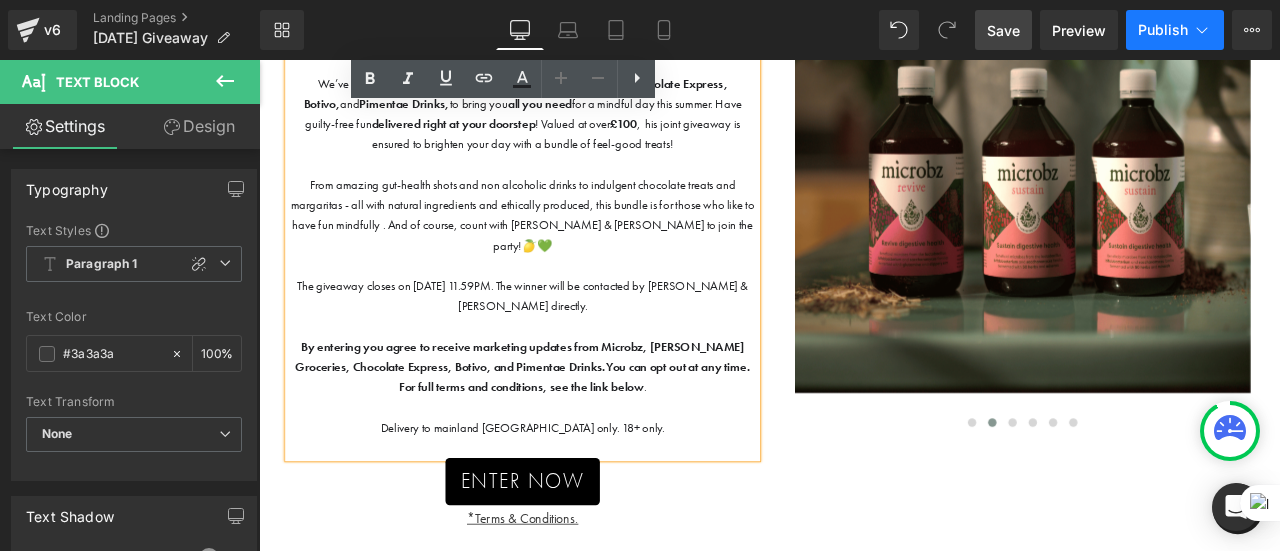 click on "Publish" at bounding box center (1163, 30) 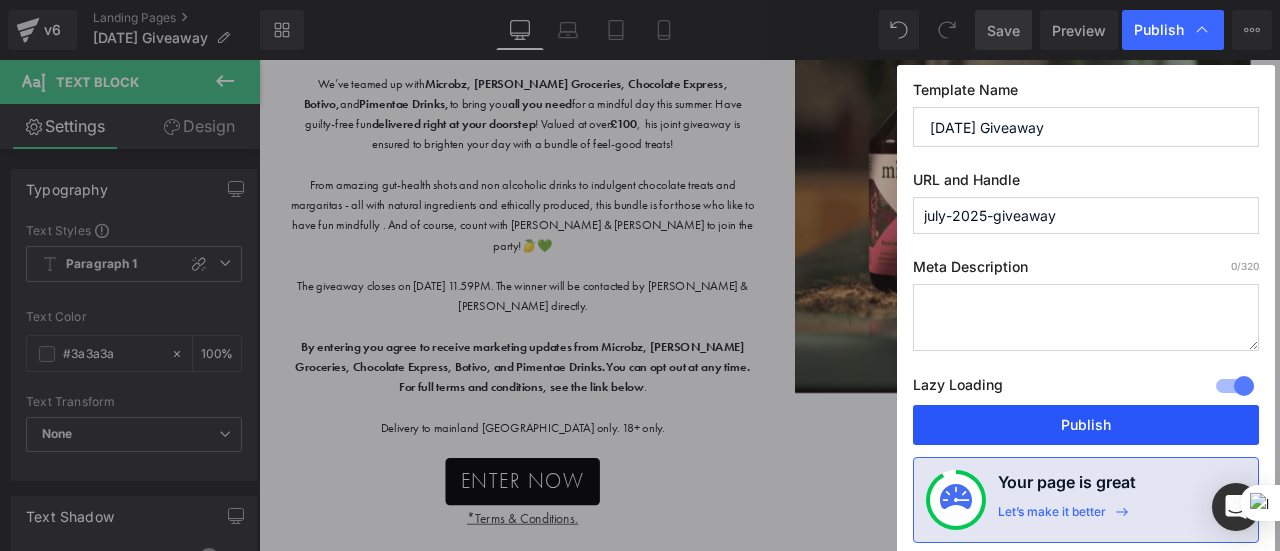click on "Publish" at bounding box center [1086, 425] 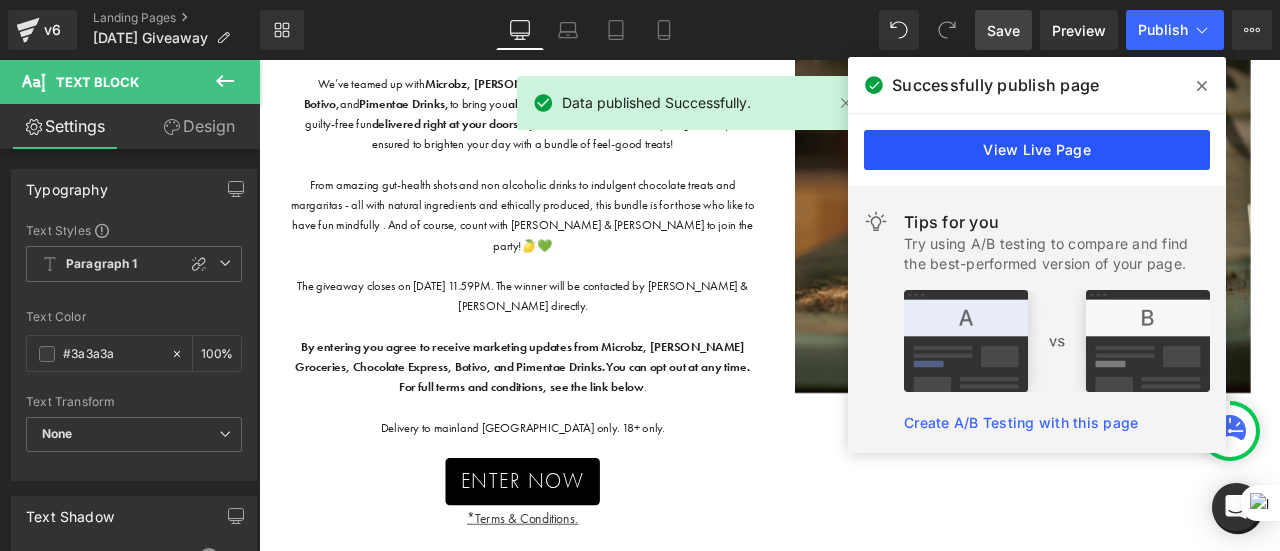 click on "View Live Page" at bounding box center (1037, 150) 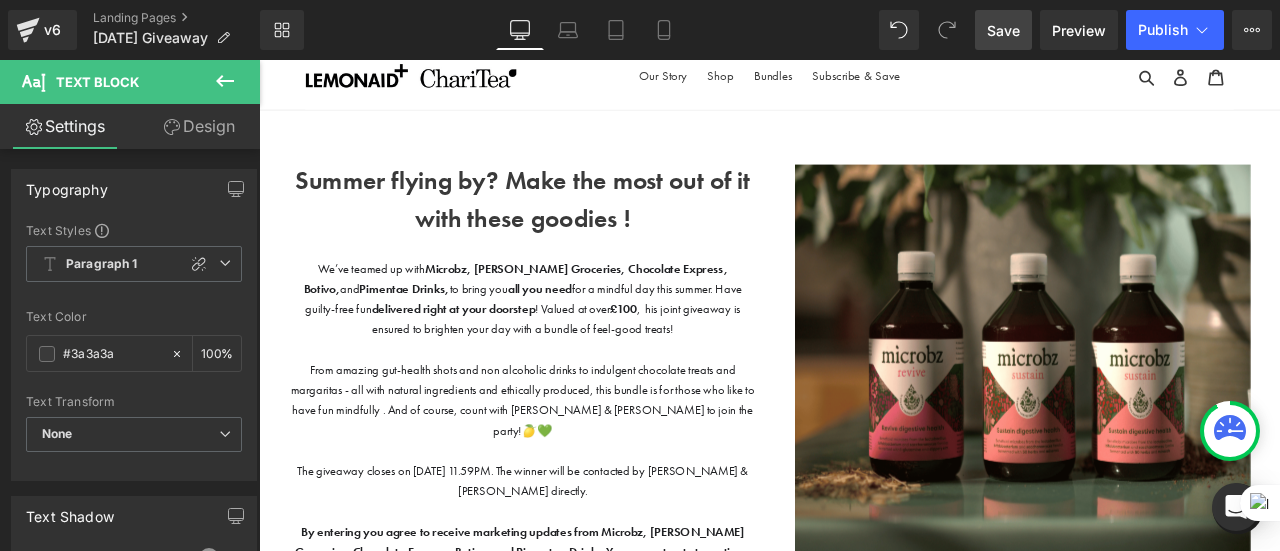 scroll, scrollTop: 17, scrollLeft: 0, axis: vertical 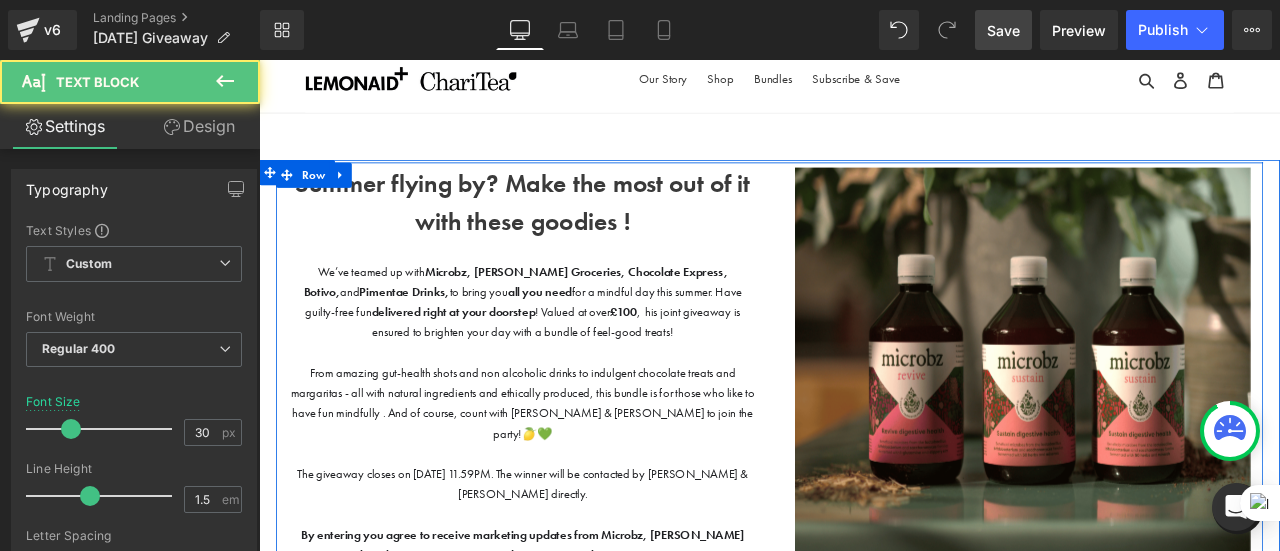 click on "Summer flying by? Make the most out of it with these goodies ! Text Block         We’ve teamed up with  Microbz, [PERSON_NAME], Chocolate Express, Botivo,  and  Pimentae Drinks,  to bring you  all you need   for a mindful day this summer. Have guilty-free fun  delivered right at your doorstep ! Valued at over  £100 ,  his joint giveaway is ensured to brighten your day with a bundle of feel-good treats! From amazing gut-health shots and non alcoholic drinks to indulgent chocolate treats and margaritas - all with natural ingredients and ethically produced, this bundle is for those who like to have fun mindfully . And of course, count with [PERSON_NAME] & [PERSON_NAME] to join the party!🍋💚 The giveaway closes on [DATE] 11.59PM. The winner will be contacted by [PERSON_NAME] & [PERSON_NAME] directly.  By entering you agree to receive marketing updates from Microbz, [PERSON_NAME] Groceries, Chocolate Express, Botivo, and Pimentae Drinks.  You can opt out at any time. For full terms and conditions, see the link below" at bounding box center (571, 535) 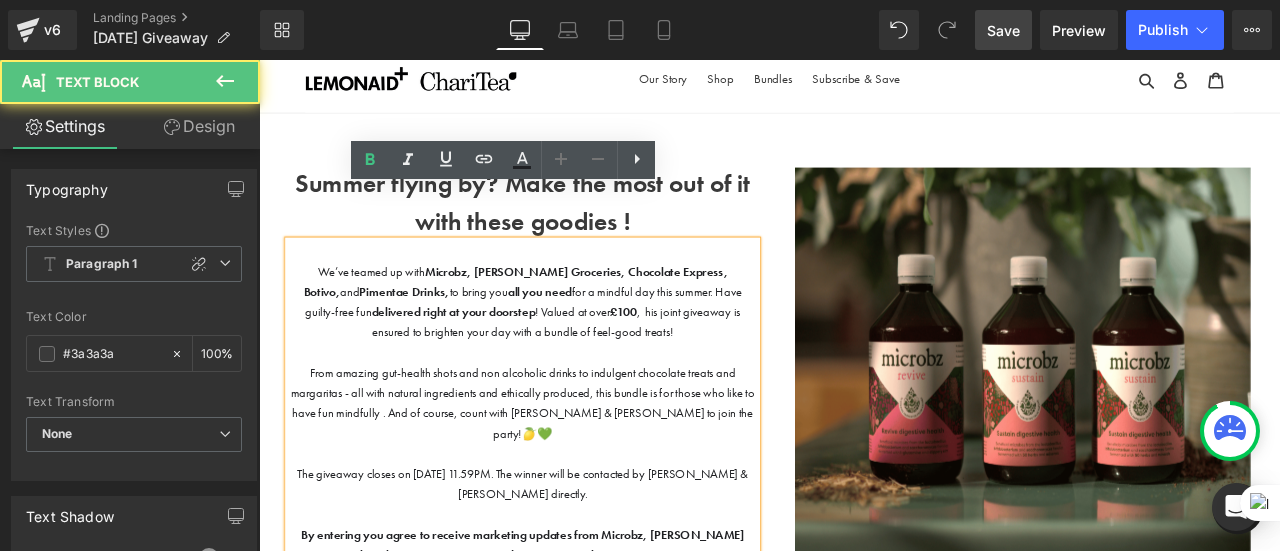 scroll, scrollTop: 77, scrollLeft: 0, axis: vertical 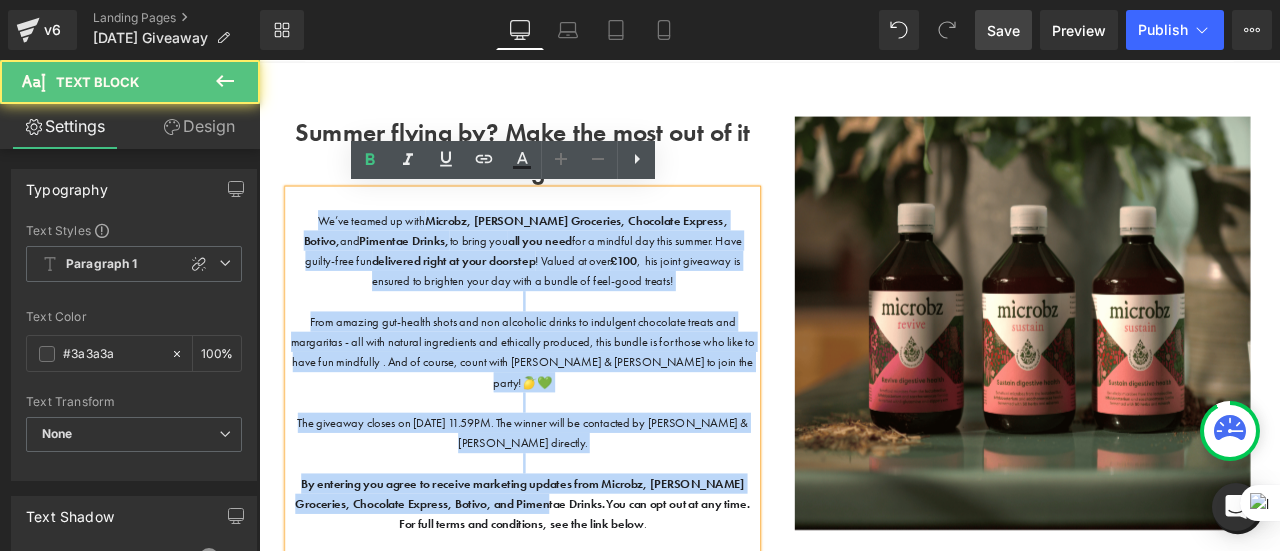 drag, startPoint x: 358, startPoint y: 241, endPoint x: 694, endPoint y: 411, distance: 376.5581 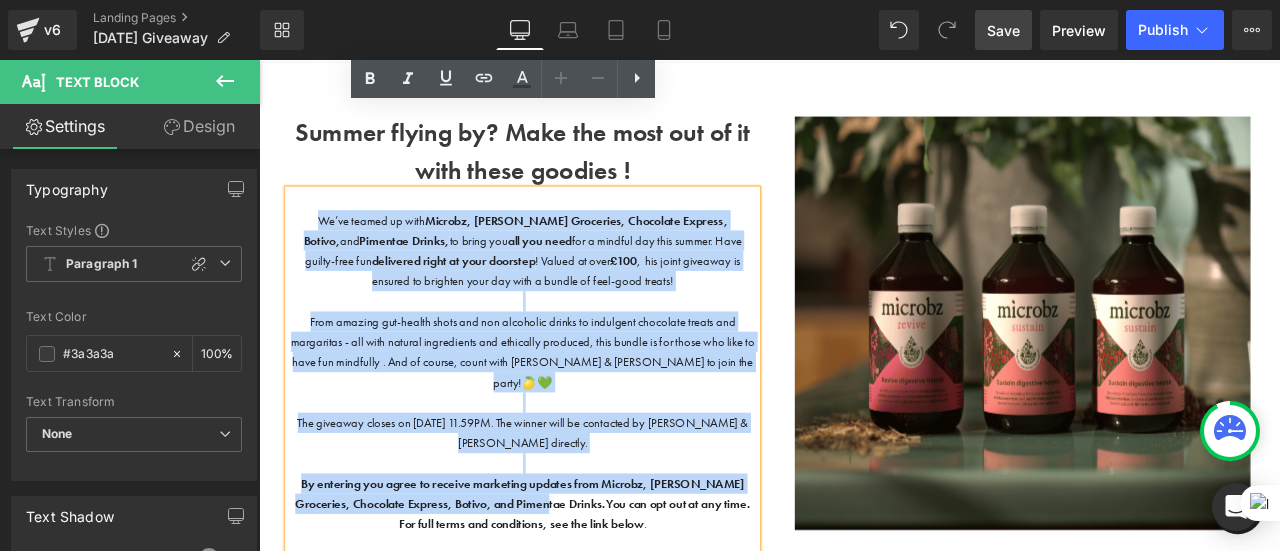 copy on "We’ve teamed up with  Microbz, [PERSON_NAME], Chocolate Express, Botivo,  and  Pimentae Drinks,  to bring you  all you need   for a mindful day this summer. Have guilty-free fun  delivered right at your doorstep ! Valued at over  £100 ,  his joint giveaway is ensured to brighten your day with a bundle of feel-good treats! From amazing gut-health shots and non alcoholic drinks to indulgent chocolate treats and margaritas - all with natural ingredients and ethically produced, this bundle is for those who like to have fun mindfully . And of course, count with [PERSON_NAME] & [PERSON_NAME] to join the party!🍋💚 The giveaway closes on [DATE] 11.59PM. The winner will be contacted by [PERSON_NAME] & [PERSON_NAME] directly.  By entering you agree to receive marketing updates from Microbz, [PERSON_NAME] Groceries, Chocolate Express, Botivo, and Pimentae Drink" 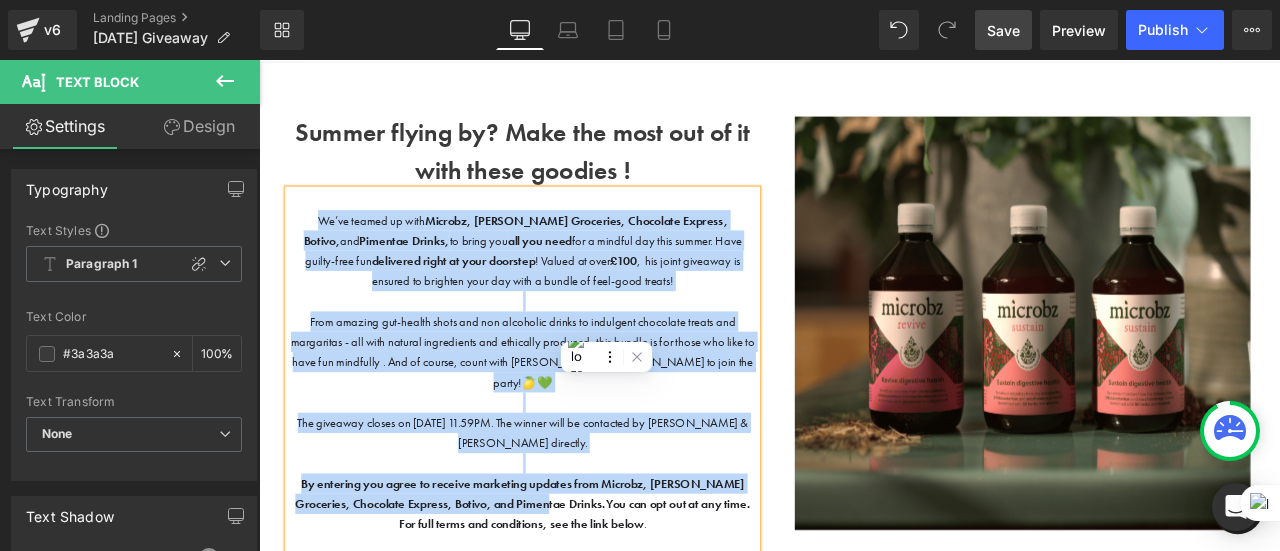 scroll, scrollTop: 318, scrollLeft: 0, axis: vertical 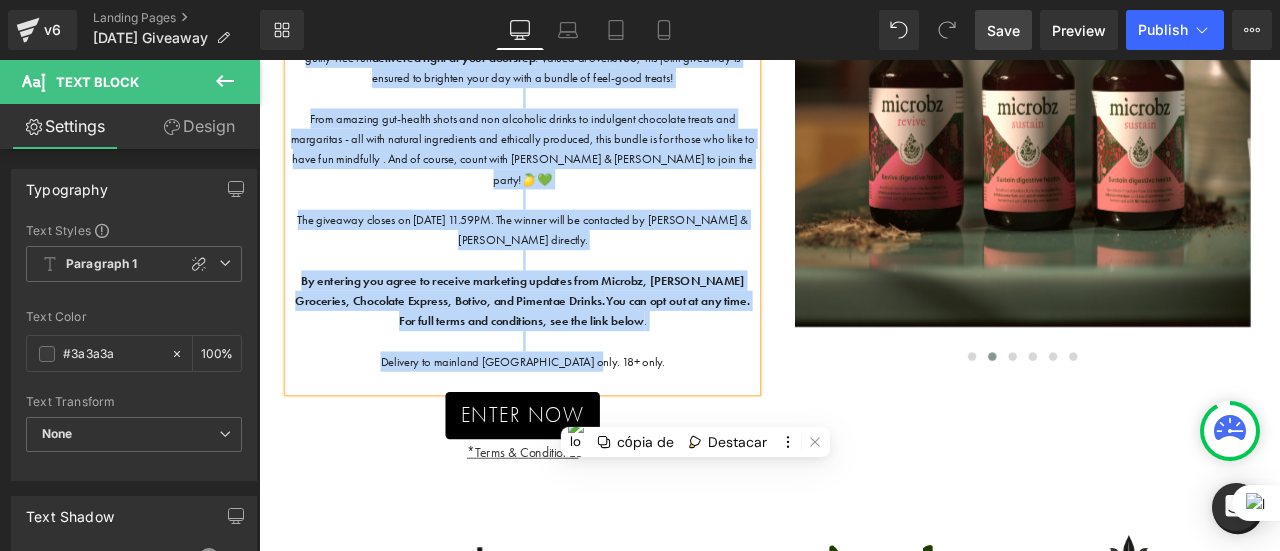 copy on "We’ve teamed up with  Microbz, [PERSON_NAME], Chocolate Express, Botivo,  and  Pimentae Drinks,  to bring you  all you need   for a mindful day this summer. Have guilty-free fun  delivered right at your doorstep ! Valued at over  £100 ,  his joint giveaway is ensured to brighten your day with a bundle of feel-good treats! From amazing gut-health shots and non alcoholic drinks to indulgent chocolate treats and margaritas - all with natural ingredients and ethically produced, this bundle is for those who like to have fun mindfully . And of course, count with [PERSON_NAME] & [PERSON_NAME] to join the party!🍋💚 The giveaway closes on [DATE] 11.59PM. The winner will be contacted by [PERSON_NAME] & [PERSON_NAME] directly.  By entering you agree to receive marketing updates from Microbz, [PERSON_NAME] Groceries, Chocolate Express, Botivo, and Pimentae Drinks.  You can opt out at any time. For full terms and conditions, see the link below .  Delivery to mainland [GEOGRAPHIC_DATA] only. 18+ only." 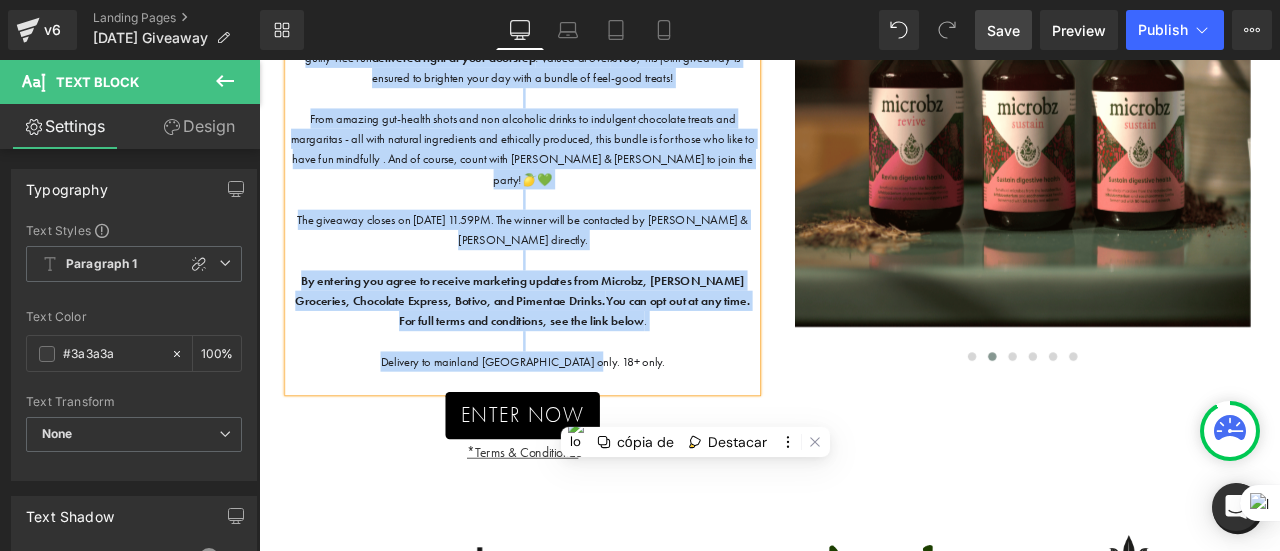 click on "Image         Text Block
Image
Text Block
Image
Image
Image
Image" at bounding box center [1156, 234] 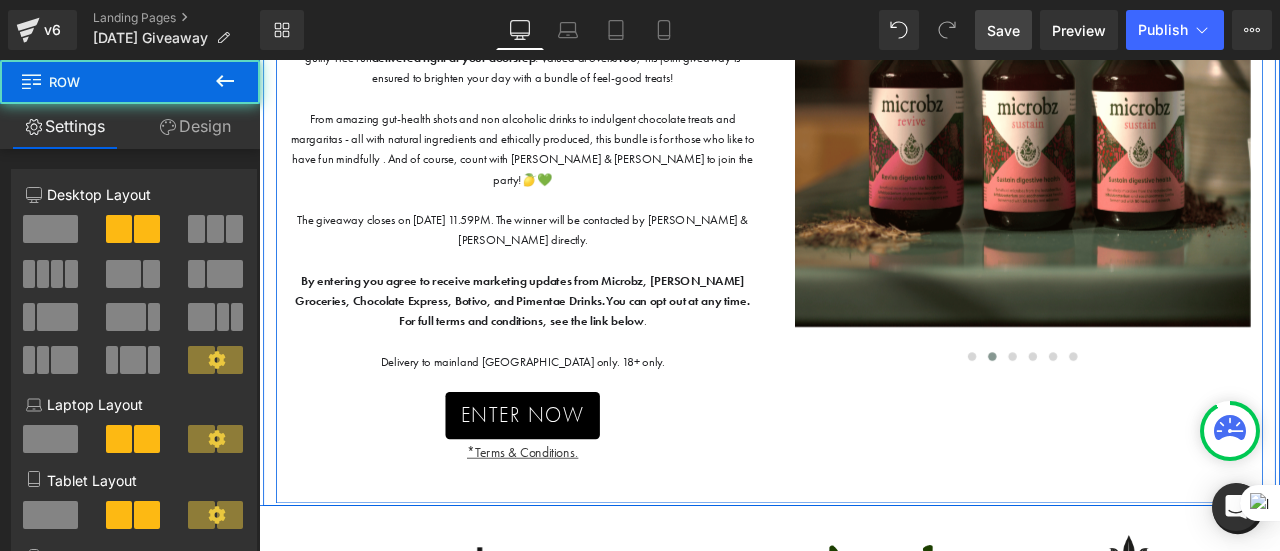 click on "Image         Text Block
Image
Text Block
Image
Image
Image
Image" at bounding box center [1156, 234] 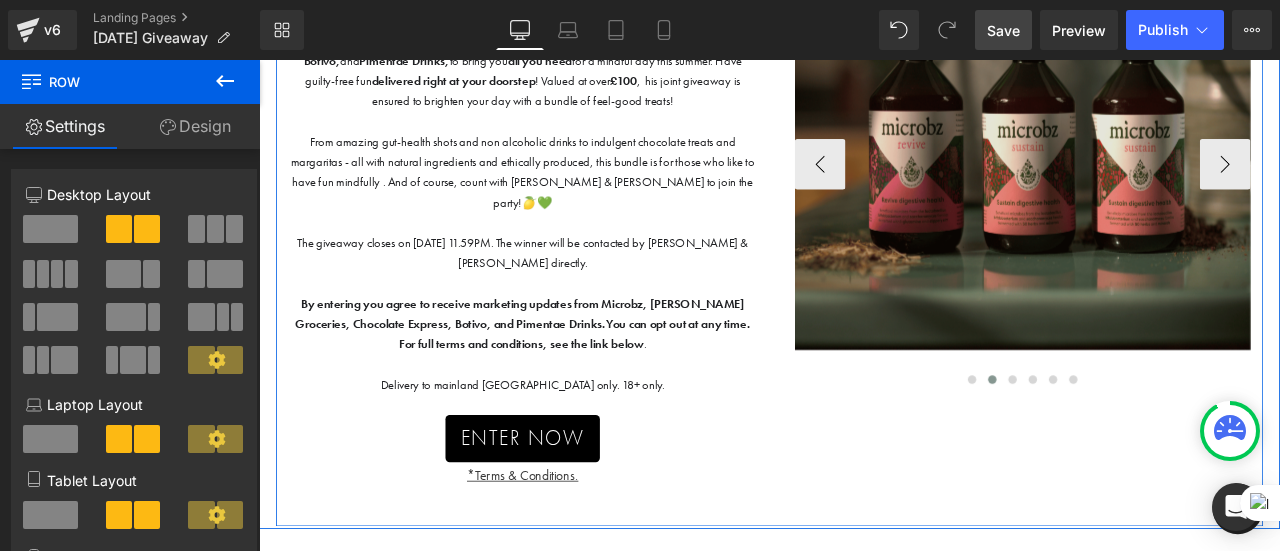 scroll, scrollTop: 287, scrollLeft: 0, axis: vertical 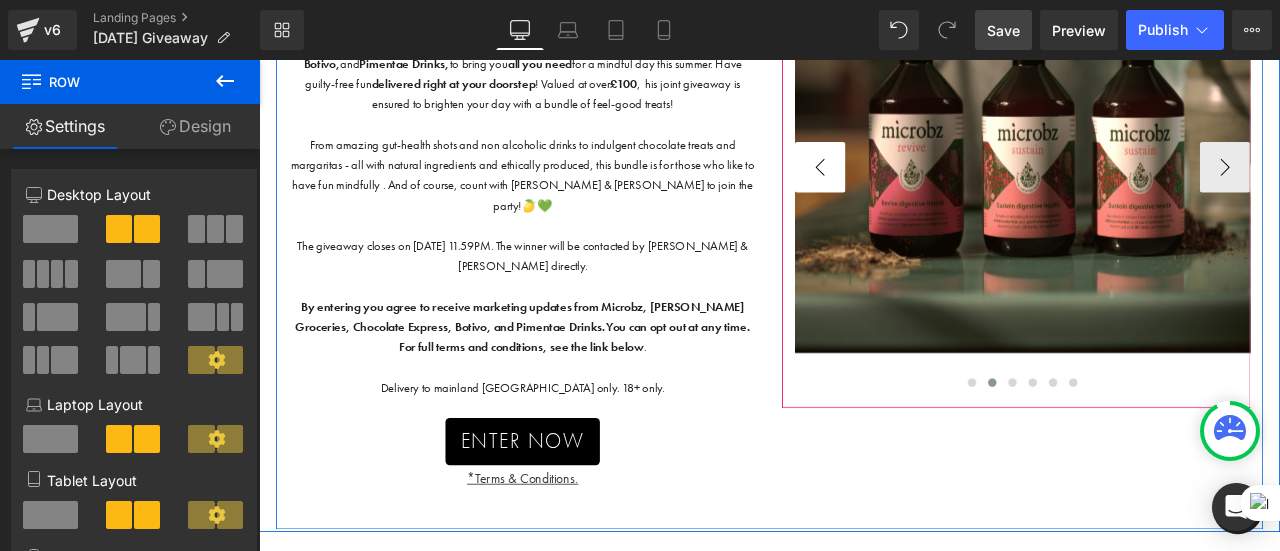 click on "‹" at bounding box center (924, 187) 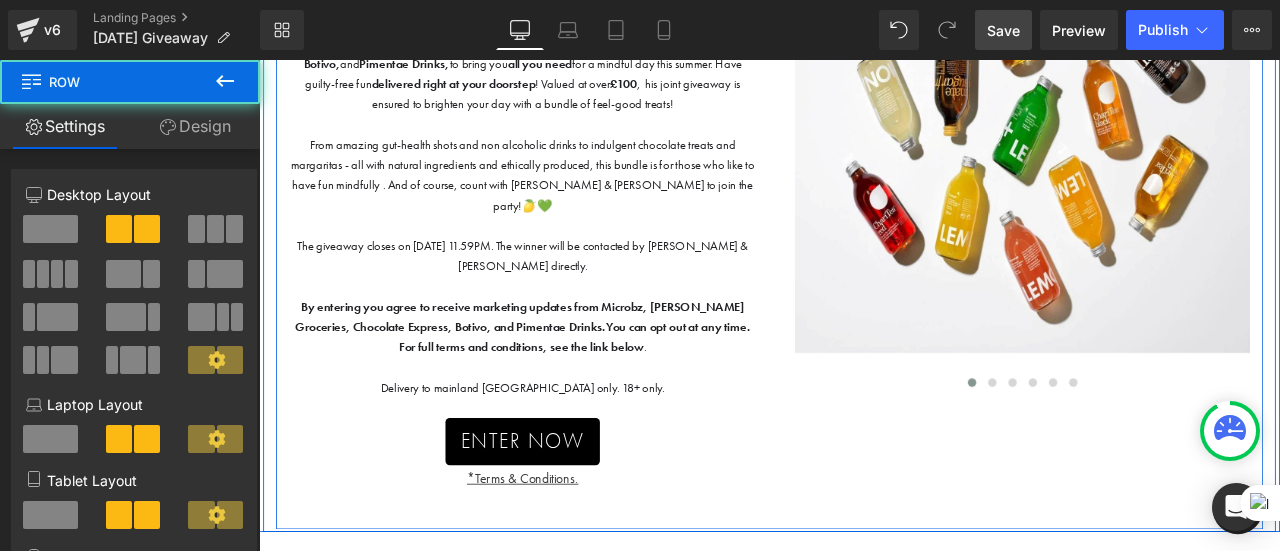 click on "Image         Text Block
Image
Text Block
Image
Image
Image
Image" at bounding box center [1156, 265] 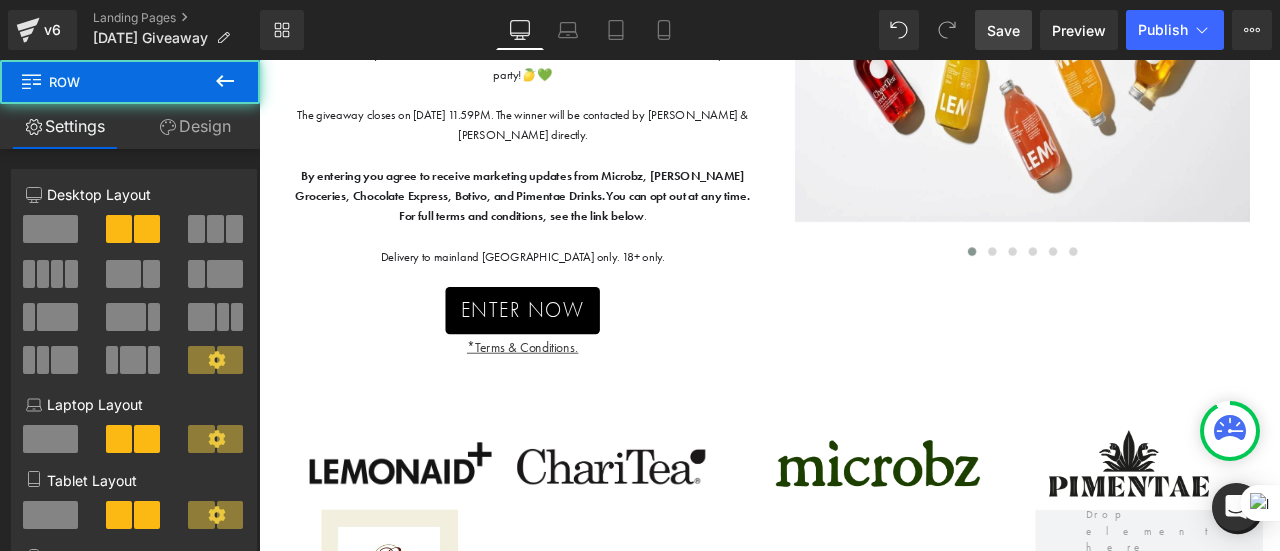 scroll, scrollTop: 443, scrollLeft: 0, axis: vertical 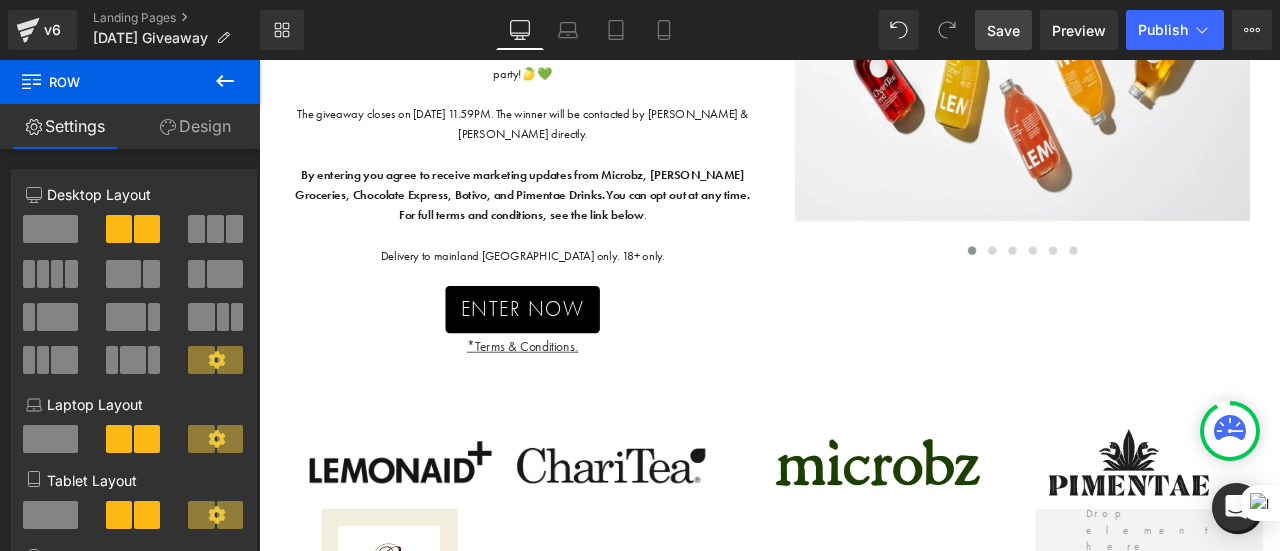 click at bounding box center [259, 60] 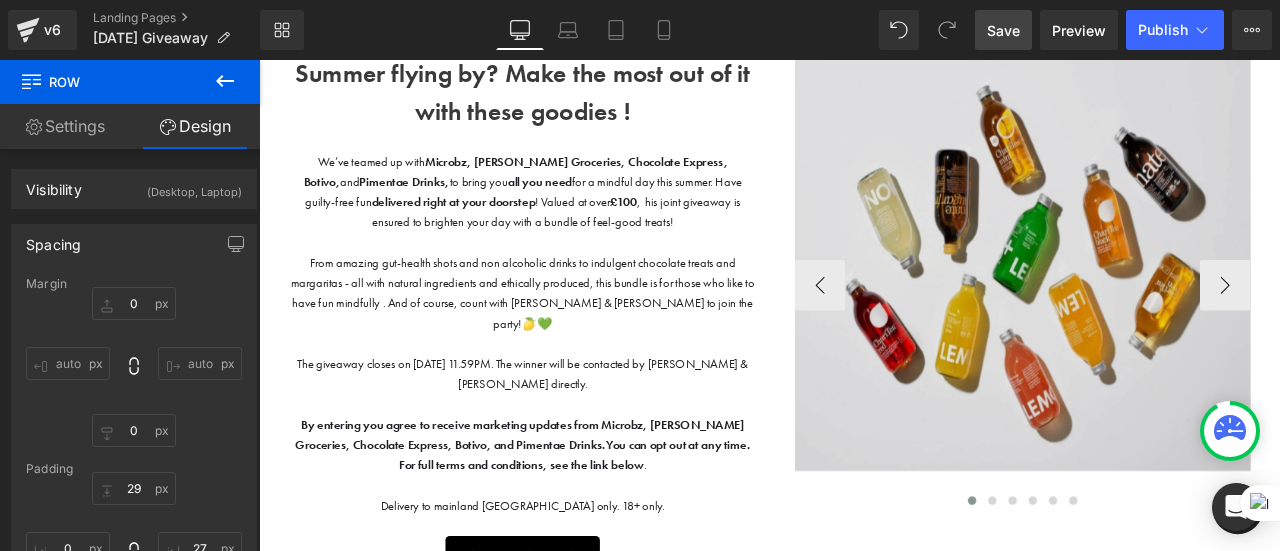 scroll, scrollTop: 143, scrollLeft: 0, axis: vertical 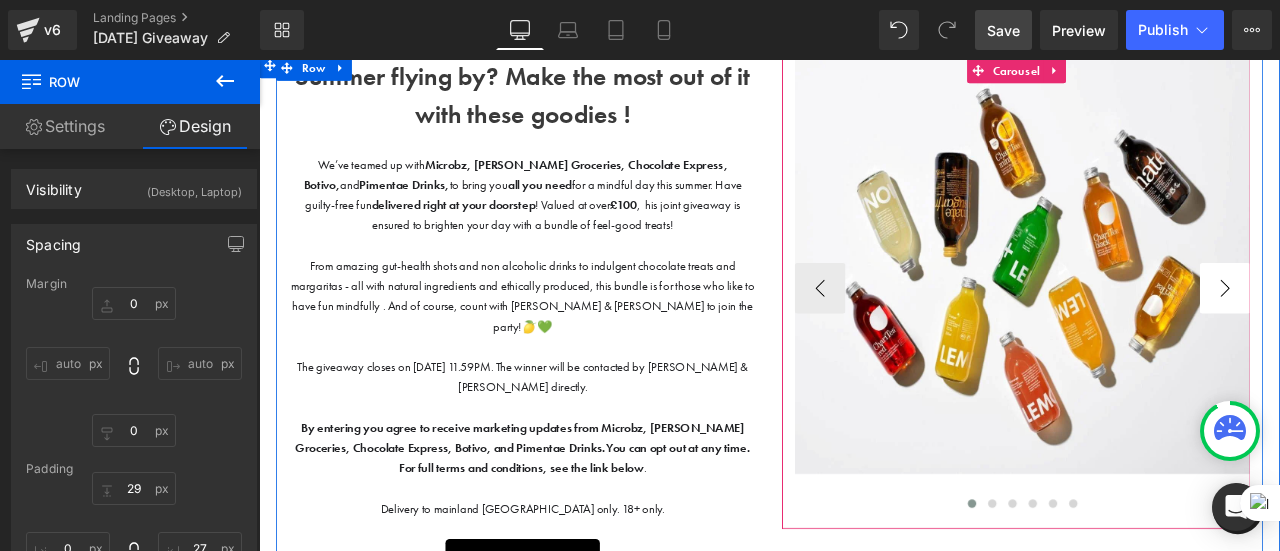 click on "›" at bounding box center [1404, 331] 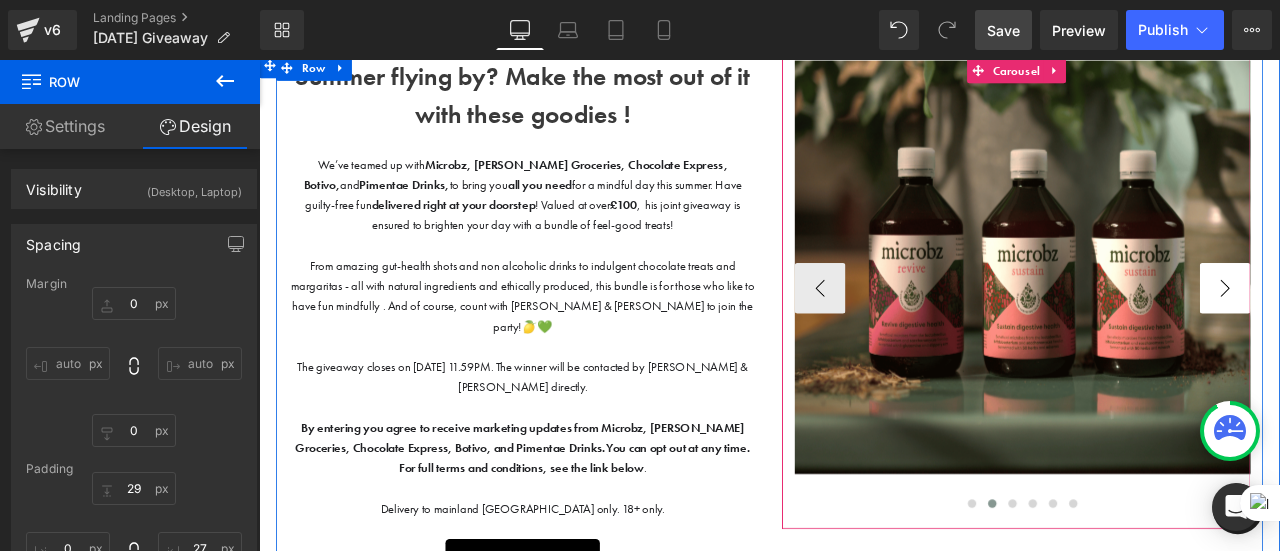 click on "›" at bounding box center (1404, 331) 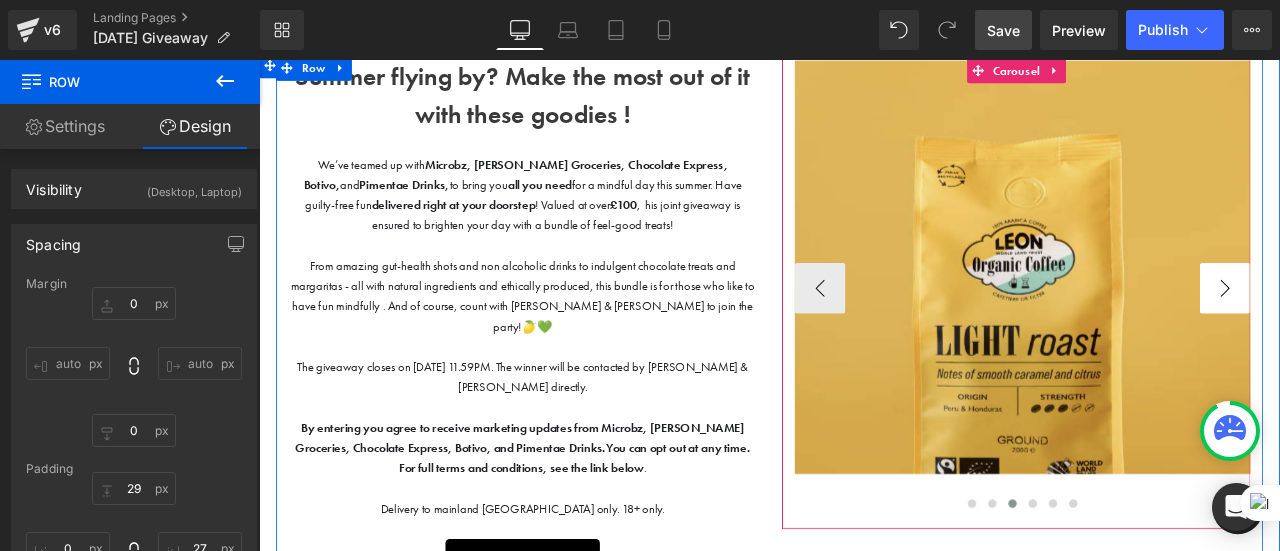click on "›" at bounding box center (1404, 331) 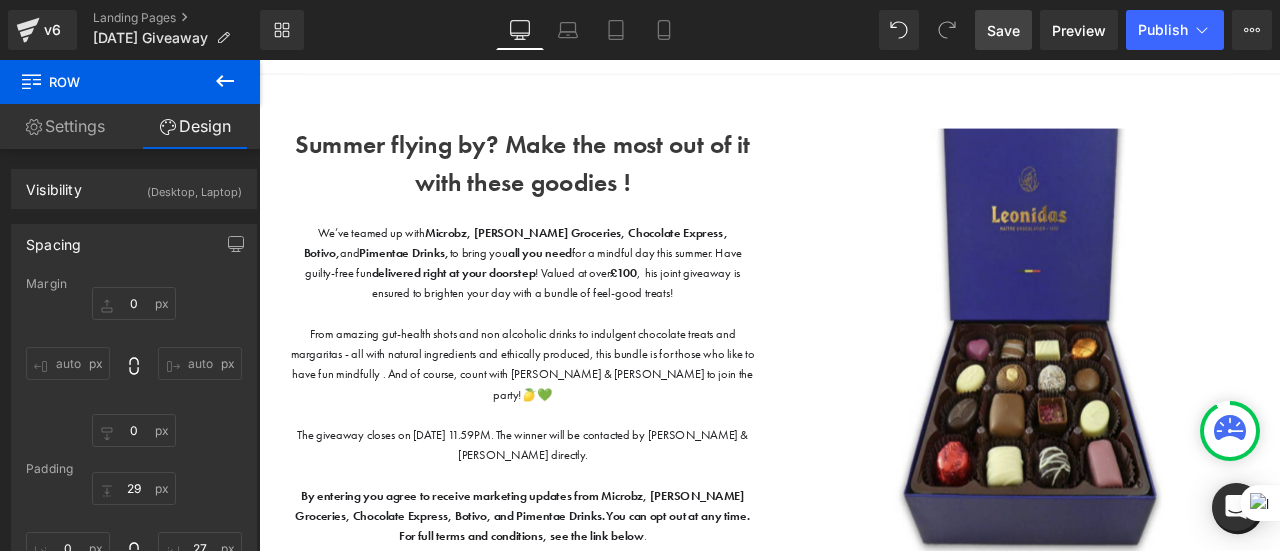 scroll, scrollTop: 56, scrollLeft: 0, axis: vertical 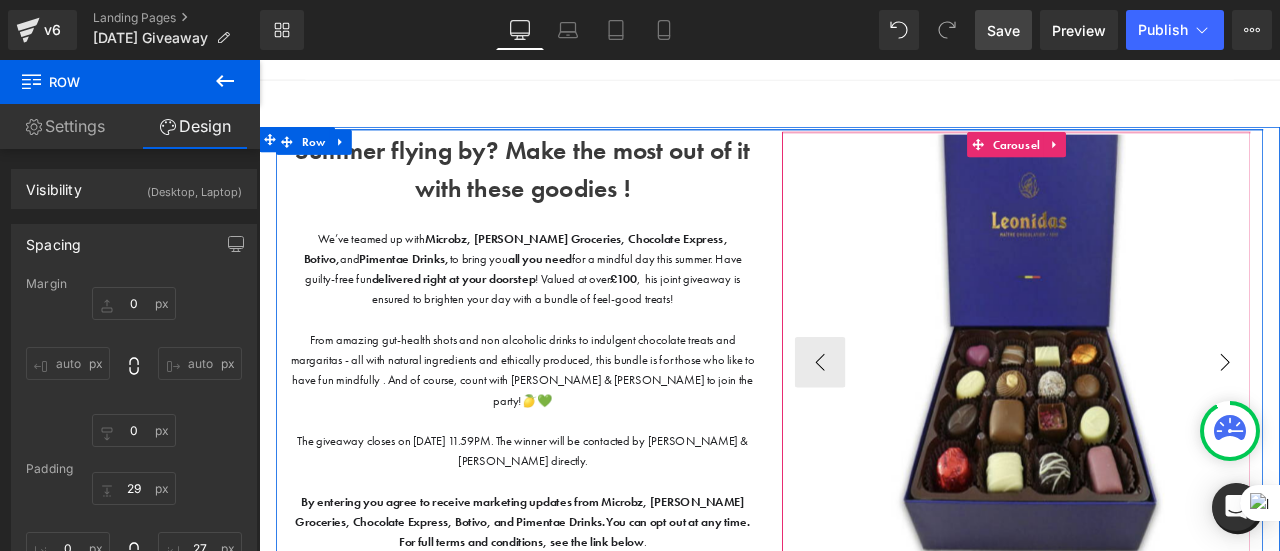 click on "›" at bounding box center [1404, 418] 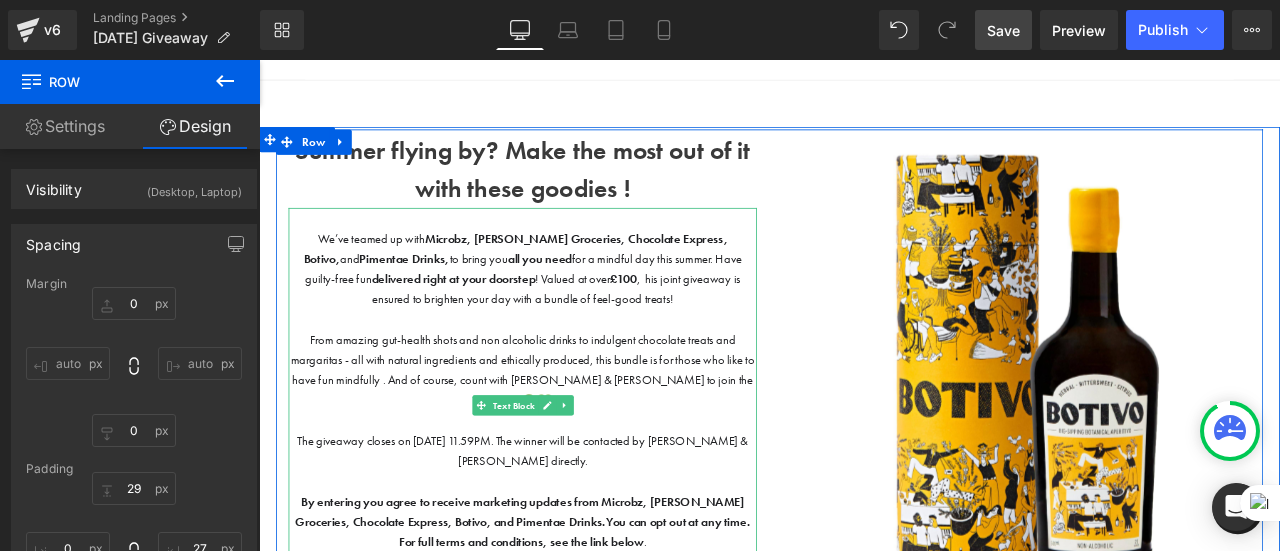 scroll, scrollTop: 0, scrollLeft: 0, axis: both 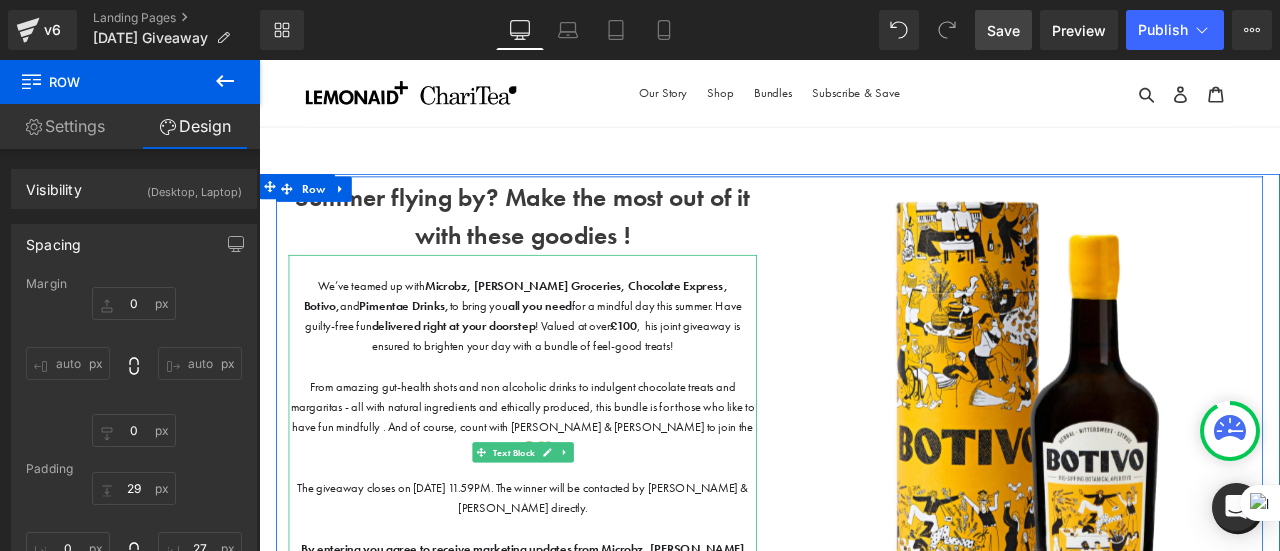 click on "We’ve teamed up with  Microbz, [PERSON_NAME], Chocolate Express, Botivo,  and  Pimentae Drinks,  to bring you  all you need   for a mindful day this summer. Have guilty-free fun  delivered right at your doorstep ! Valued at over  £100 ,  his joint giveaway is ensured to brighten your day with a bundle of feel-good treats!" at bounding box center [571, 363] 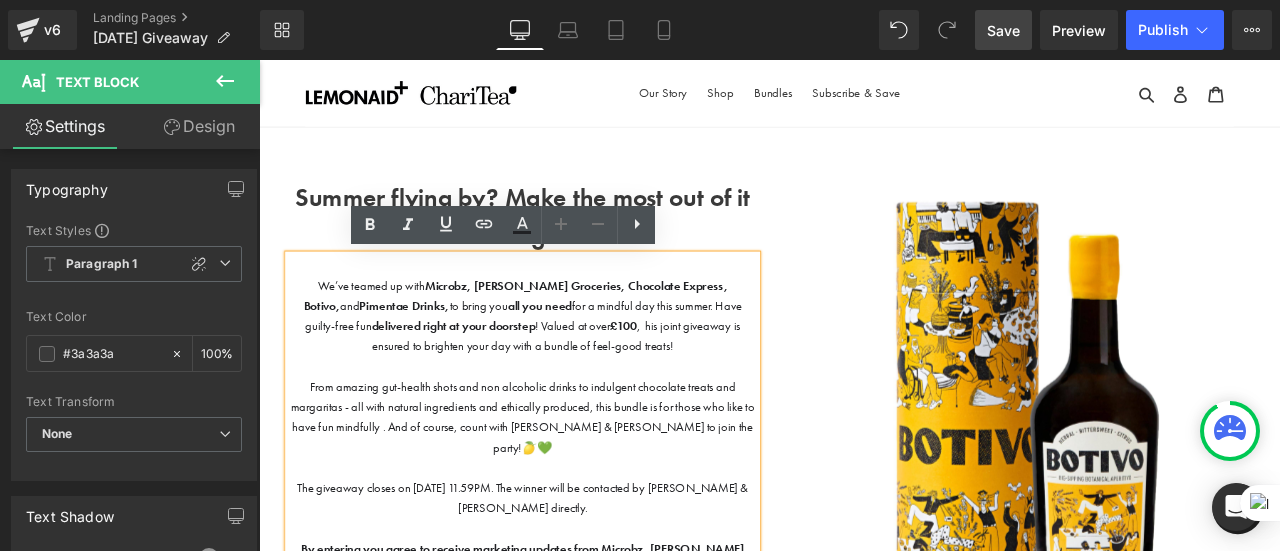 click on "Image         Text Block
Image
Text Block
Image
Image
Image
Image" at bounding box center [1156, 552] 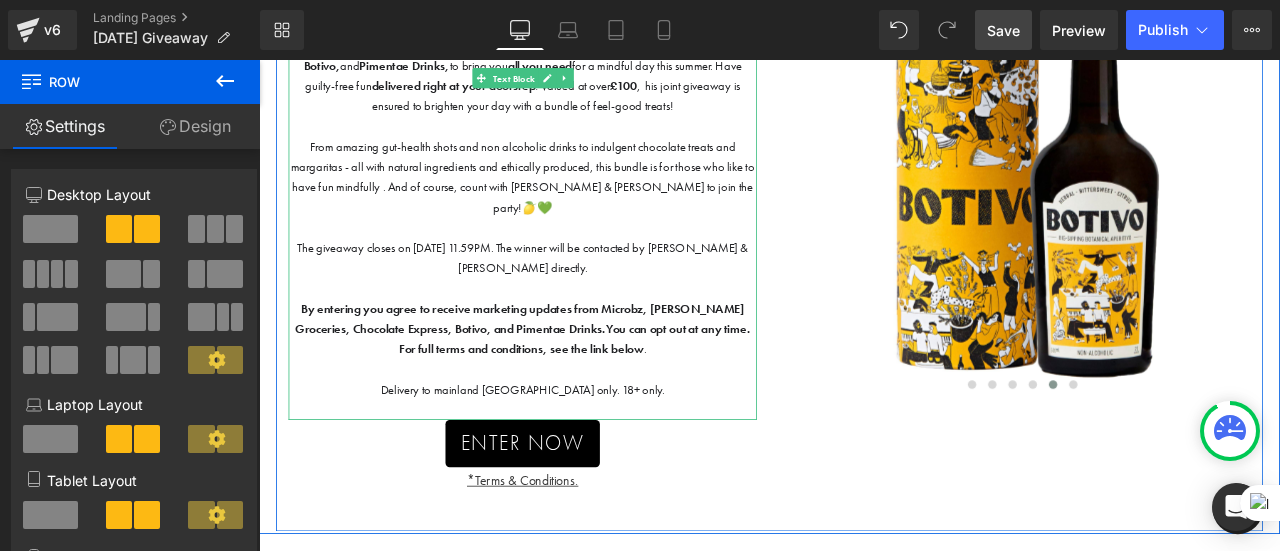scroll, scrollTop: 286, scrollLeft: 0, axis: vertical 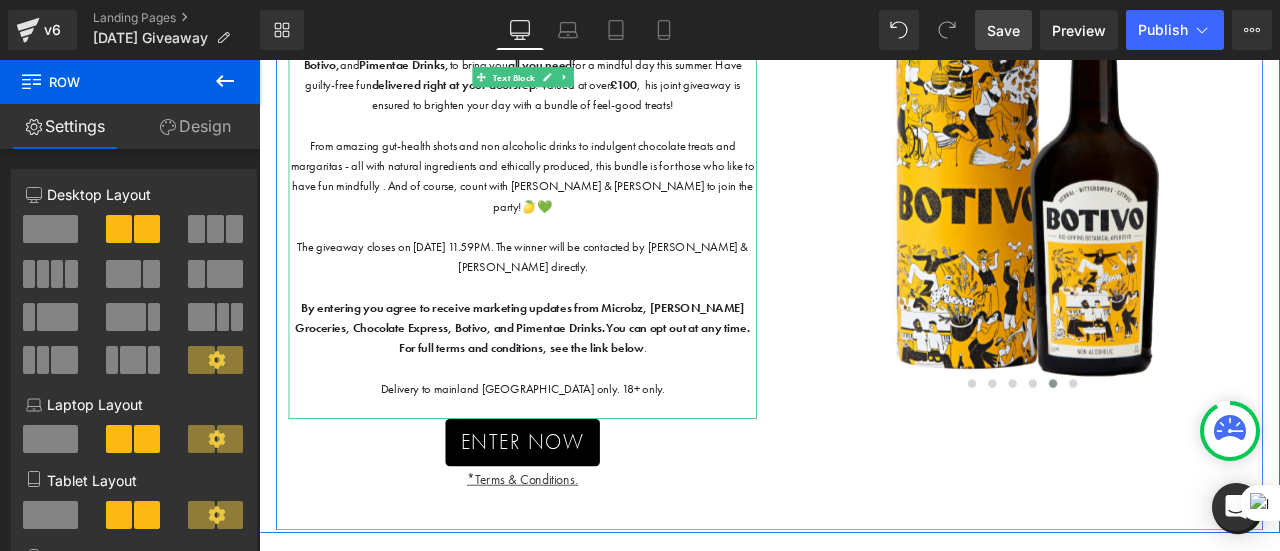 click on "Delivery to mainland [GEOGRAPHIC_DATA] only. 18+ only." at bounding box center (571, 449) 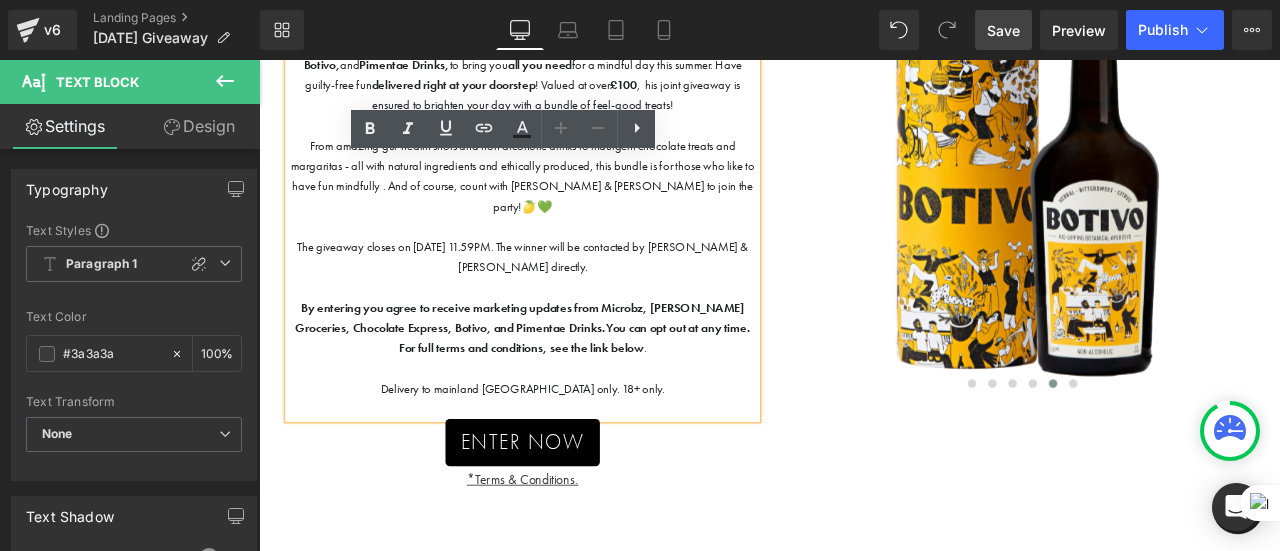 click on "Summer flying by? Make the most out of it with these goodies ! Text Block         We’ve teamed up with  Microbz, [PERSON_NAME], Chocolate Express, Botivo,  and  Pimentae Drinks,  to bring you  all you need   for a mindful day this summer. Have guilty-free fun  delivered right at your doorstep ! Valued at over  £100 ,  his joint giveaway is ensured to brighten your day with a bundle of feel-good treats! From amazing gut-health shots and non alcoholic drinks to indulgent chocolate treats and margaritas - all with natural ingredients and ethically produced, this bundle is for those who like to have fun mindfully . And of course, count with [PERSON_NAME] & [PERSON_NAME] to join the party!🍋💚 The giveaway closes on [DATE] 11.59PM. The winner will be contacted by [PERSON_NAME] & [PERSON_NAME] directly.  By entering you agree to receive marketing updates from Microbz, [PERSON_NAME] Groceries, Chocolate Express, Botivo, and Pimentae Drinks.  You can opt out at any time. For full terms and conditions, see the link below" at bounding box center [571, 266] 